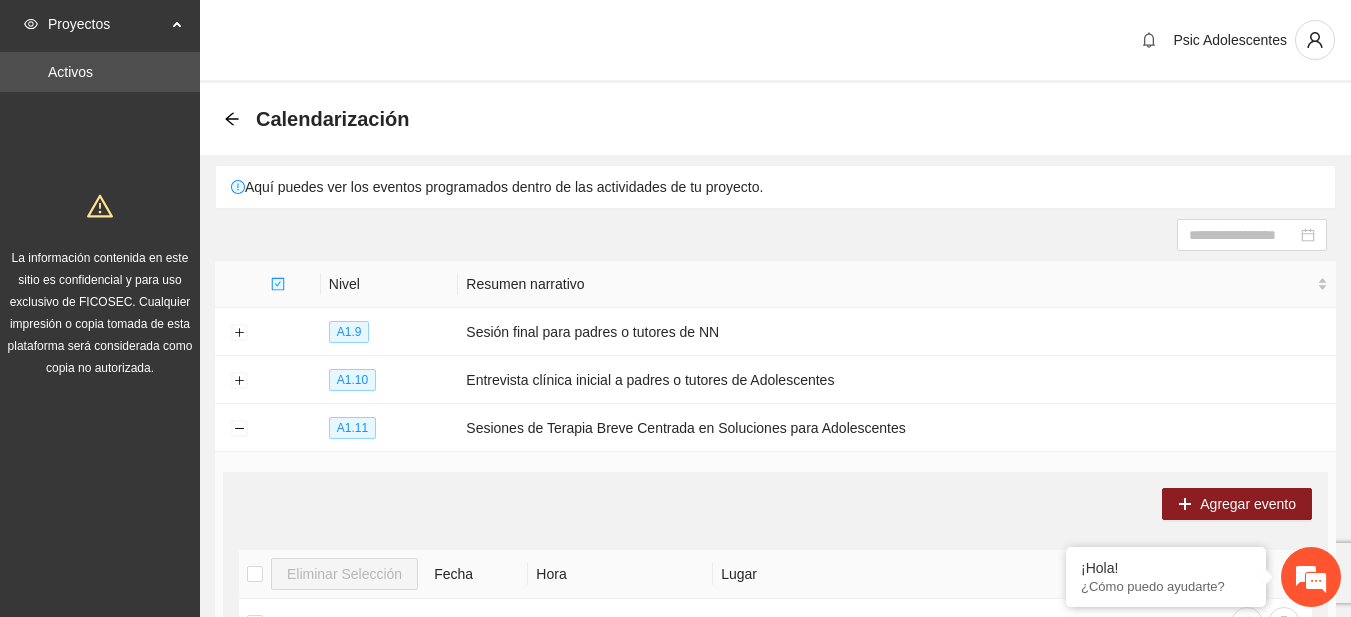 scroll, scrollTop: 0, scrollLeft: 0, axis: both 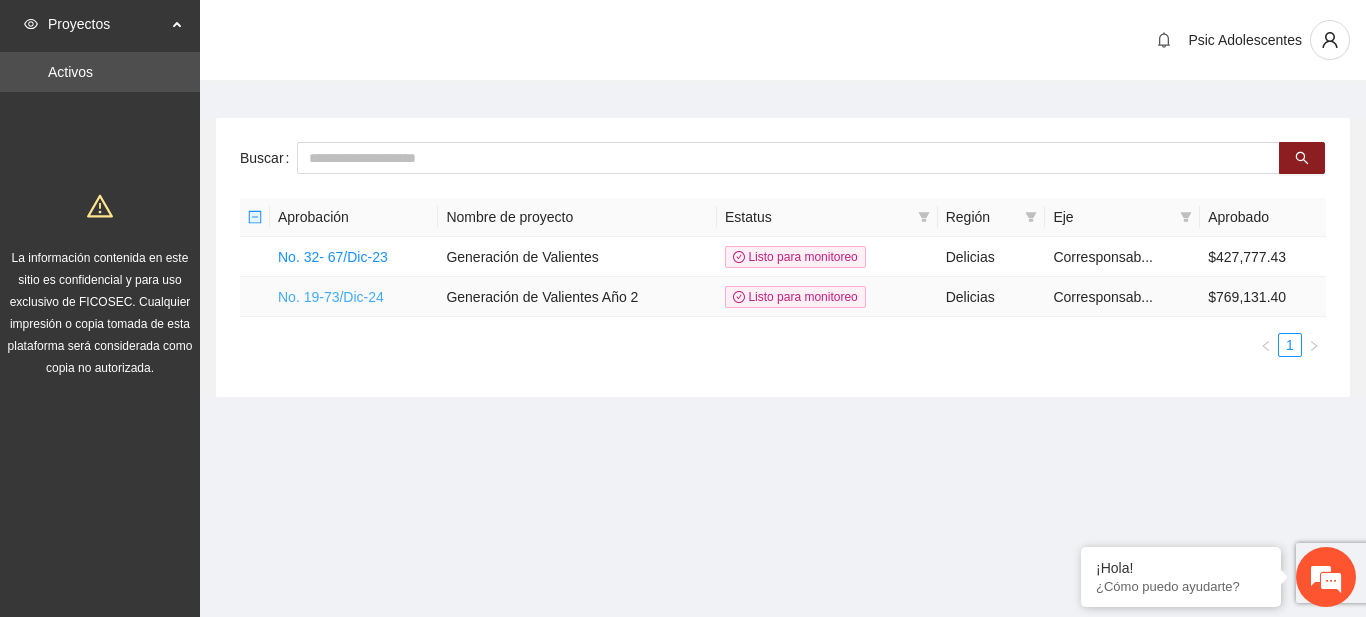 click on "No. 19-73/Dic-24" at bounding box center (331, 297) 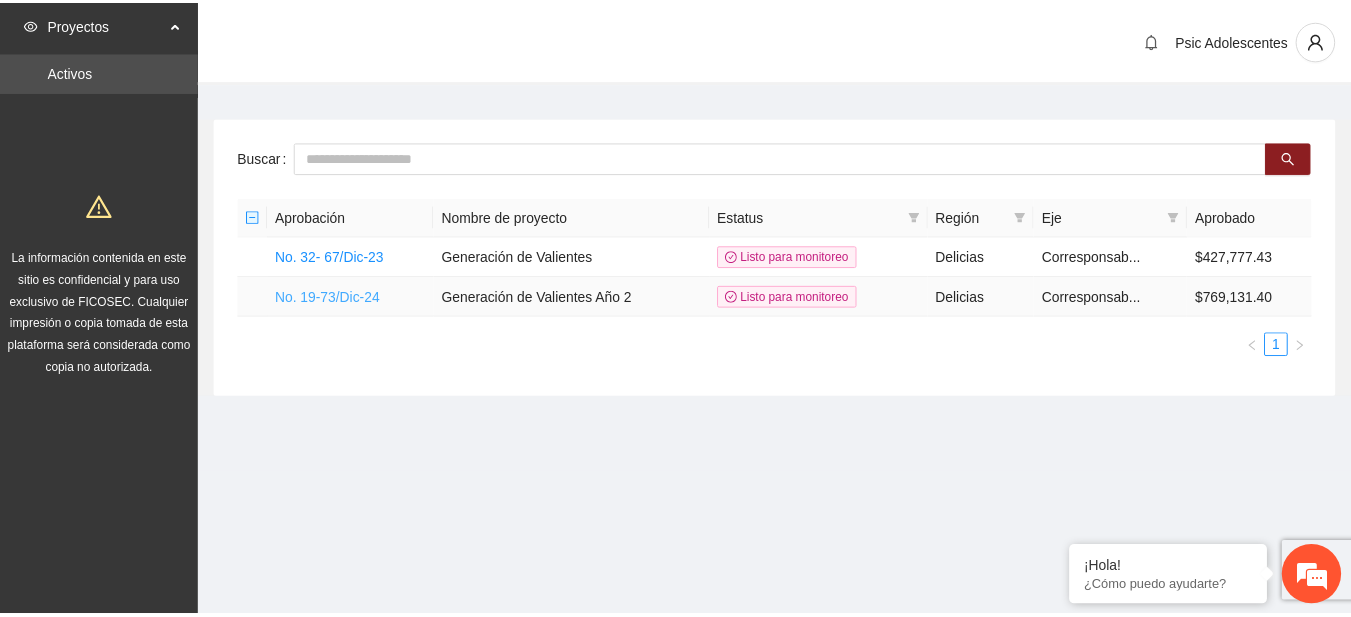 scroll, scrollTop: 0, scrollLeft: 0, axis: both 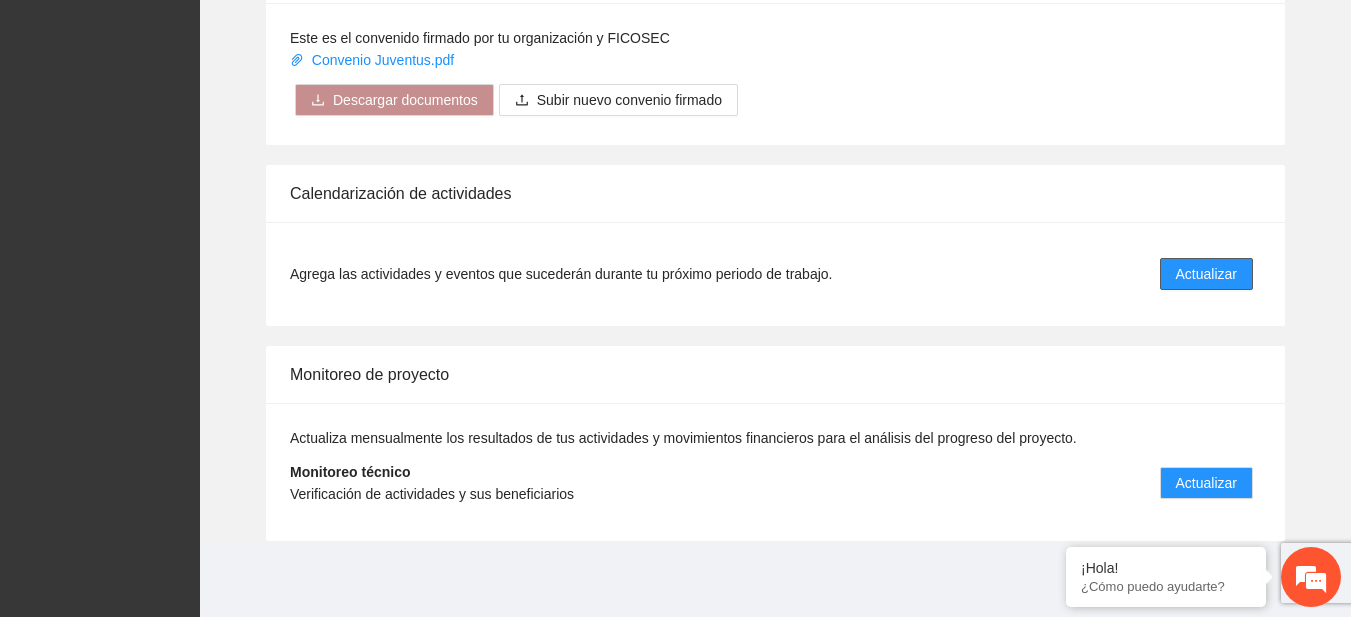 click on "Actualizar" at bounding box center (1206, 274) 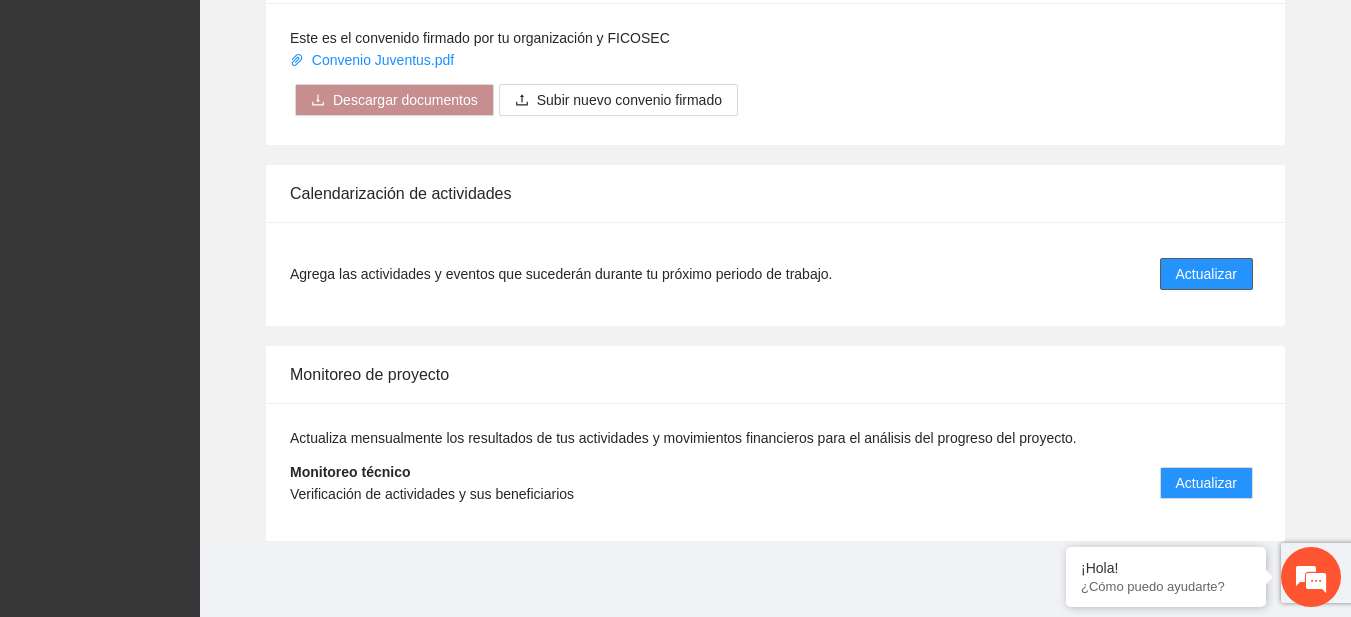 scroll, scrollTop: 0, scrollLeft: 0, axis: both 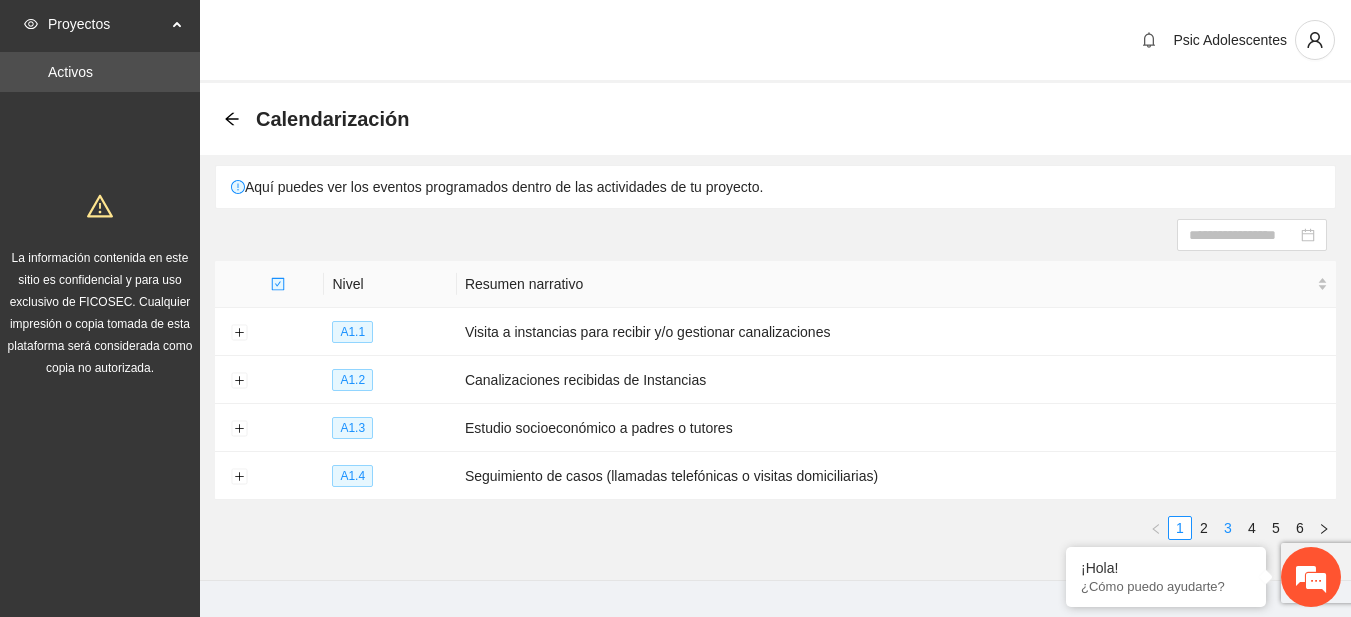 click on "3" at bounding box center [1228, 528] 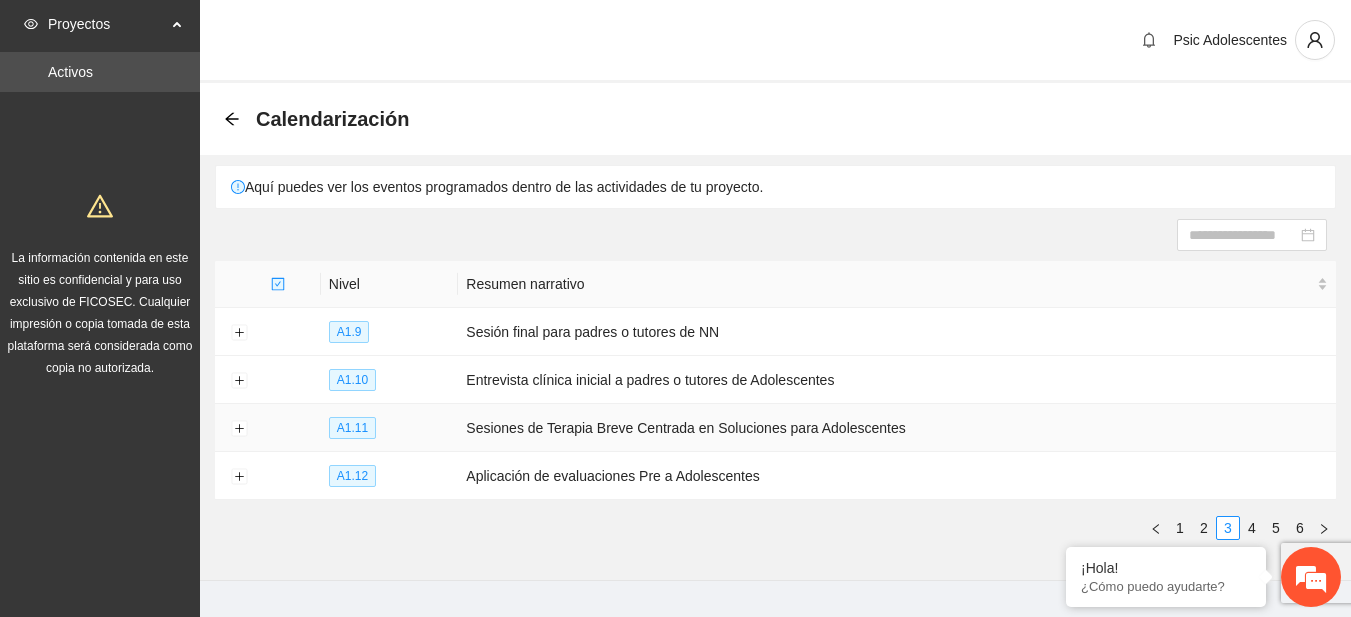 click on "A1.11" at bounding box center (352, 428) 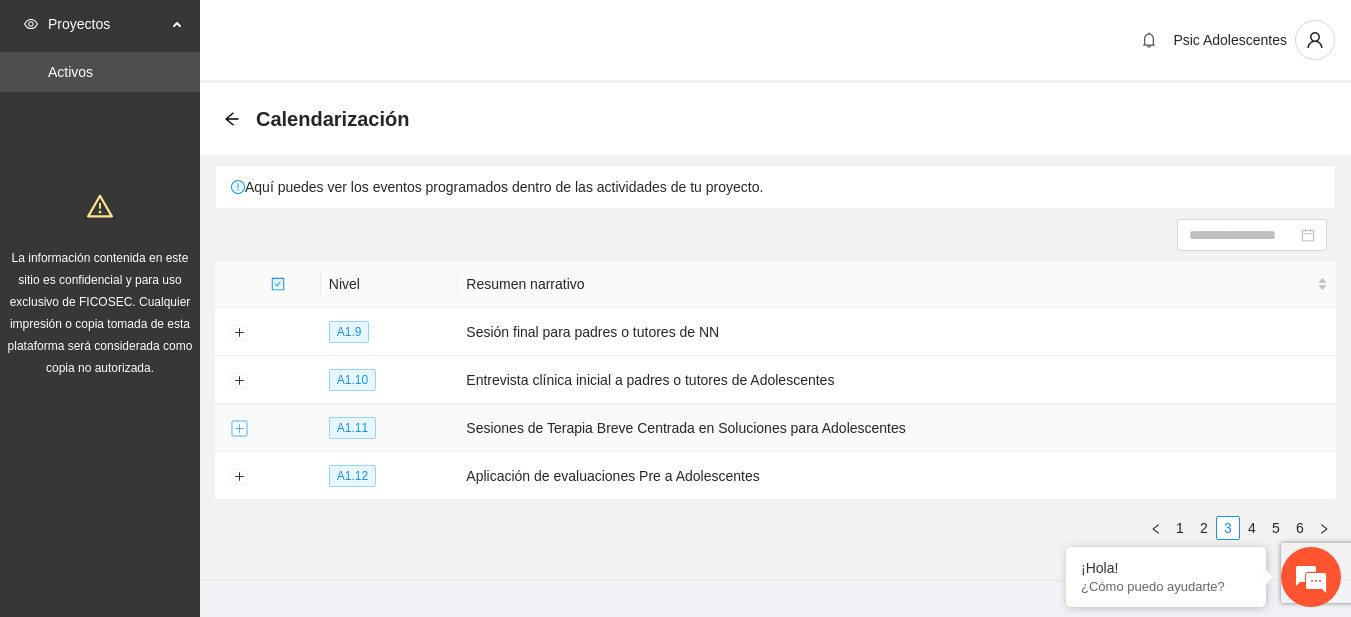 click at bounding box center [239, 429] 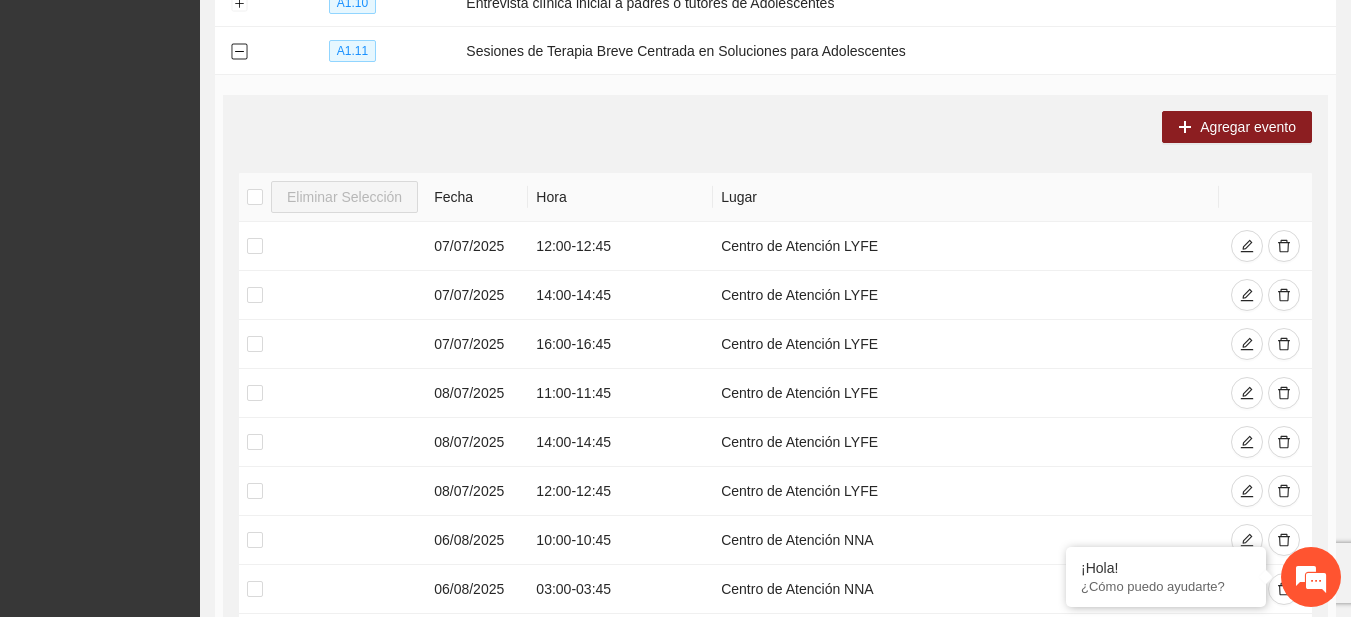 scroll, scrollTop: 411, scrollLeft: 0, axis: vertical 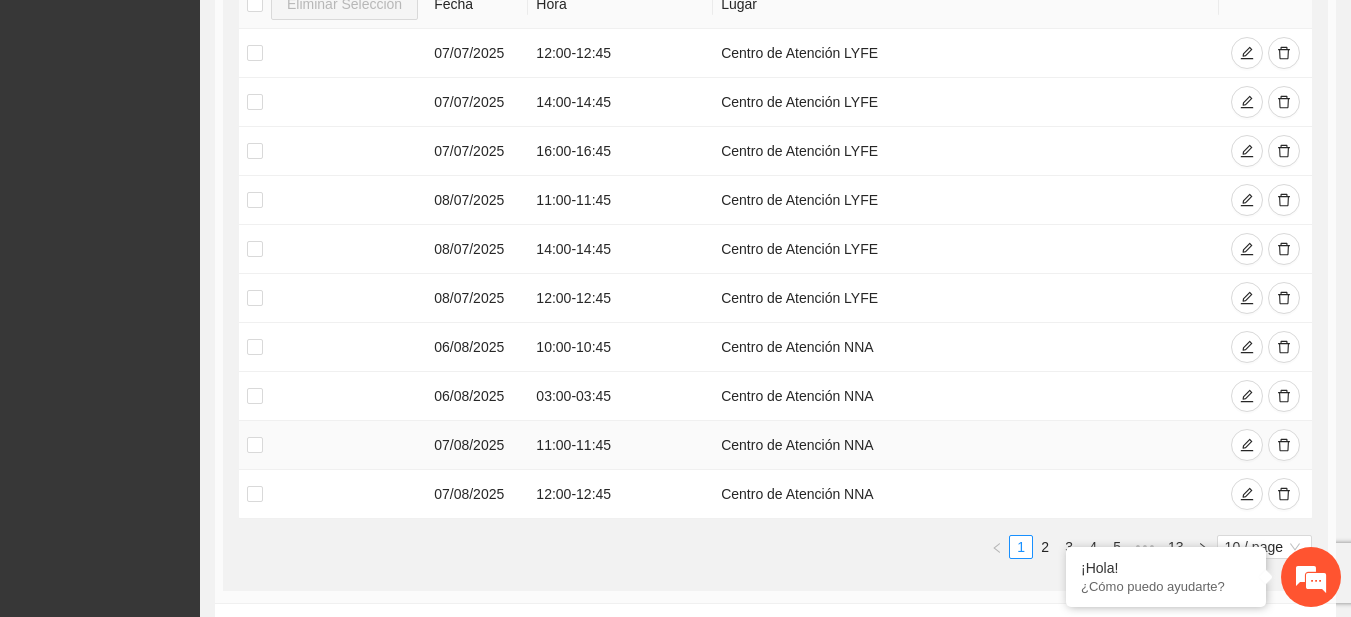 click on "Centro de Atención NNA" at bounding box center (966, 445) 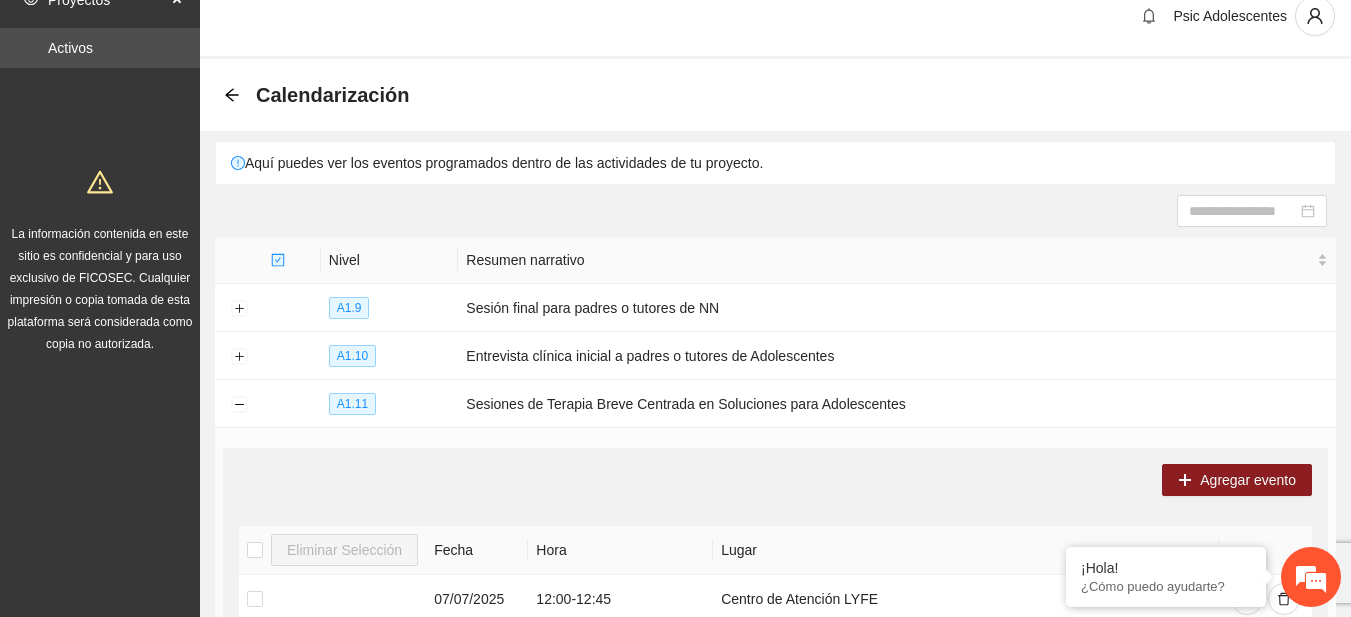 scroll, scrollTop: 19, scrollLeft: 0, axis: vertical 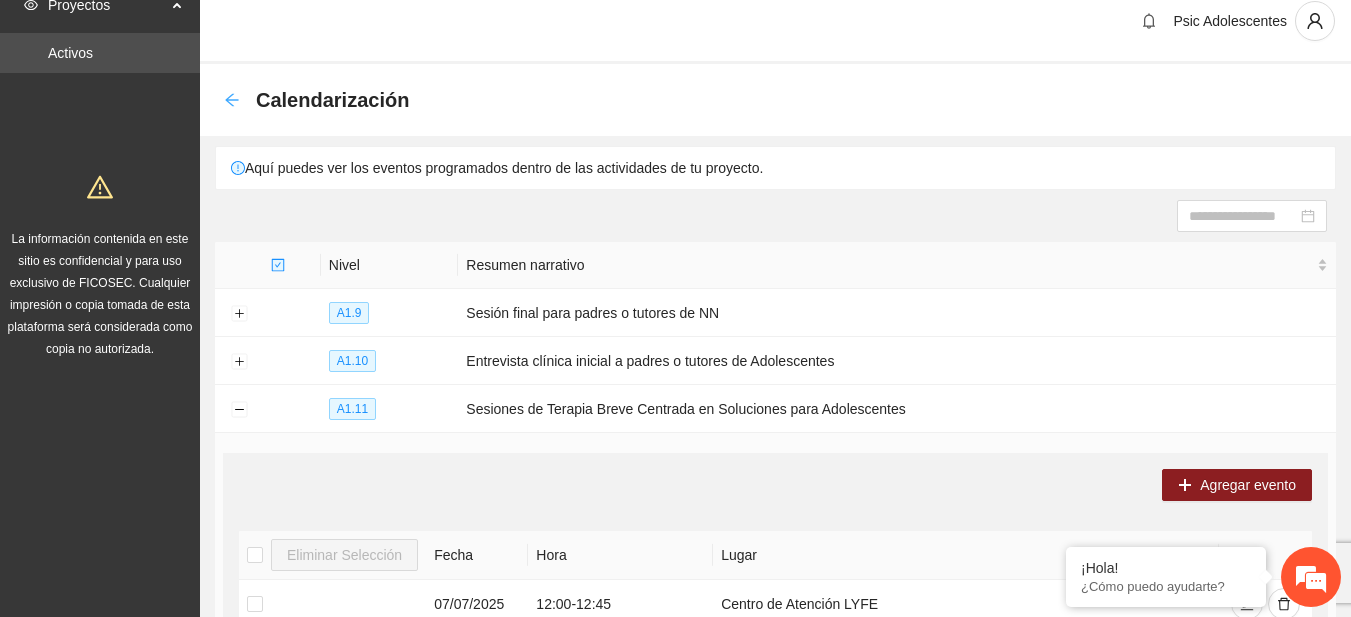 click 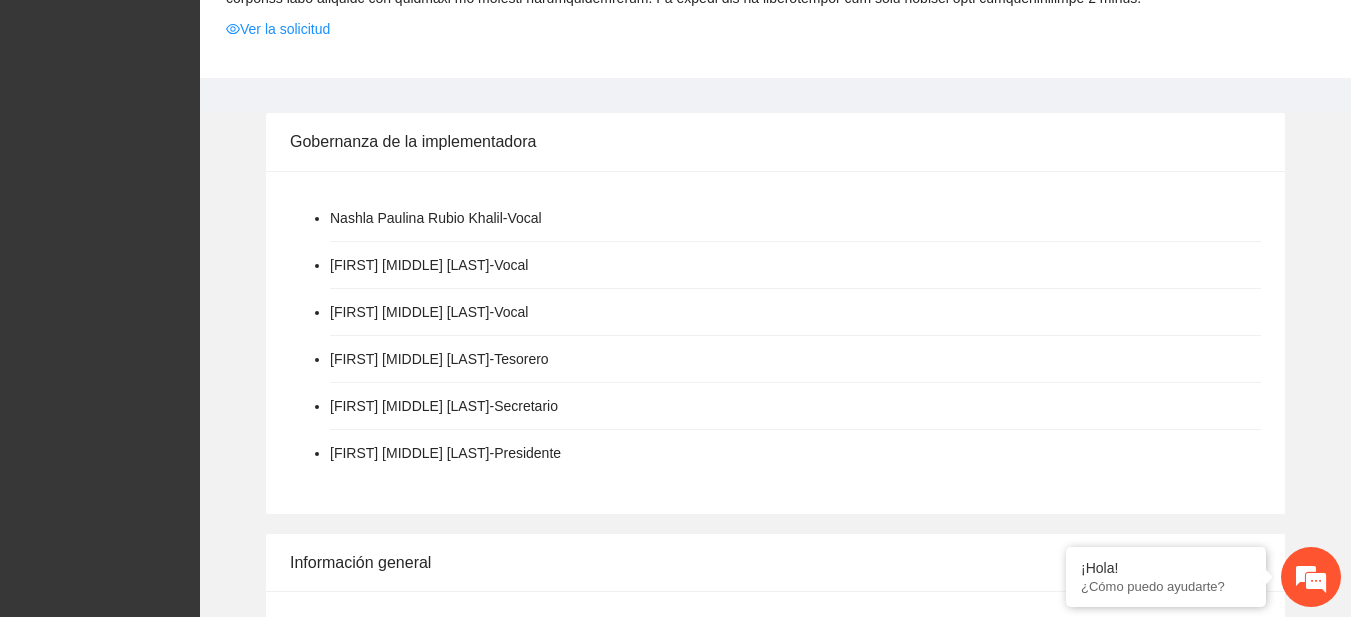 scroll, scrollTop: 0, scrollLeft: 0, axis: both 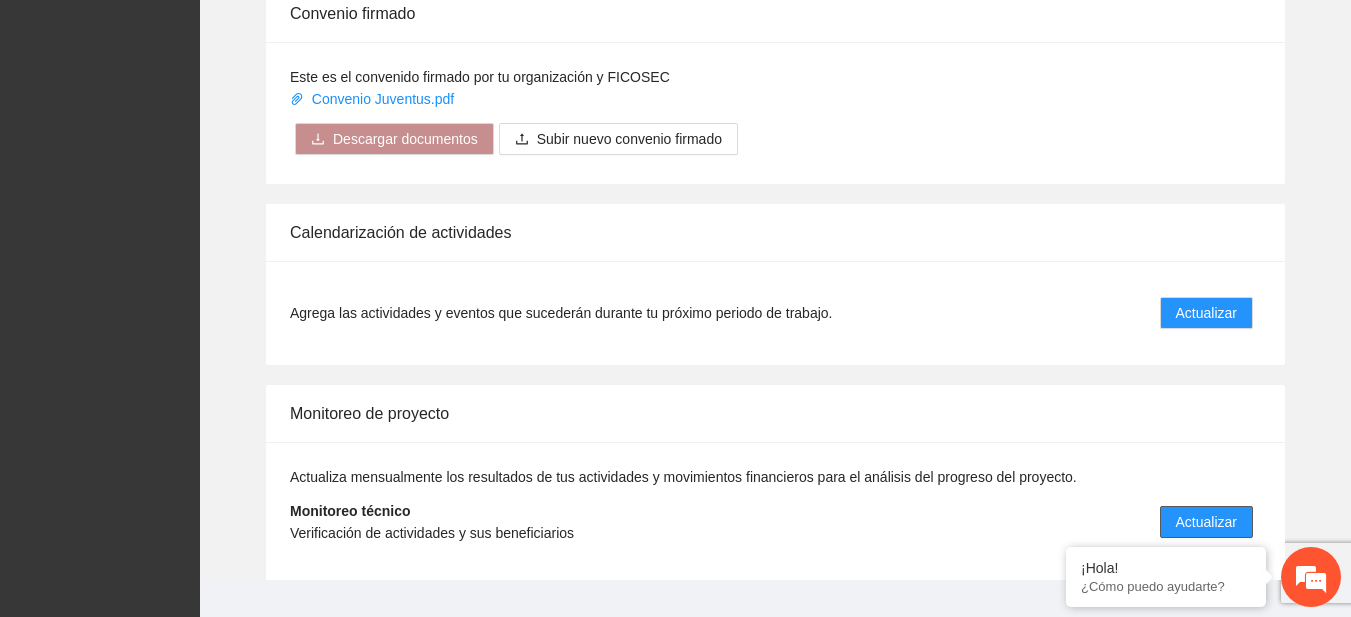 click on "Actualizar" at bounding box center (1206, 522) 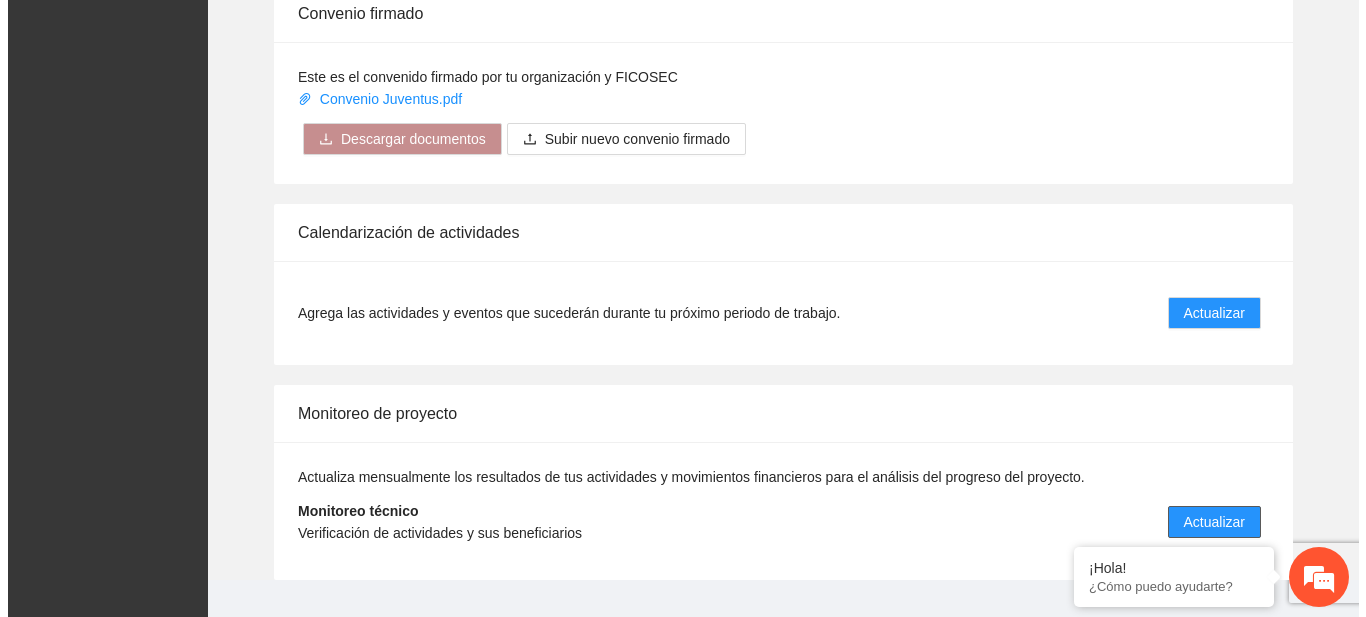 scroll, scrollTop: 0, scrollLeft: 0, axis: both 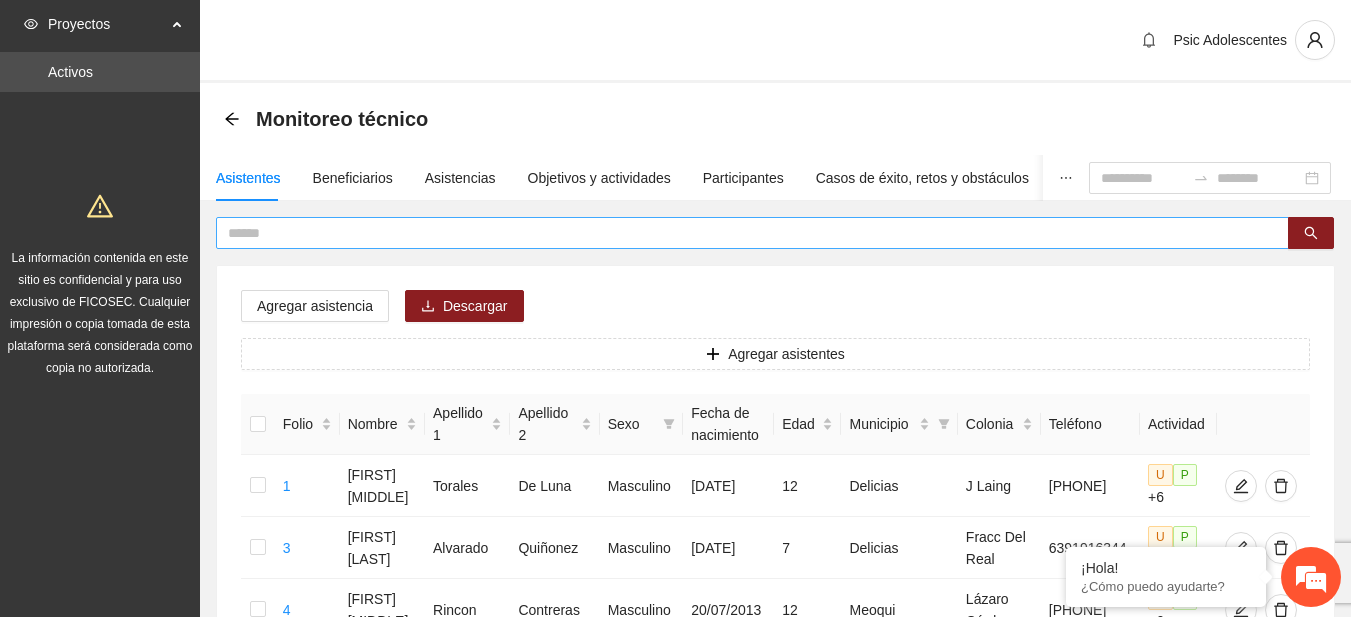 click at bounding box center (744, 233) 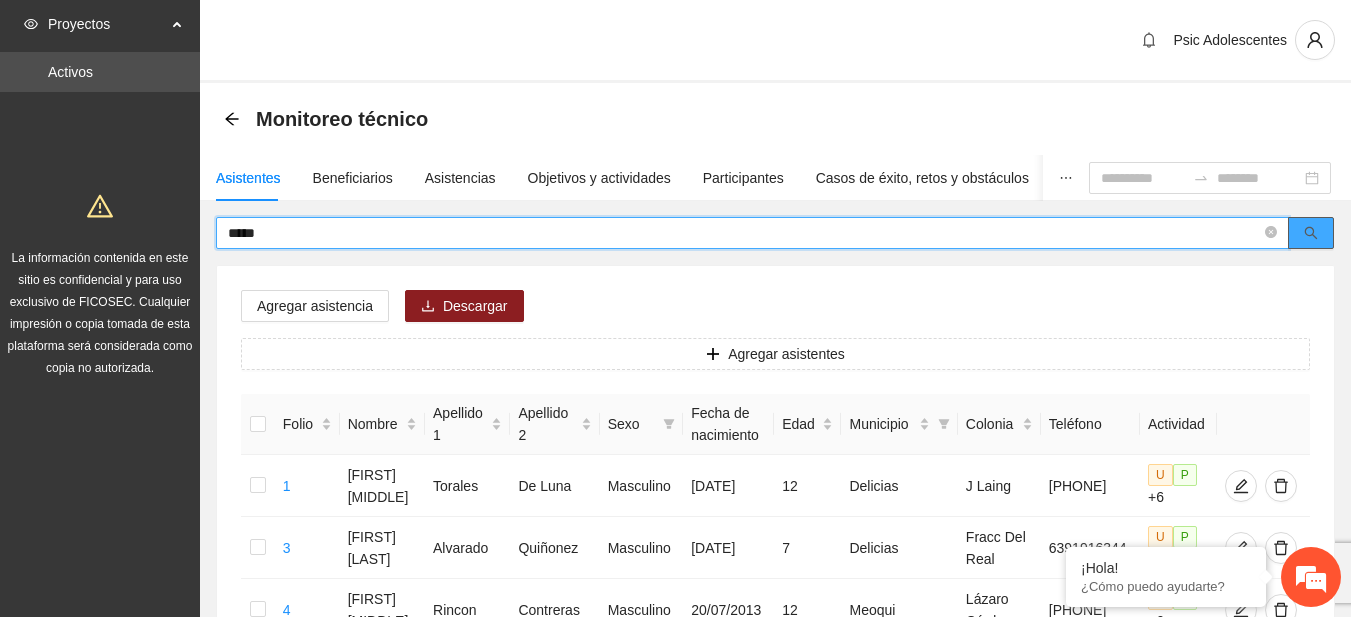 click 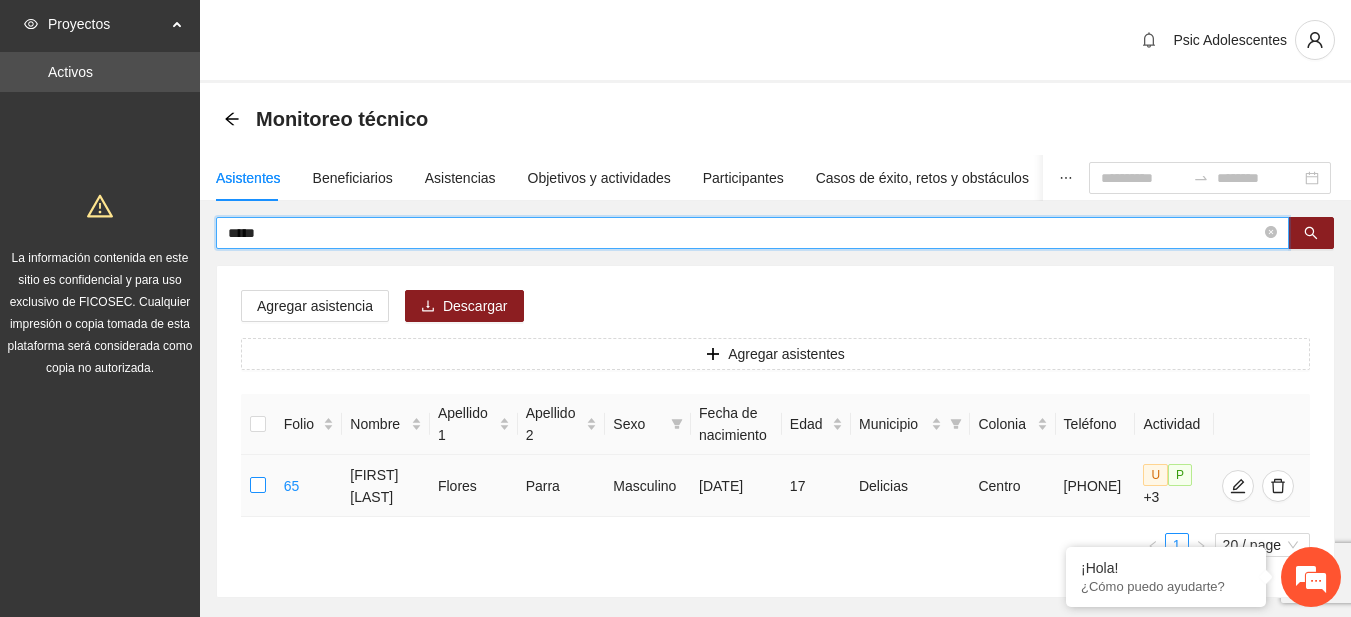 type on "*****" 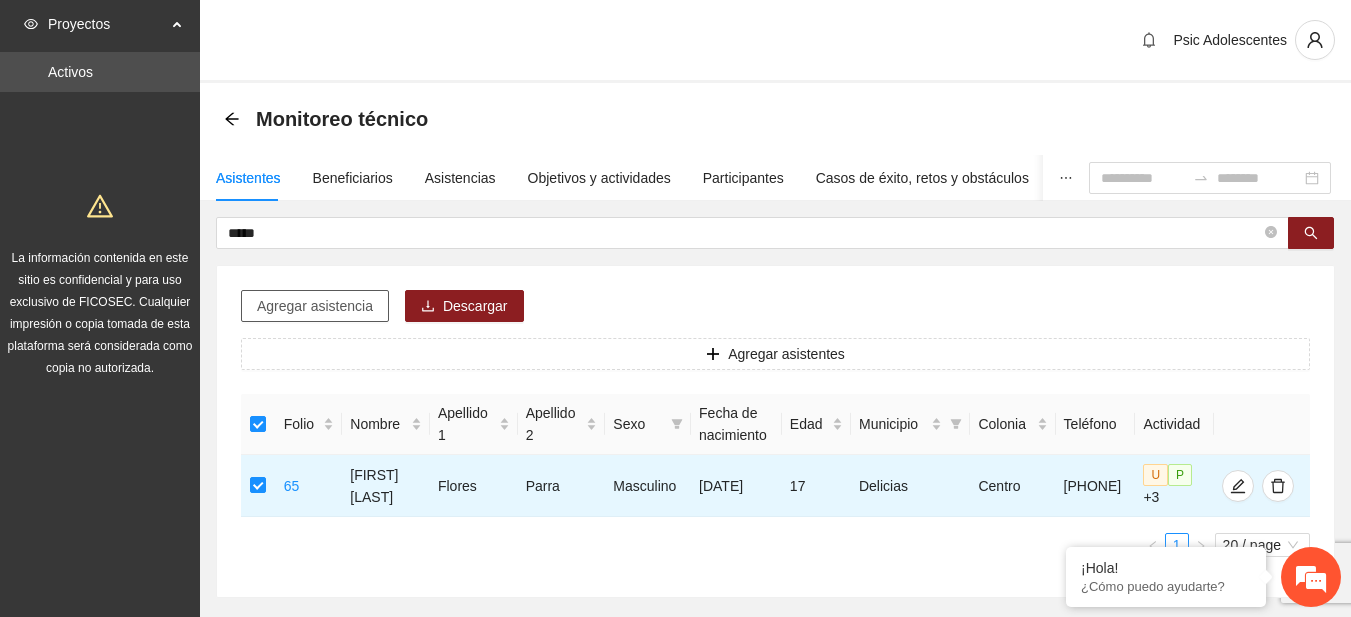 click on "Agregar asistencia" at bounding box center [315, 306] 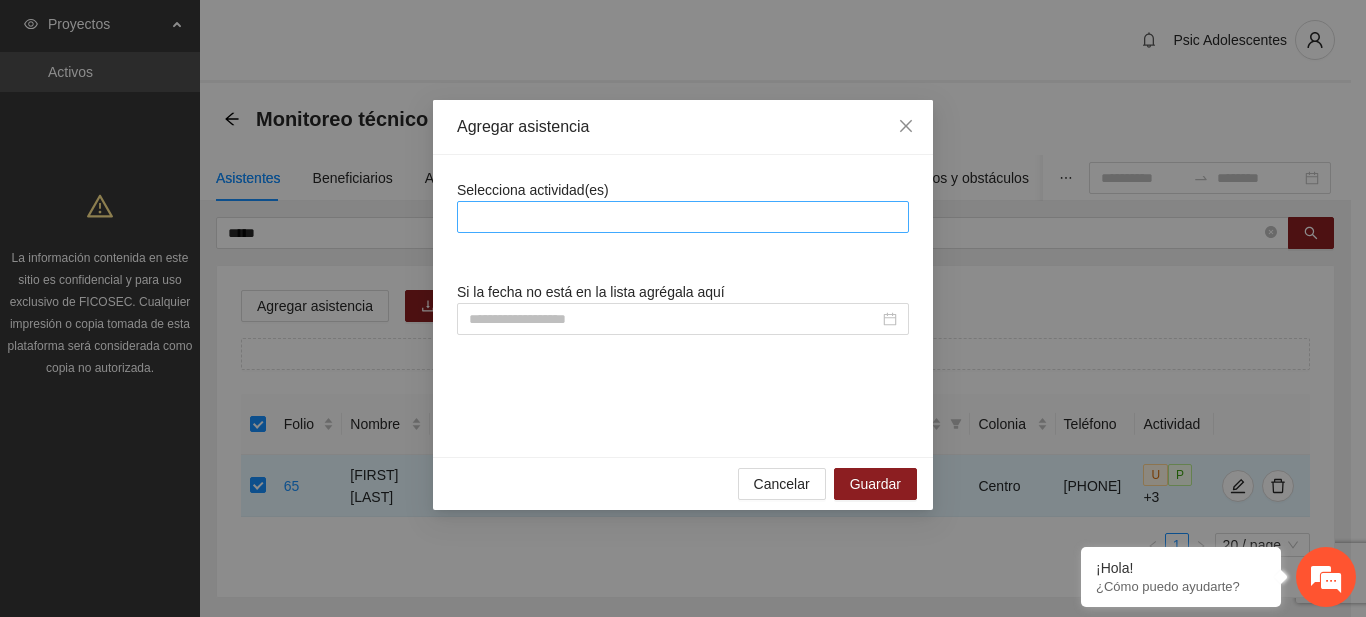 click at bounding box center [683, 217] 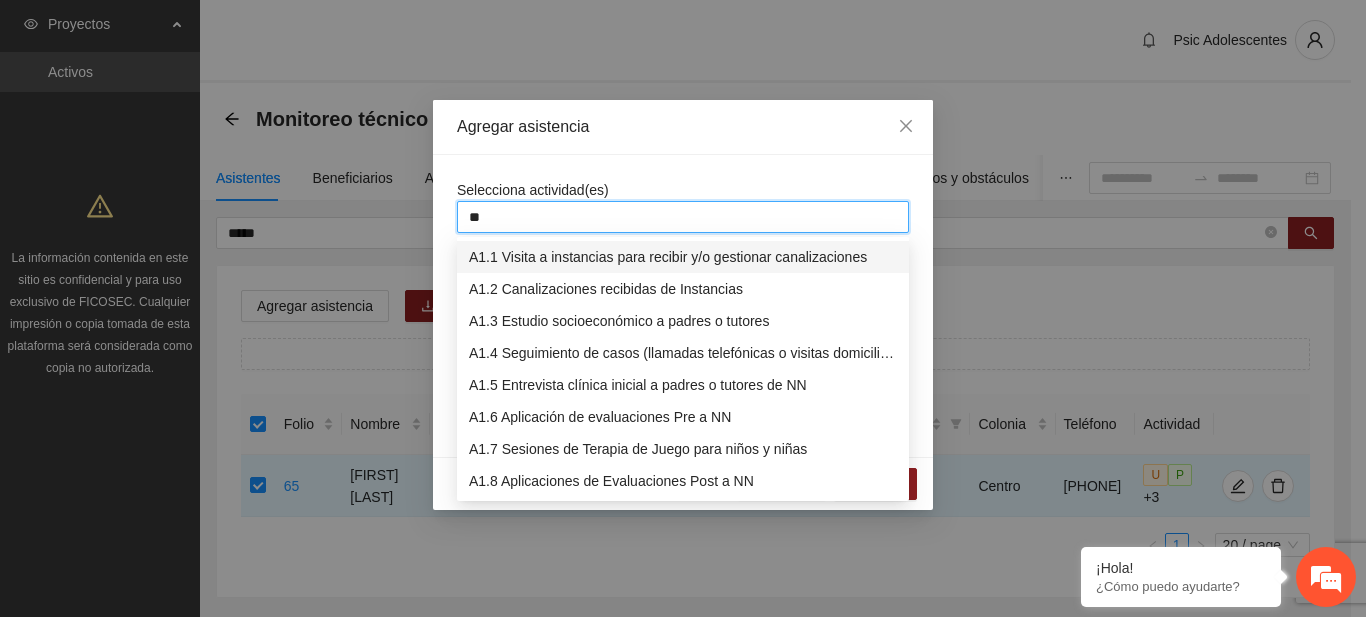 type on "***" 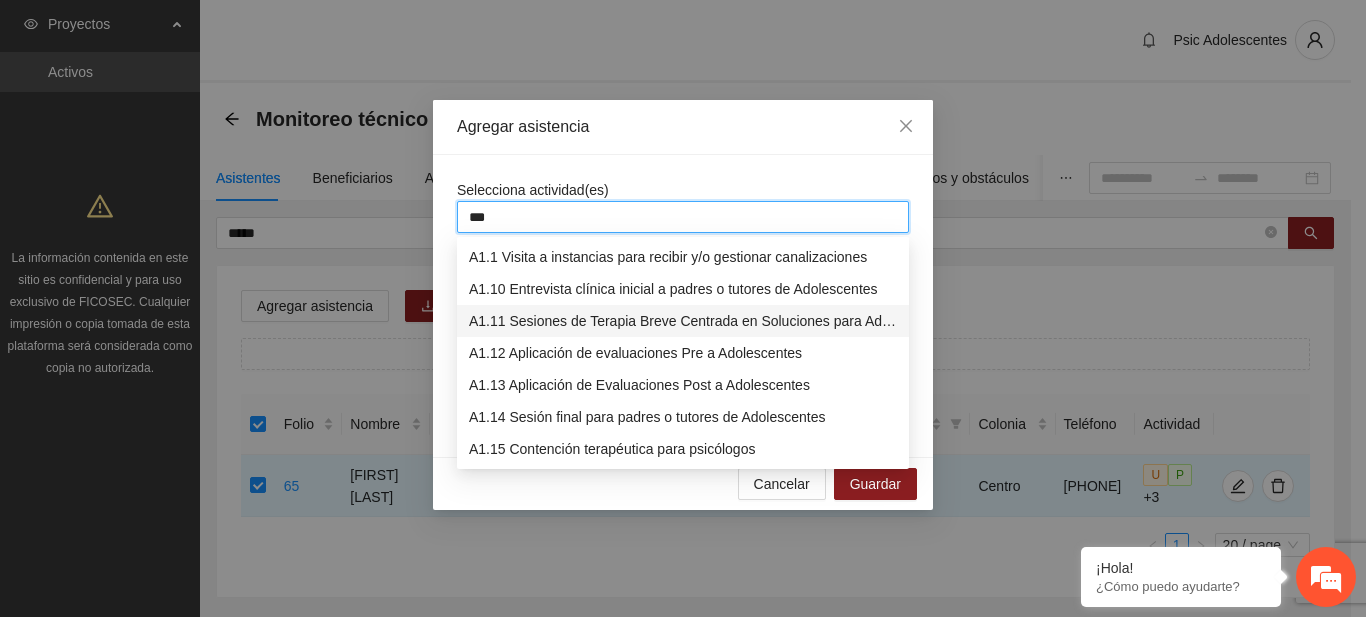 click on "A1.11 Sesiones de Terapia Breve Centrada en Soluciones para Adolescentes" at bounding box center [683, 321] 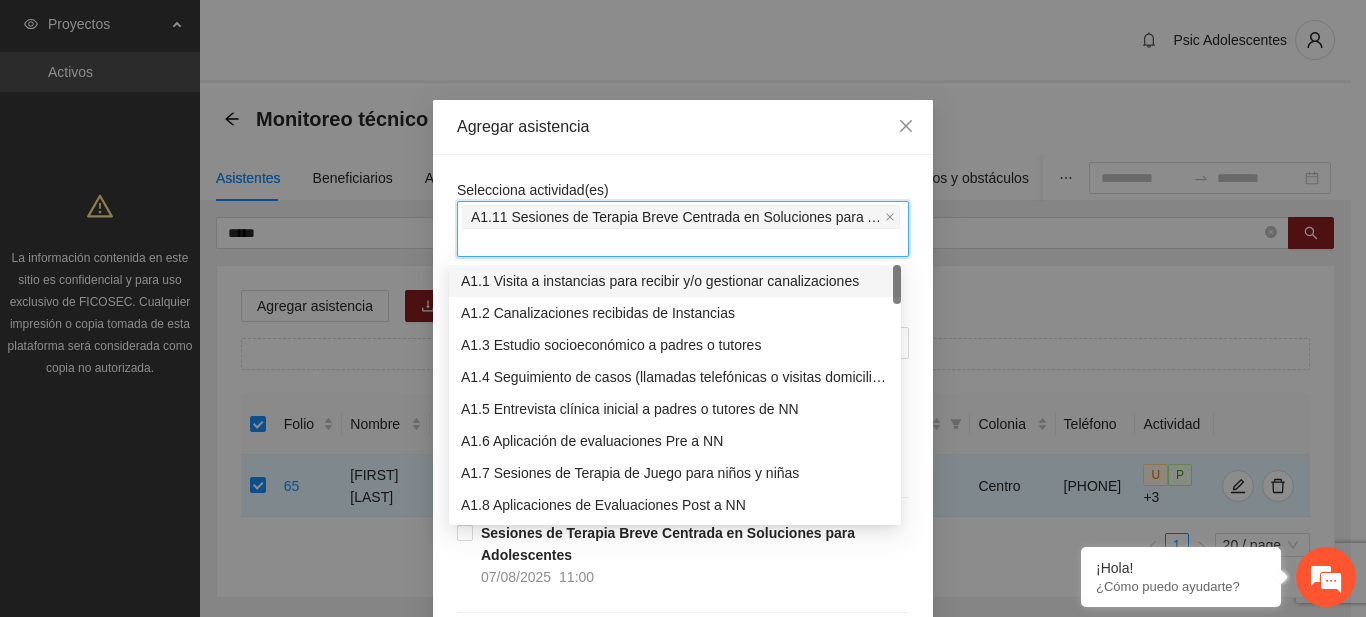 click on "Selecciona actividad(es) A1.11 Sesiones de Terapia Breve Centrada en Soluciones para Adolescentes" at bounding box center (683, 218) 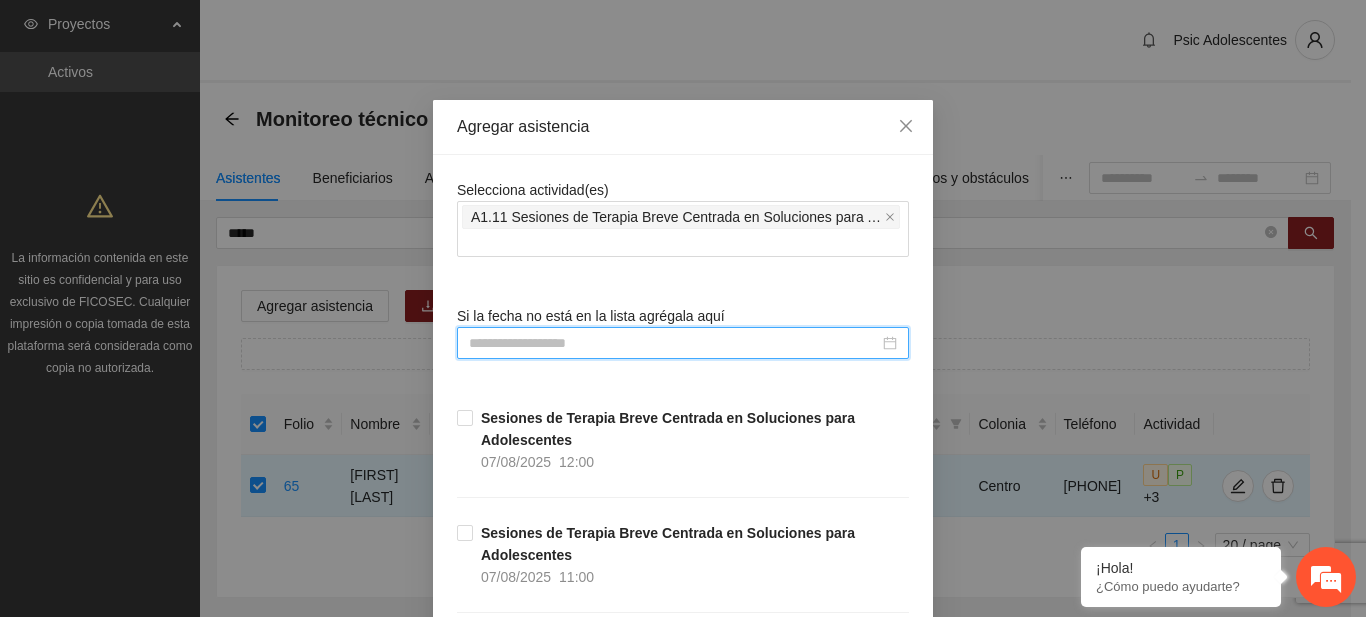 click at bounding box center (674, 343) 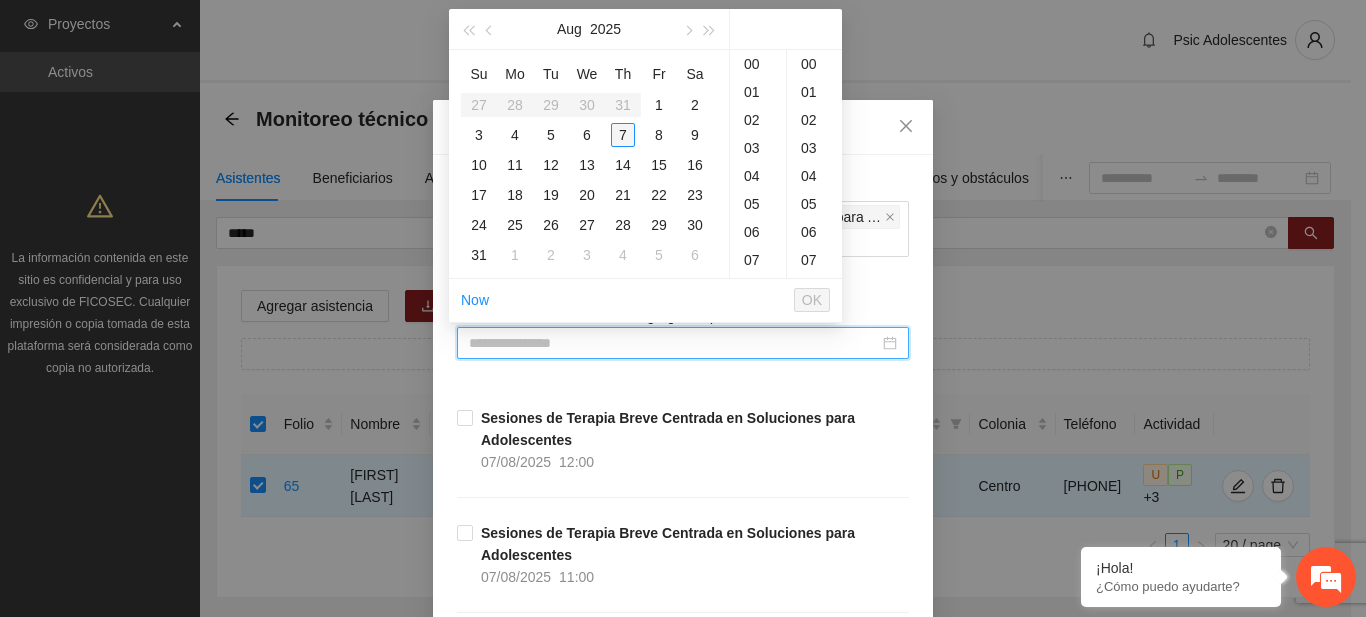 click on "7" at bounding box center (623, 135) 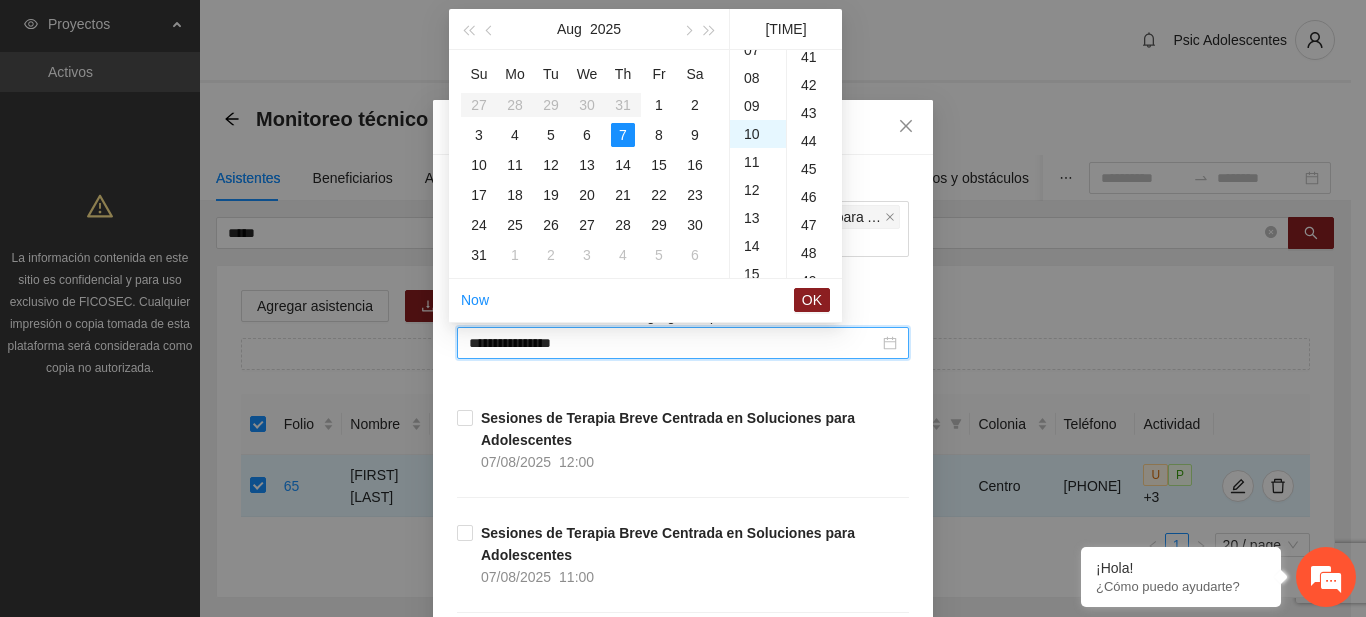 scroll, scrollTop: 280, scrollLeft: 0, axis: vertical 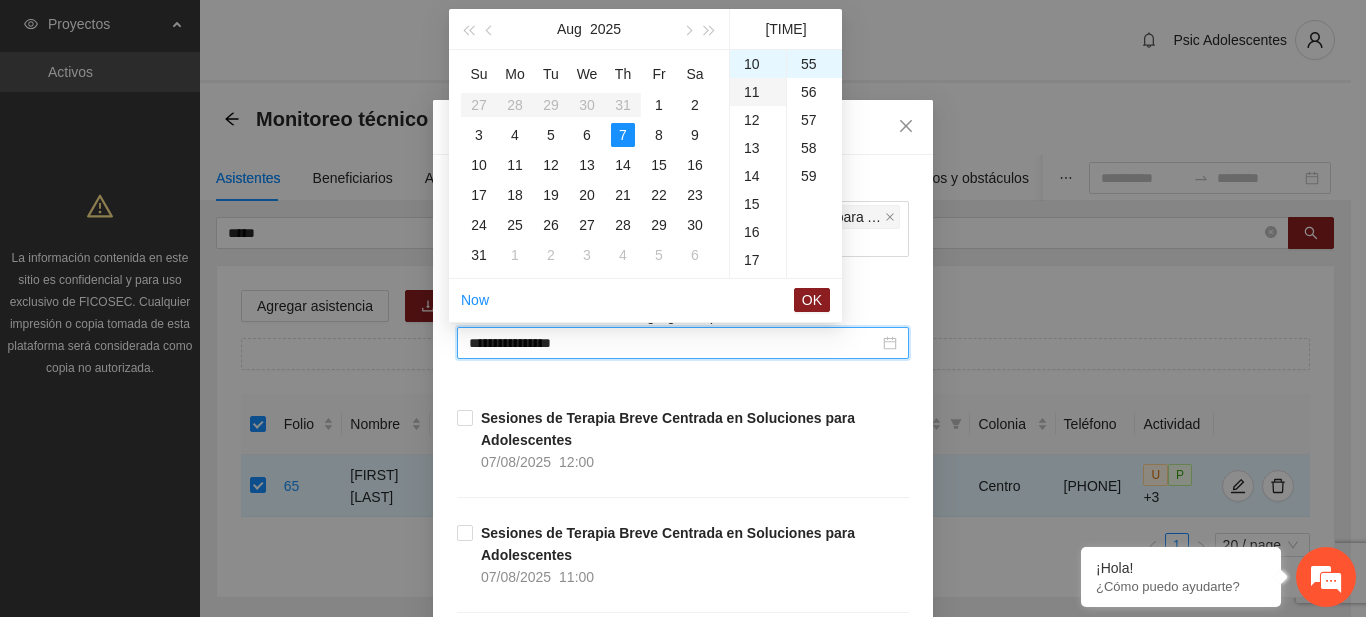 click on "11" at bounding box center (758, 92) 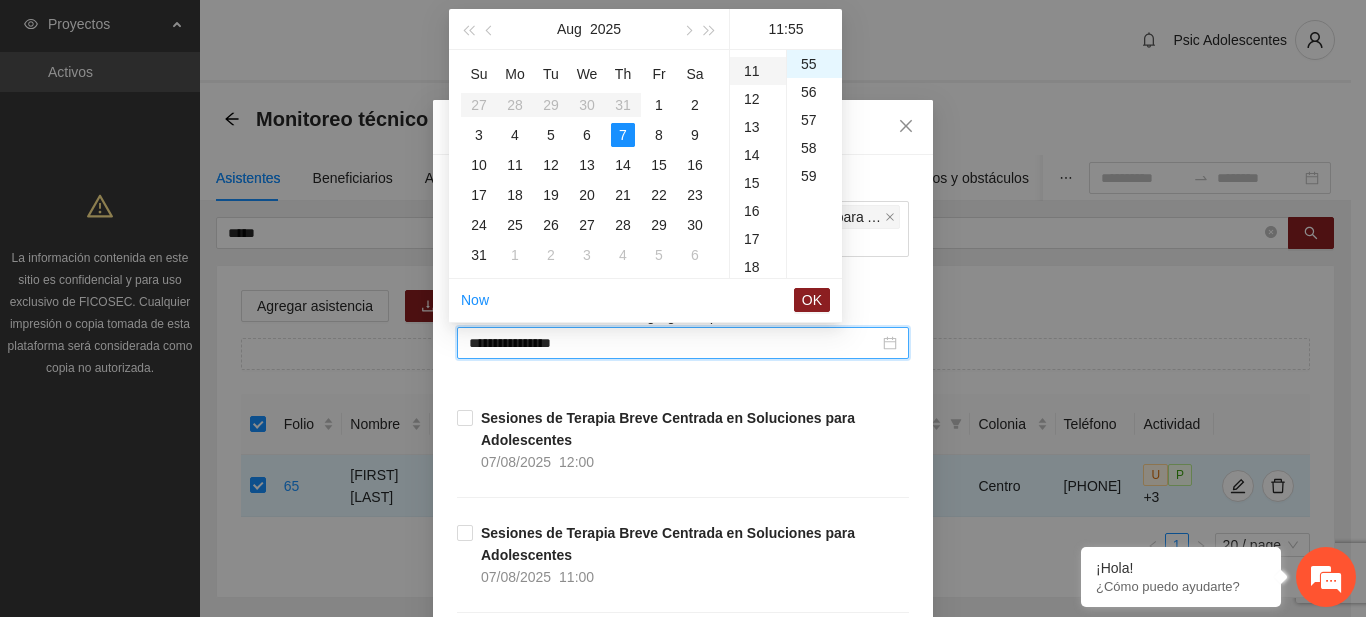 scroll, scrollTop: 308, scrollLeft: 0, axis: vertical 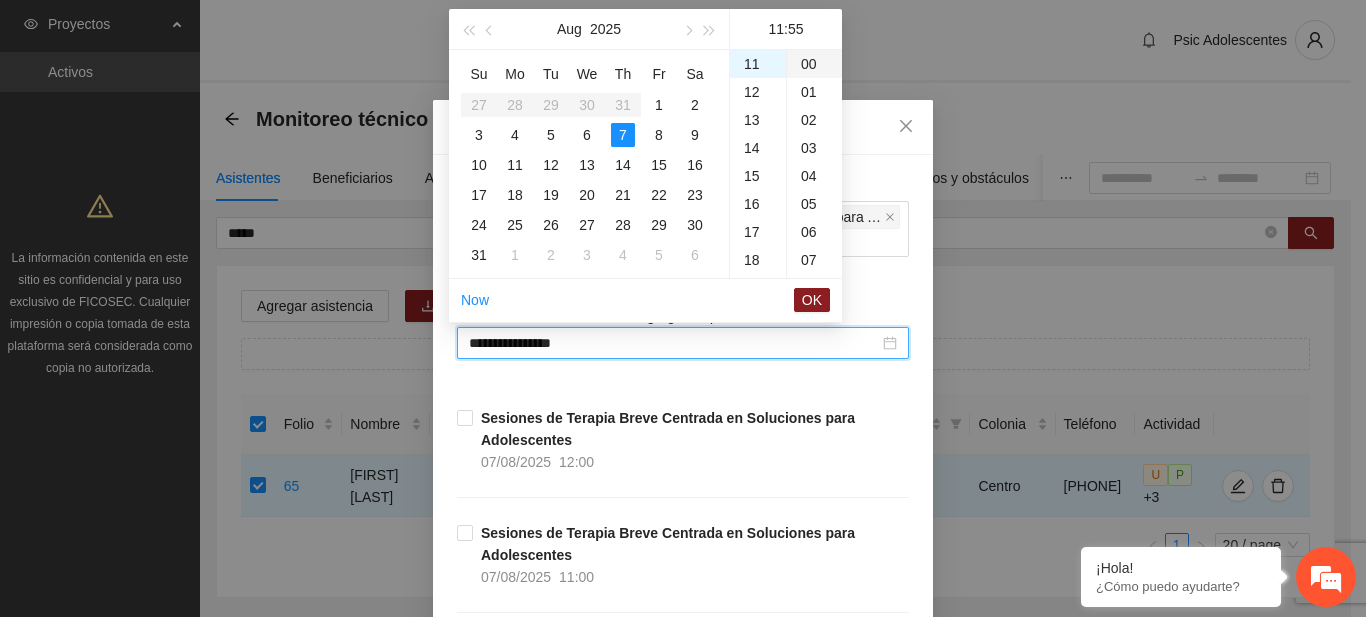 click on "00" at bounding box center (814, 64) 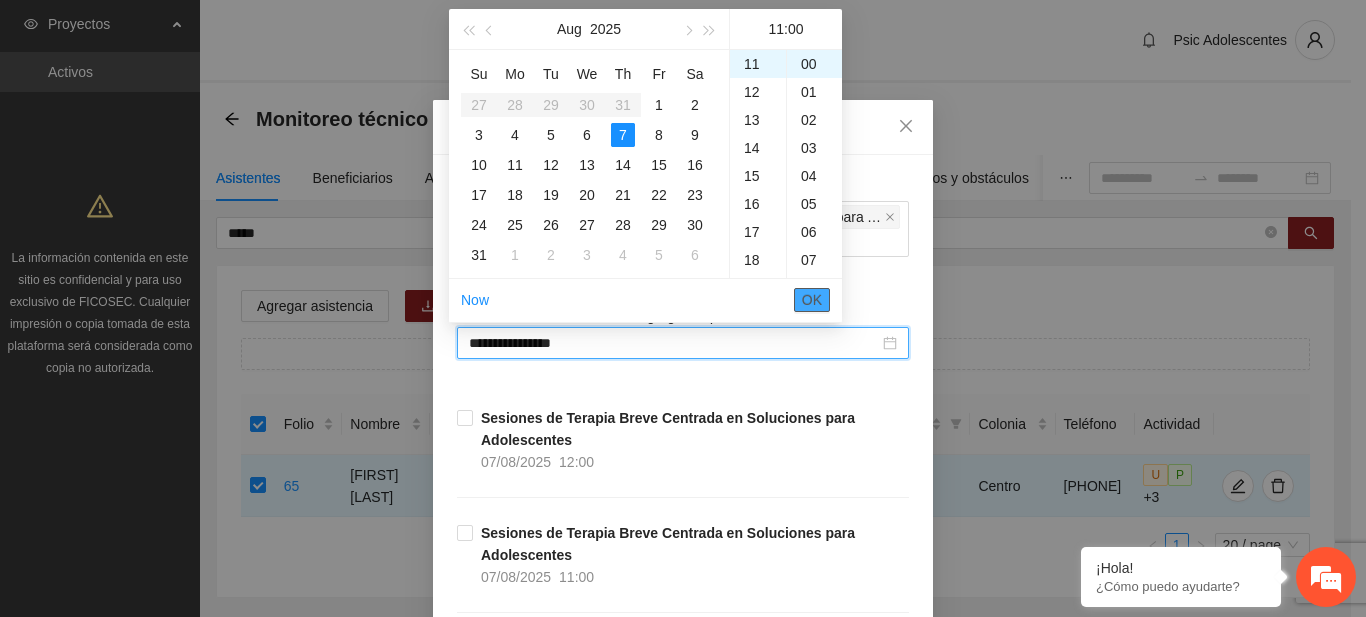 click on "OK" at bounding box center [812, 300] 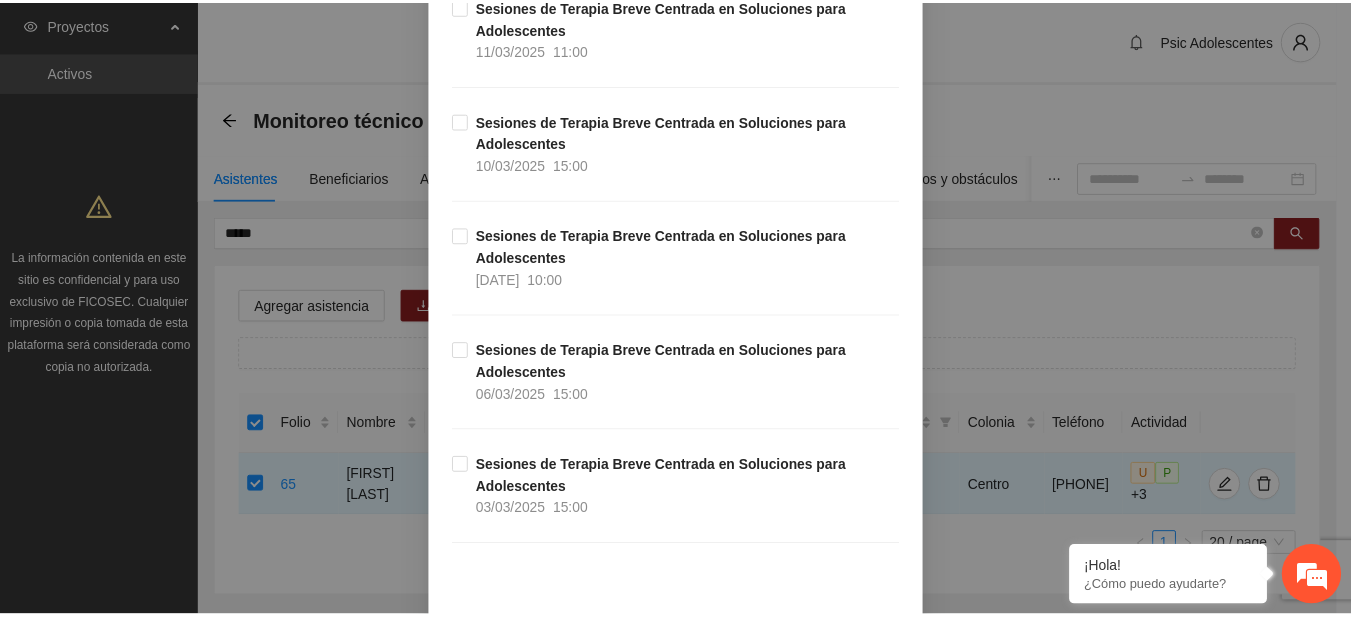 scroll, scrollTop: 14315, scrollLeft: 0, axis: vertical 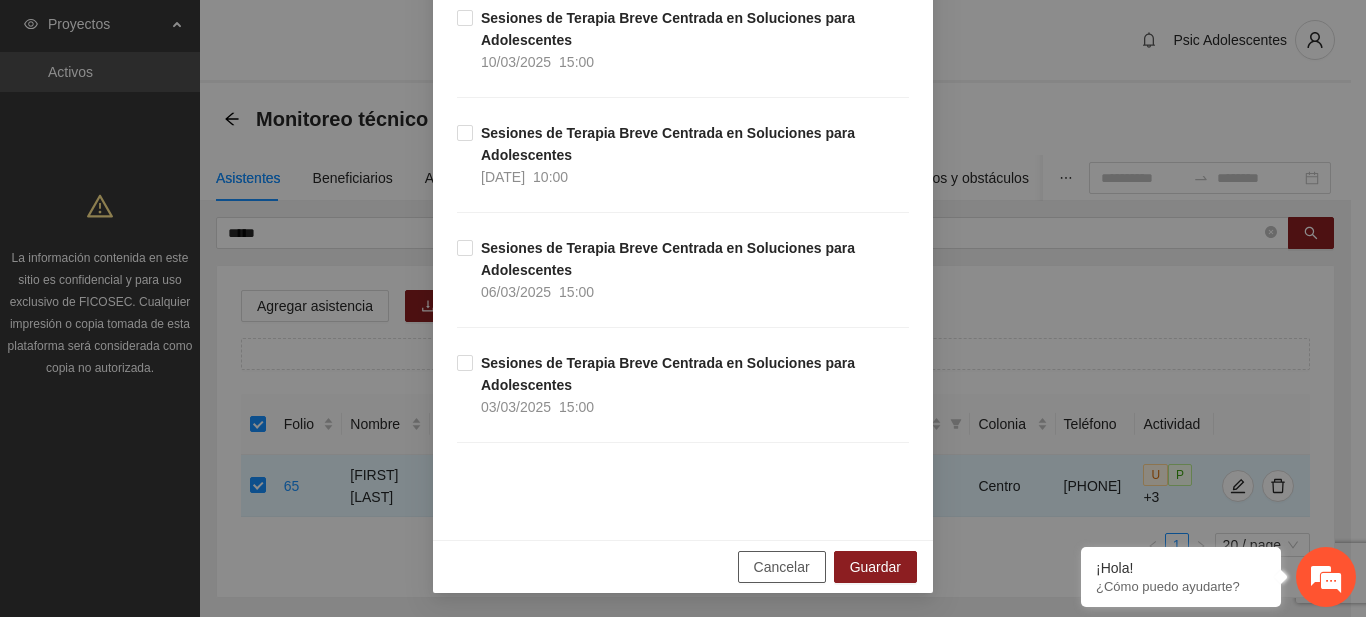 click on "Cancelar" at bounding box center [782, 567] 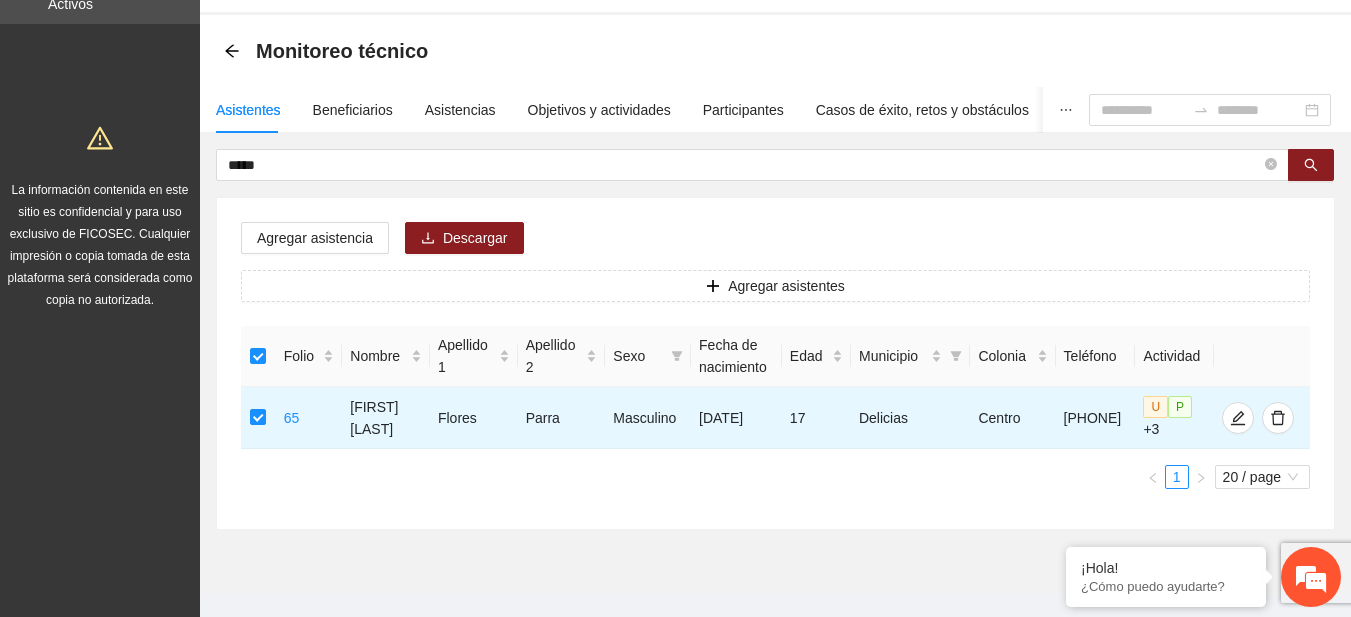 scroll, scrollTop: 79, scrollLeft: 0, axis: vertical 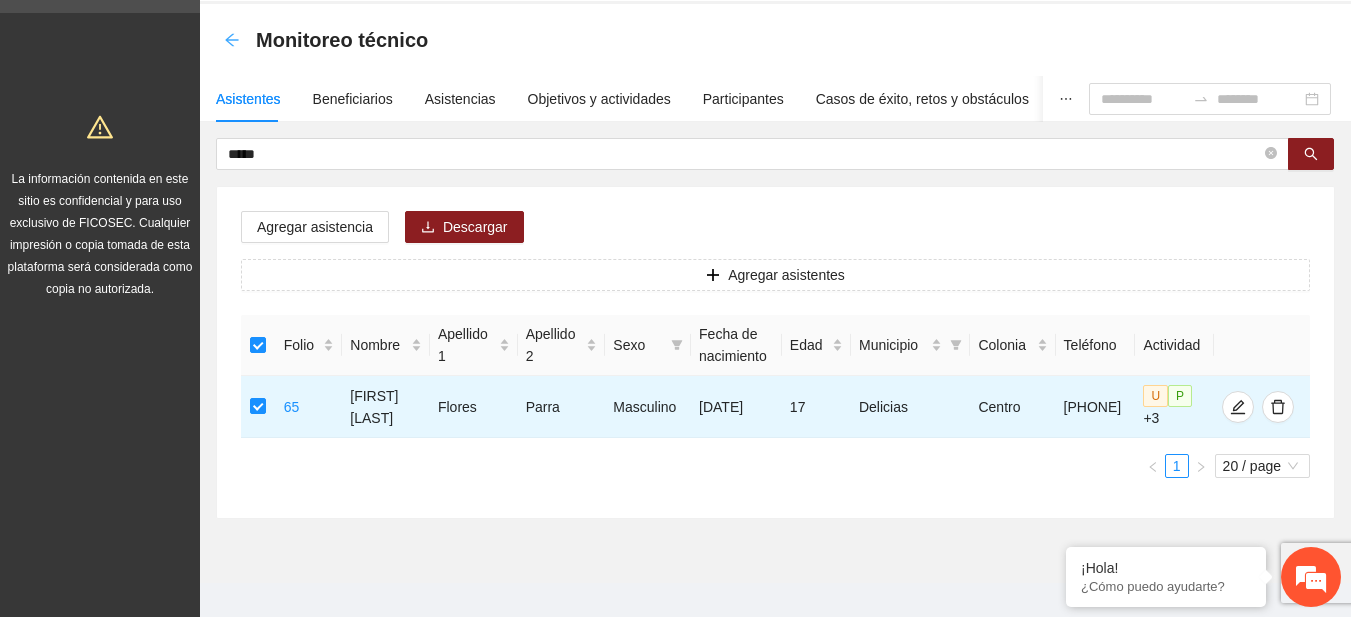click 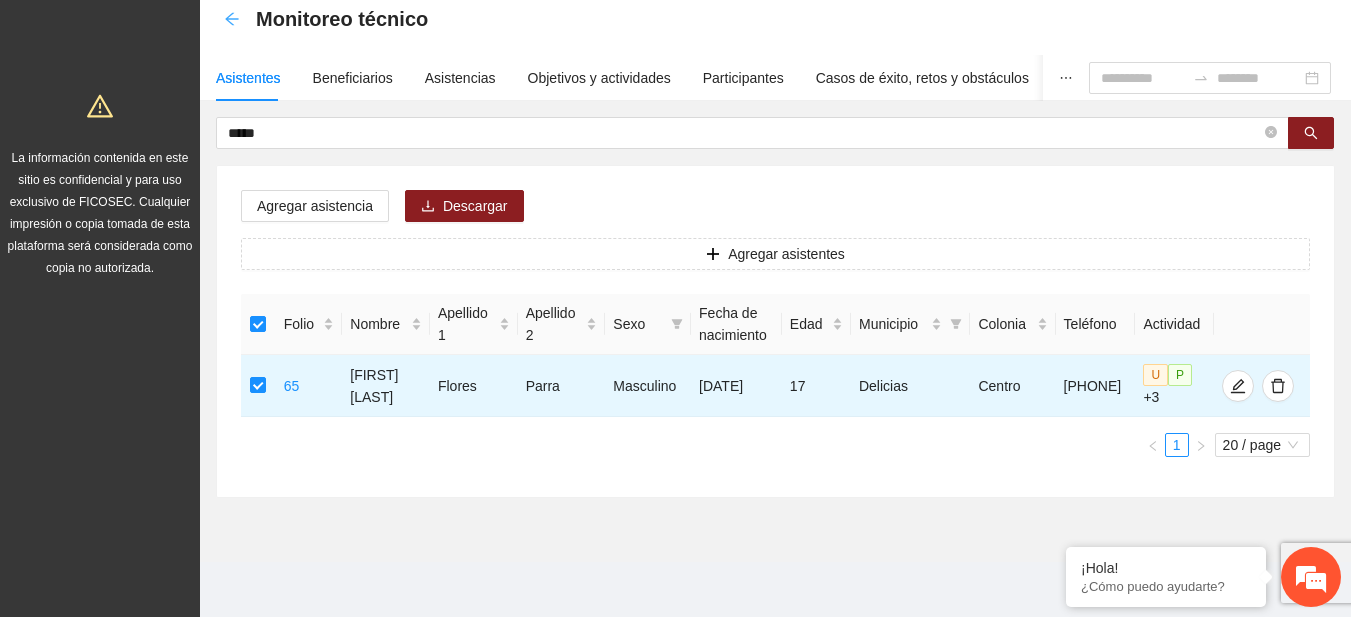 scroll, scrollTop: 0, scrollLeft: 0, axis: both 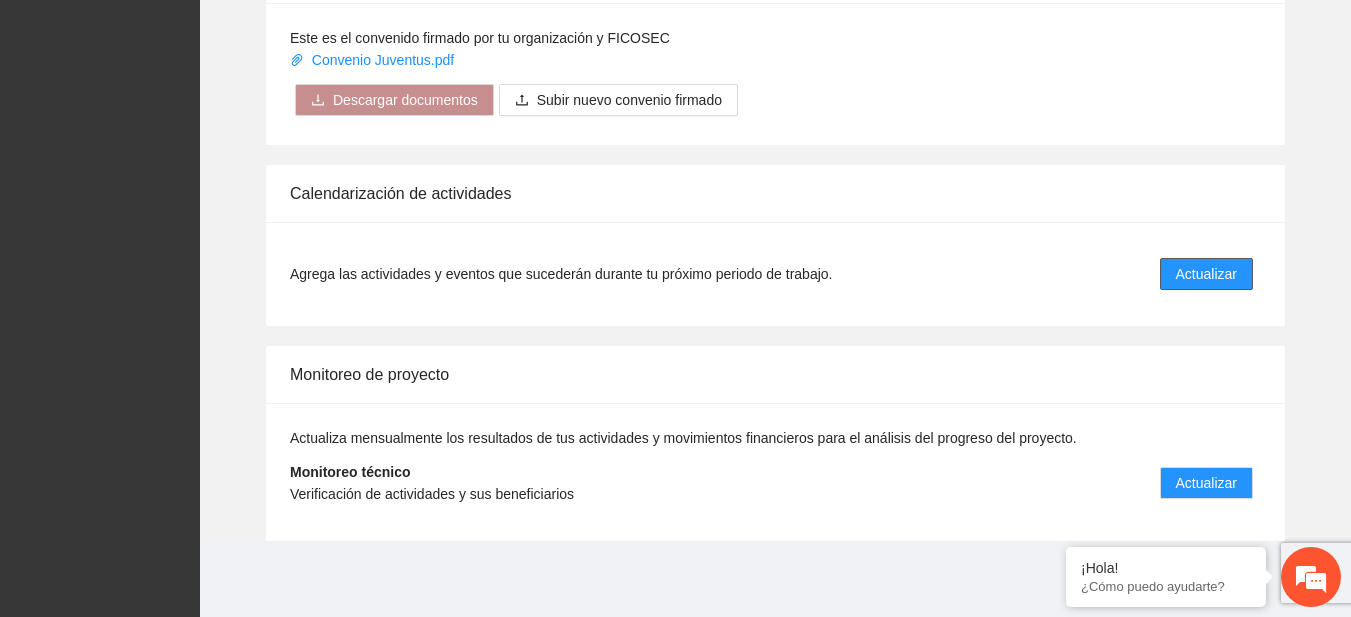 click on "Actualizar" at bounding box center (1206, 274) 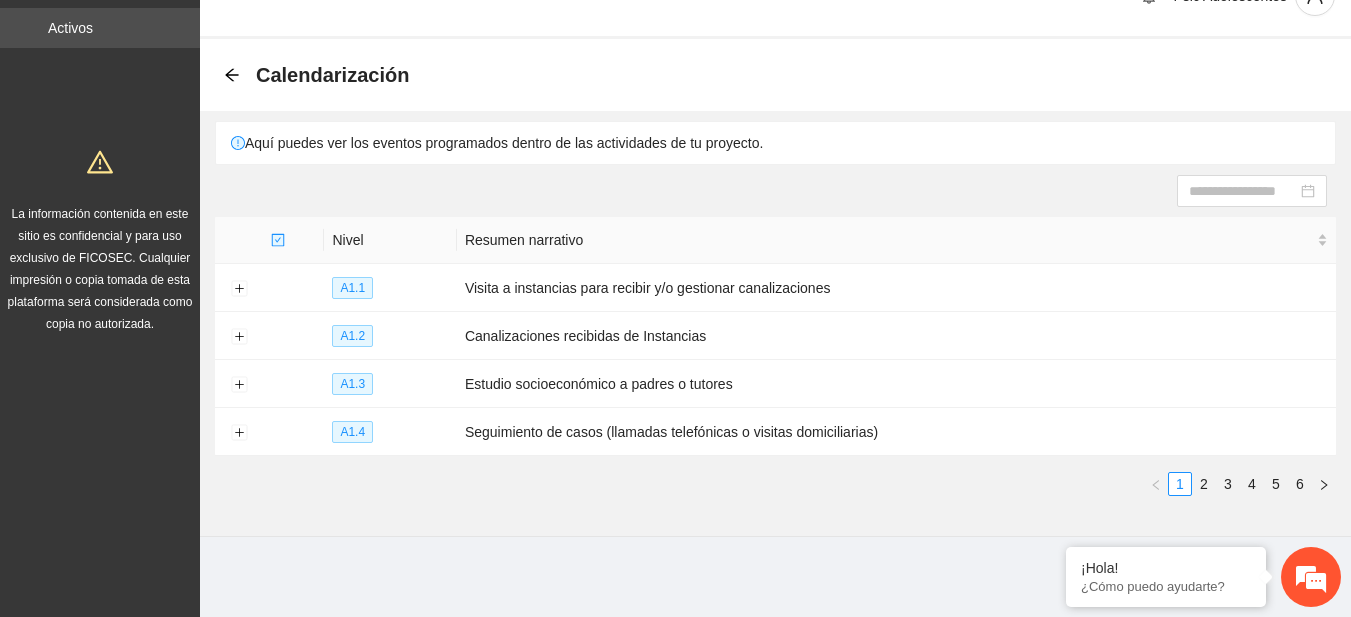 scroll, scrollTop: 0, scrollLeft: 0, axis: both 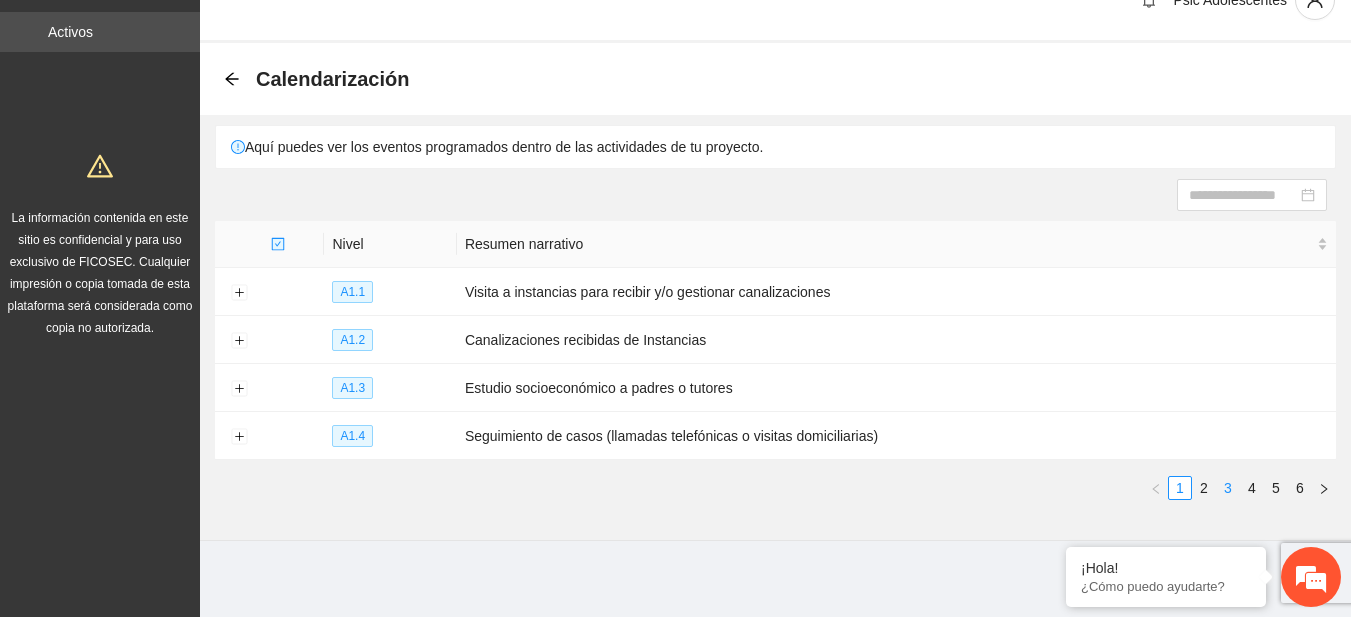 click on "3" at bounding box center (1228, 488) 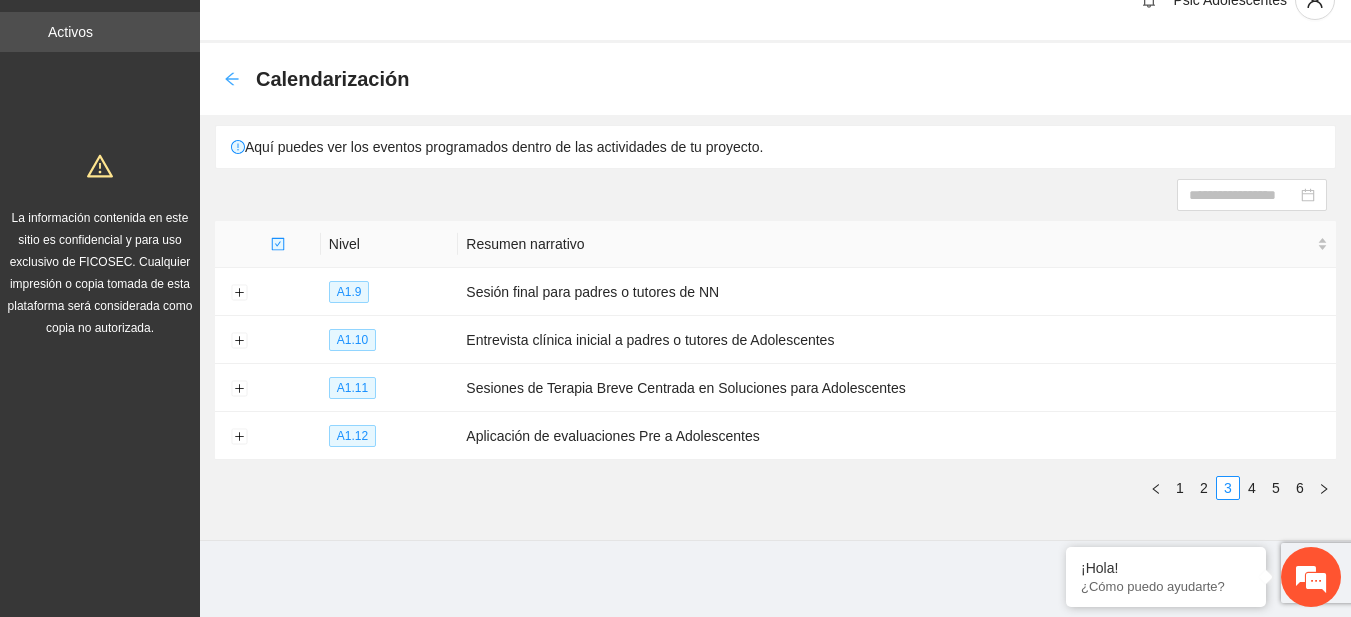 click 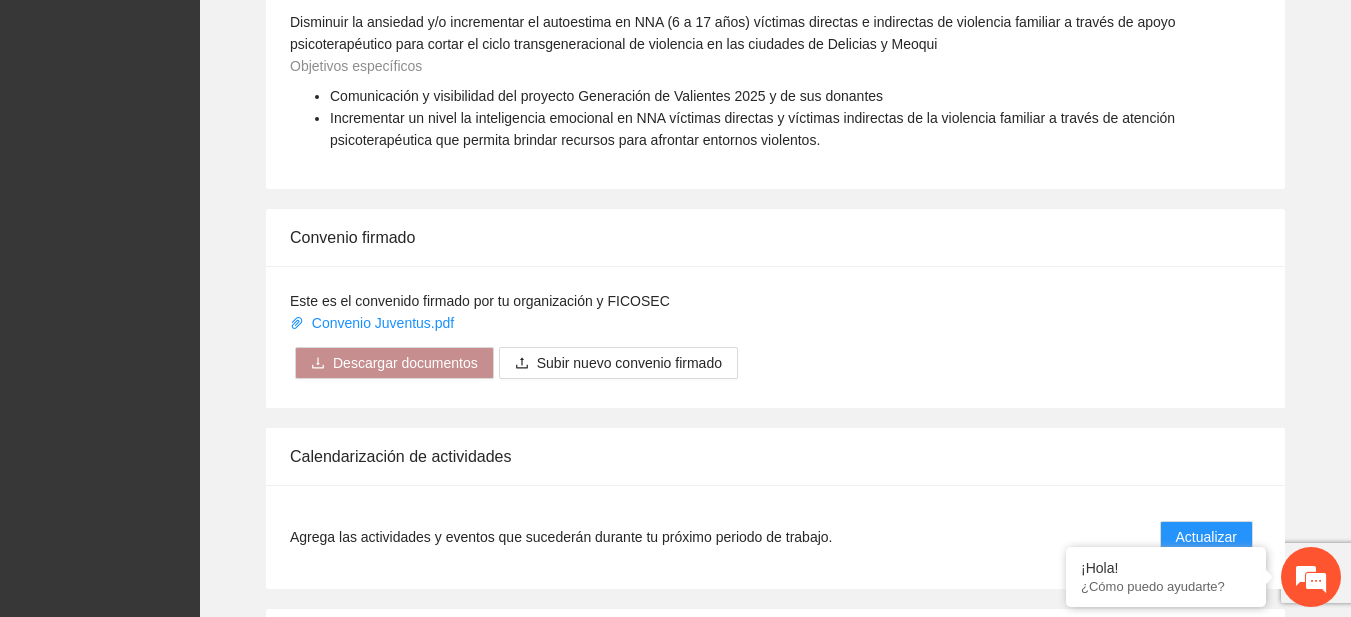 scroll, scrollTop: 1659, scrollLeft: 0, axis: vertical 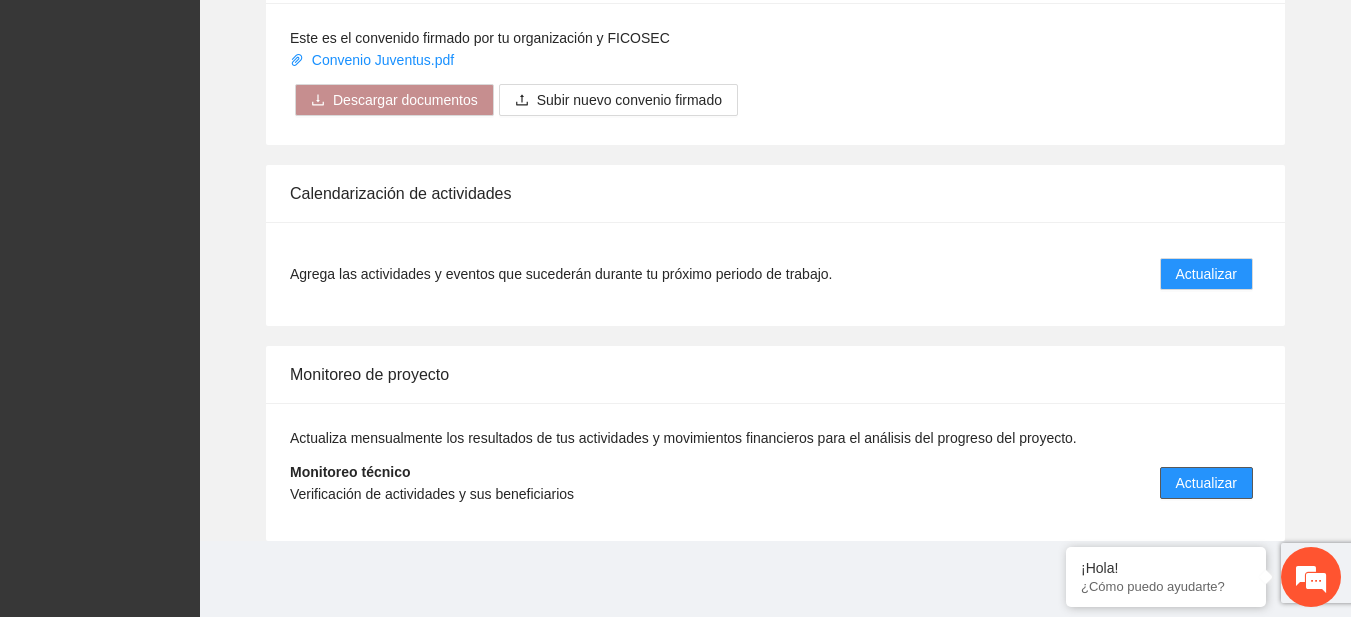 click on "Actualizar" at bounding box center (1206, 483) 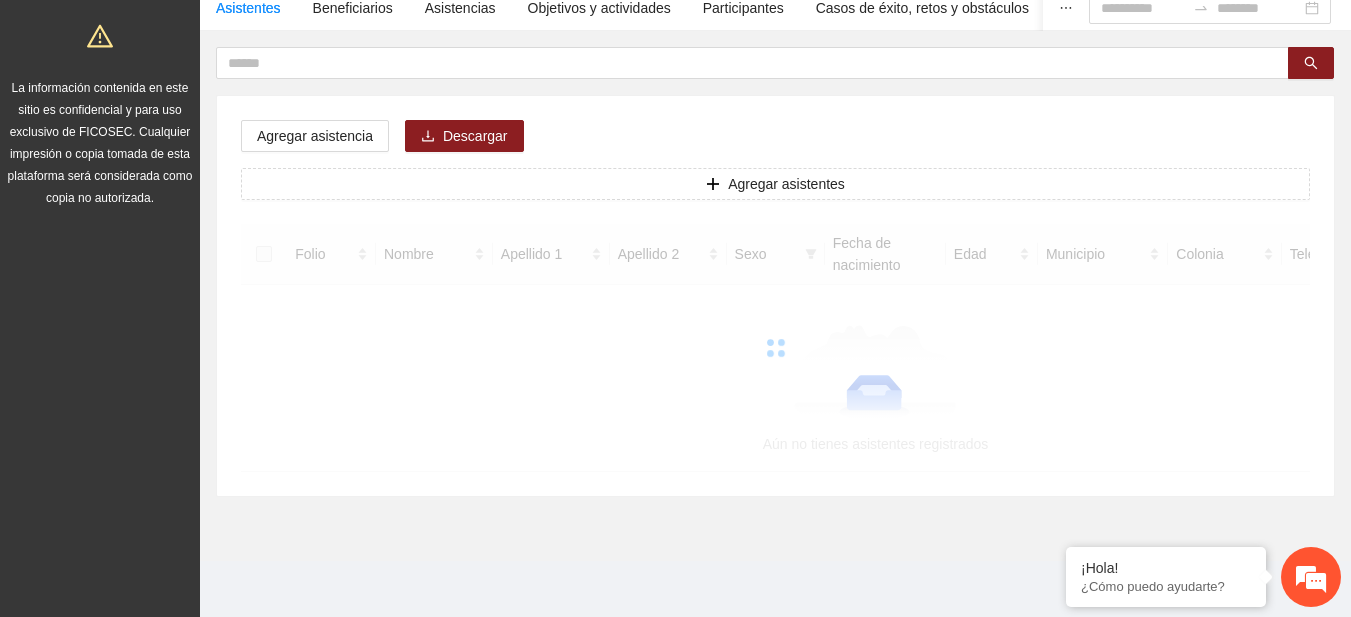scroll, scrollTop: 0, scrollLeft: 0, axis: both 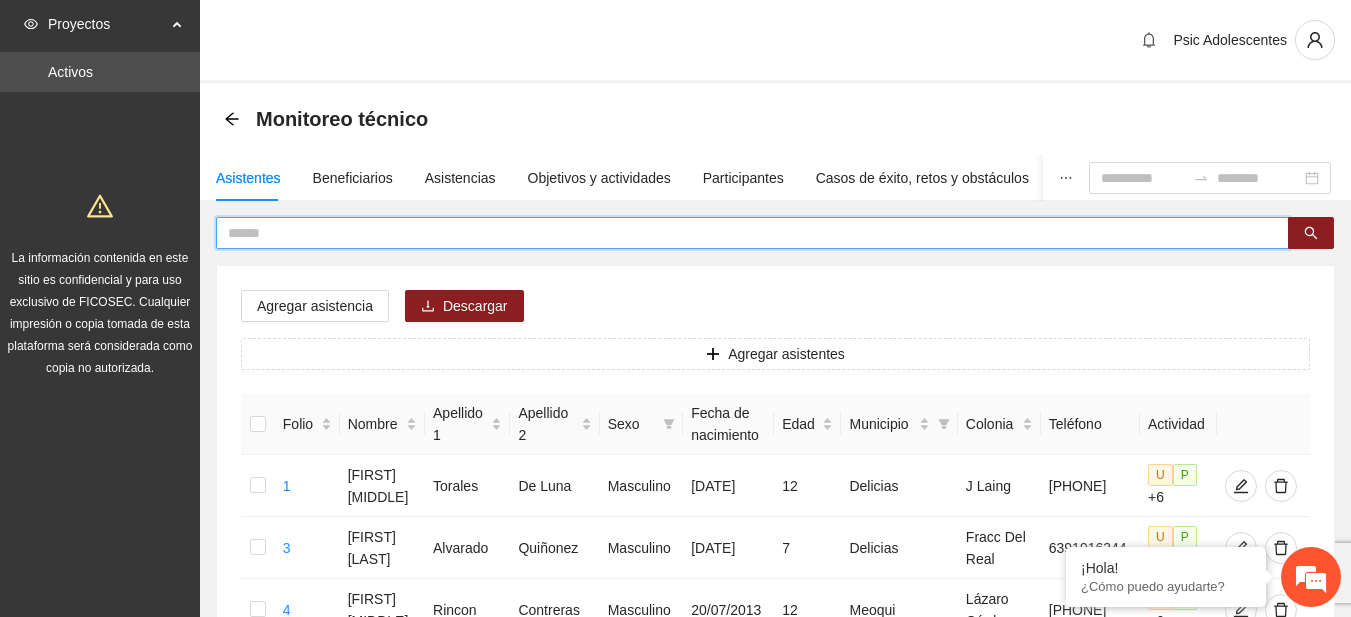 click at bounding box center (744, 233) 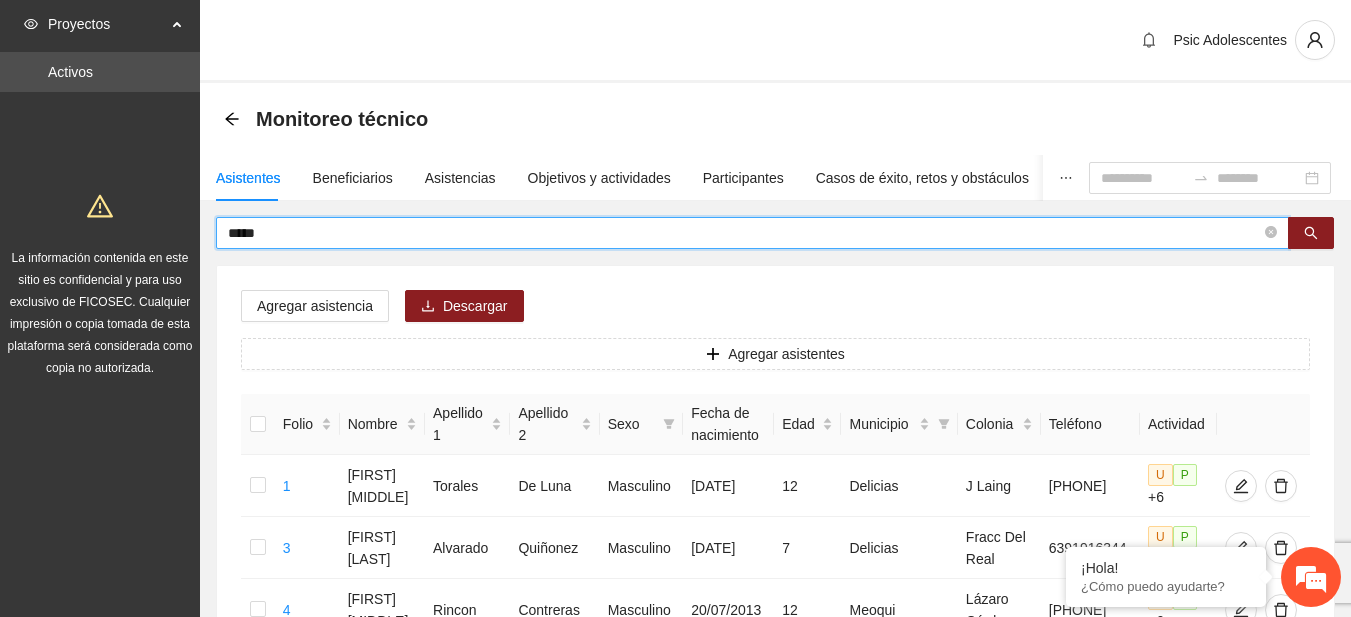 type on "*****" 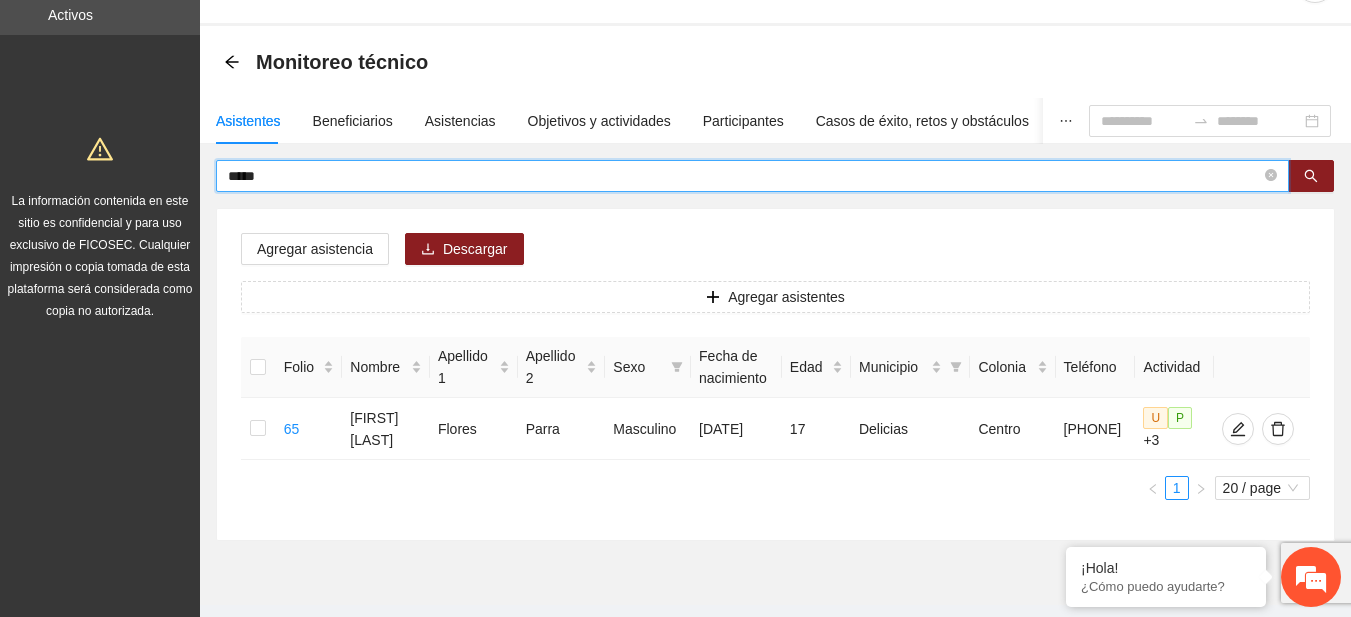 scroll, scrollTop: 60, scrollLeft: 0, axis: vertical 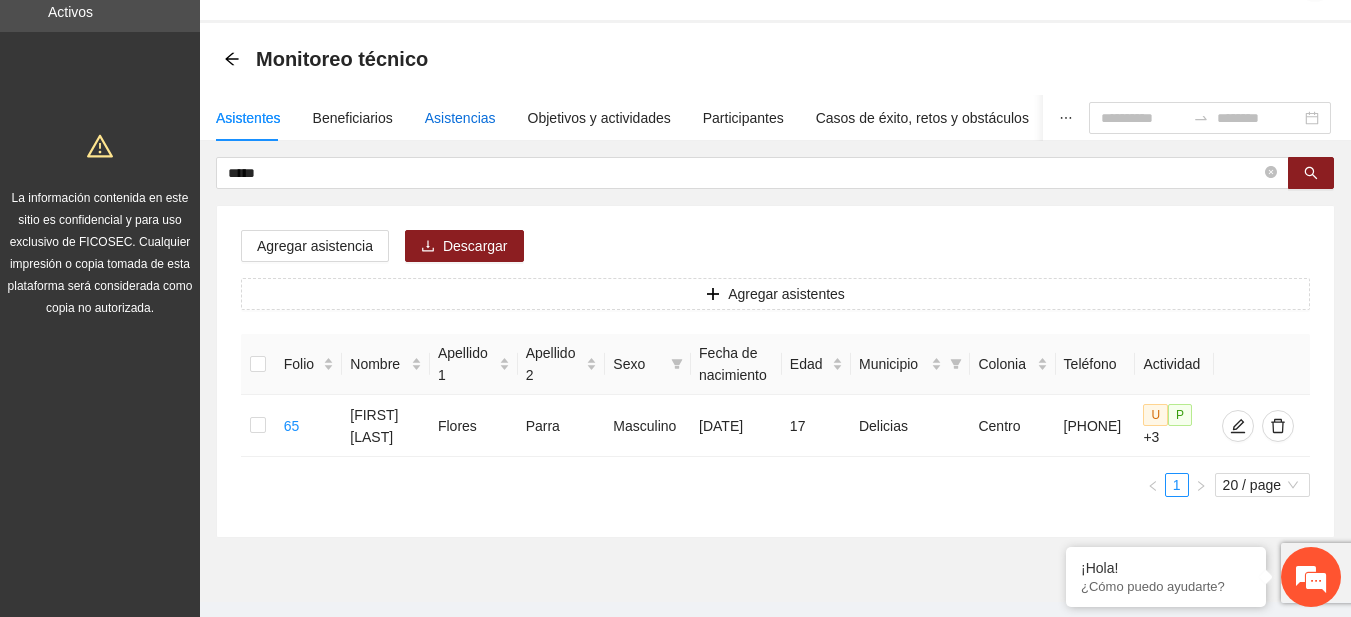 click on "Asistencias" at bounding box center (460, 118) 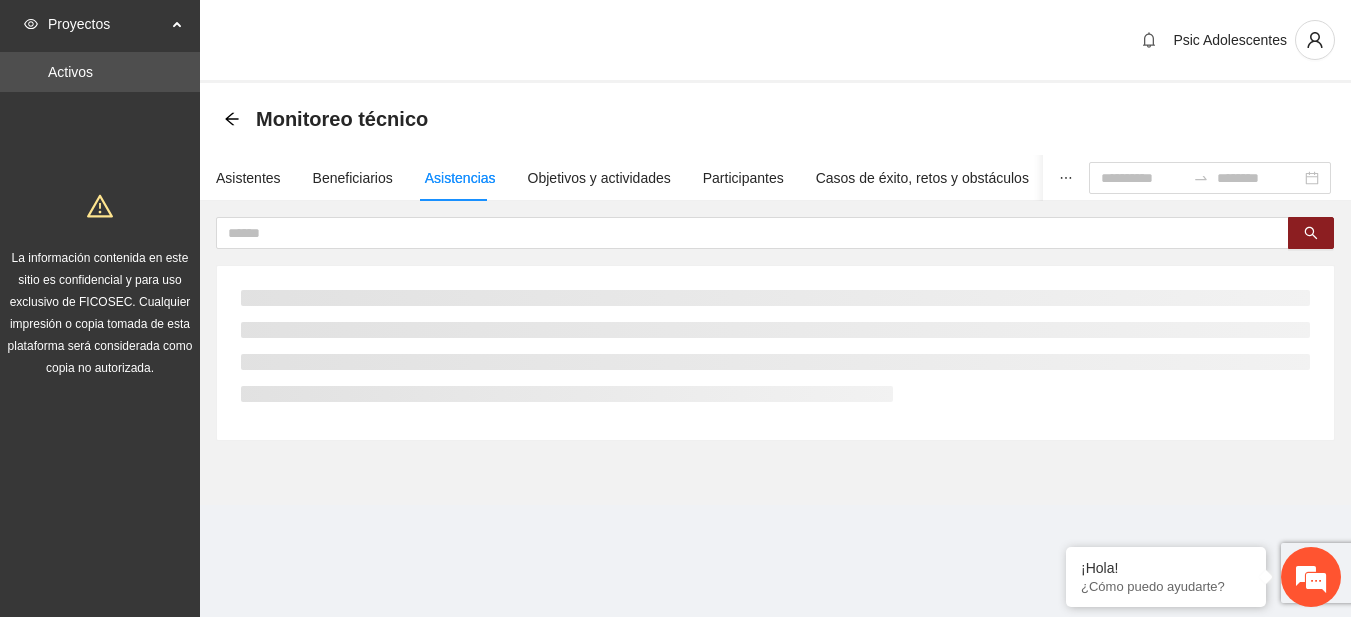 scroll, scrollTop: 0, scrollLeft: 0, axis: both 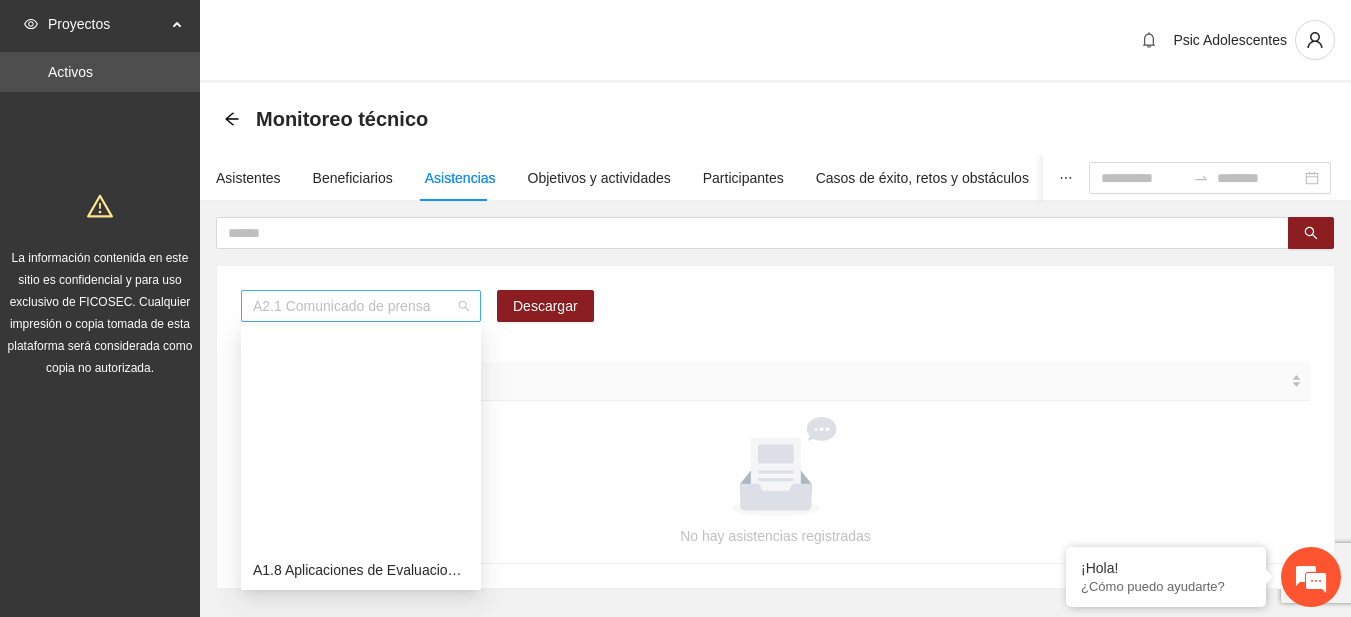 click on "A2.1 Comunicado de prensa" at bounding box center (361, 306) 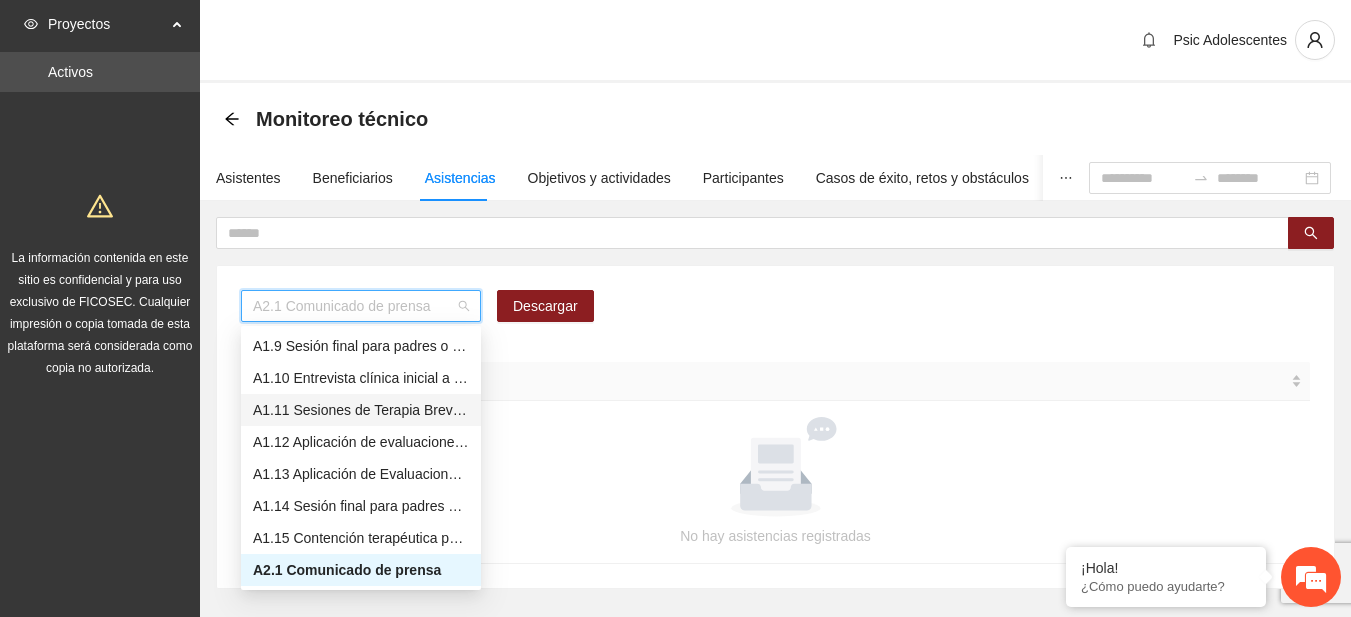 click on "A1.11 Sesiones de Terapia Breve Centrada en Soluciones para Adolescentes" at bounding box center [361, 410] 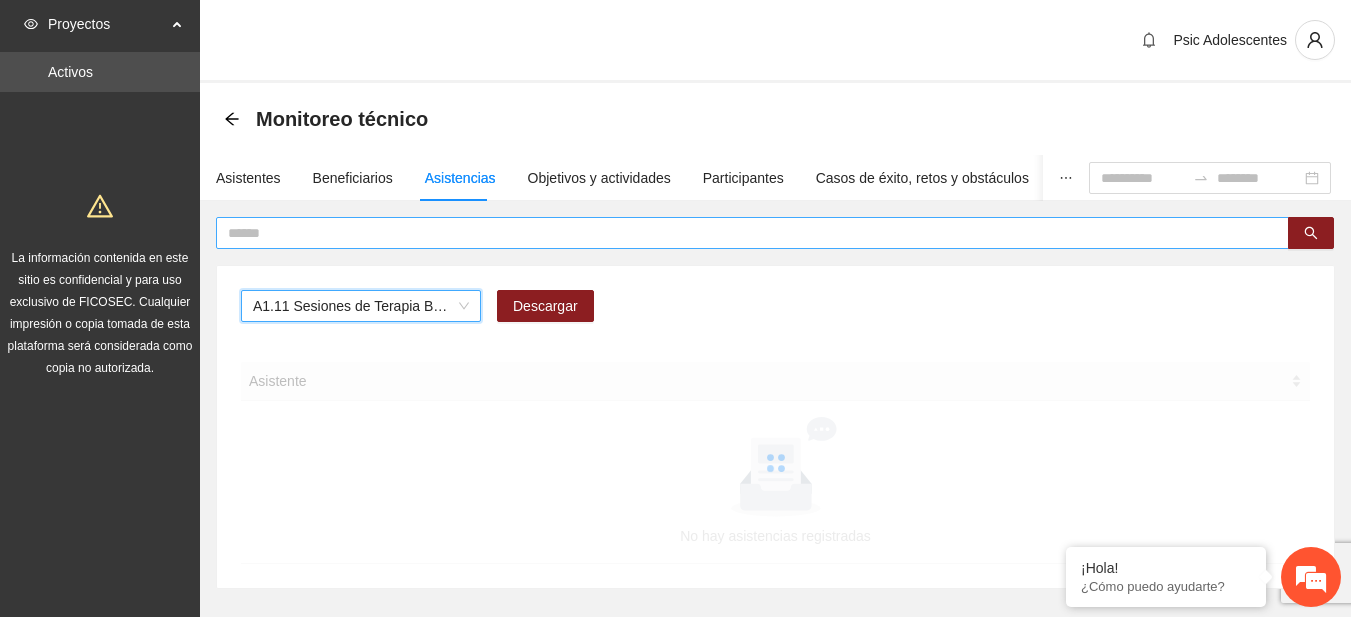 click at bounding box center [744, 233] 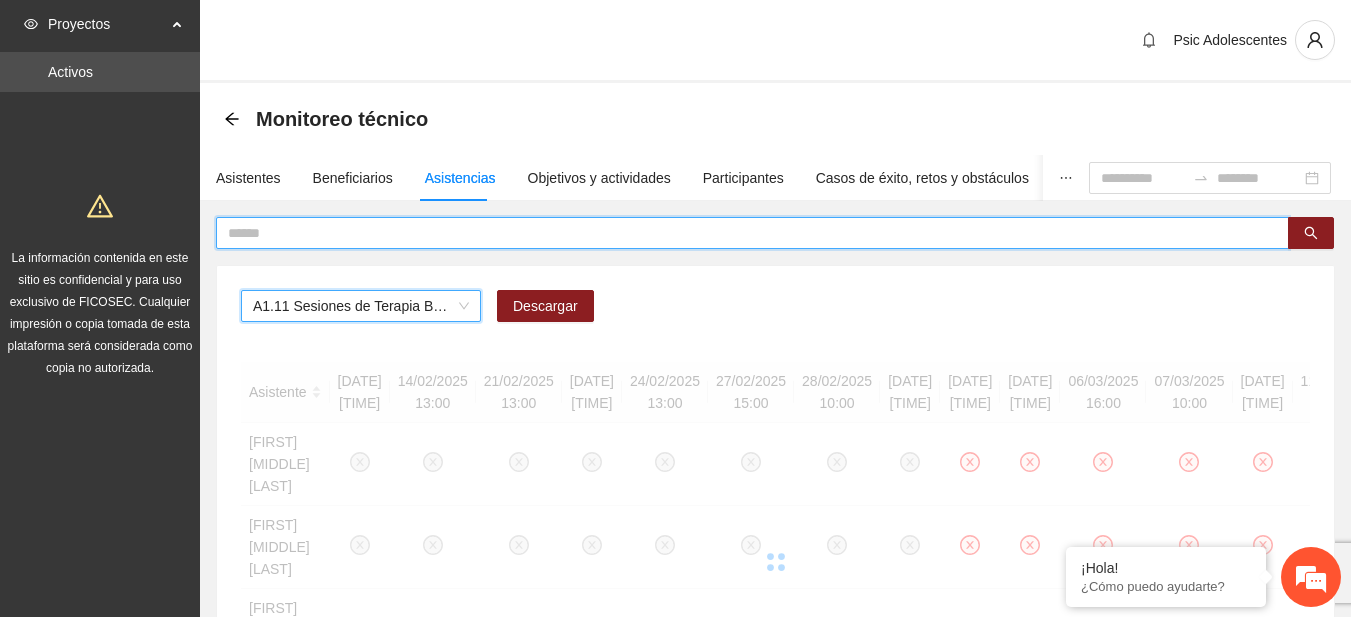 click at bounding box center (744, 233) 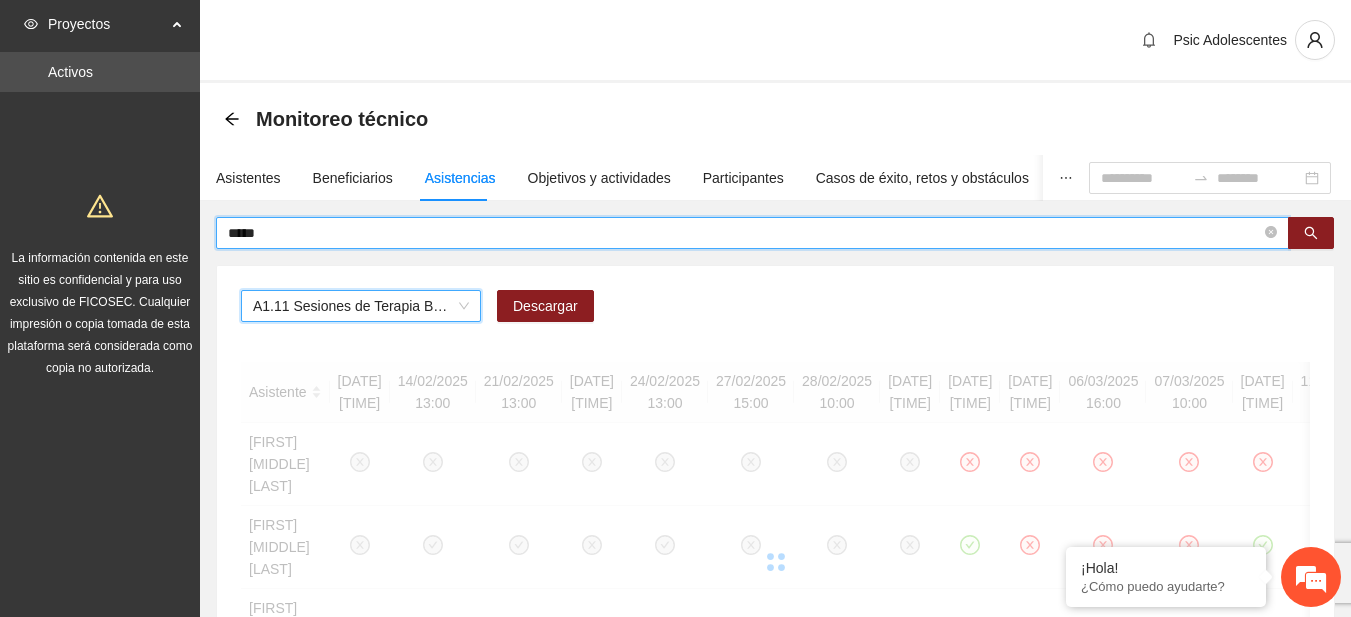 type on "*****" 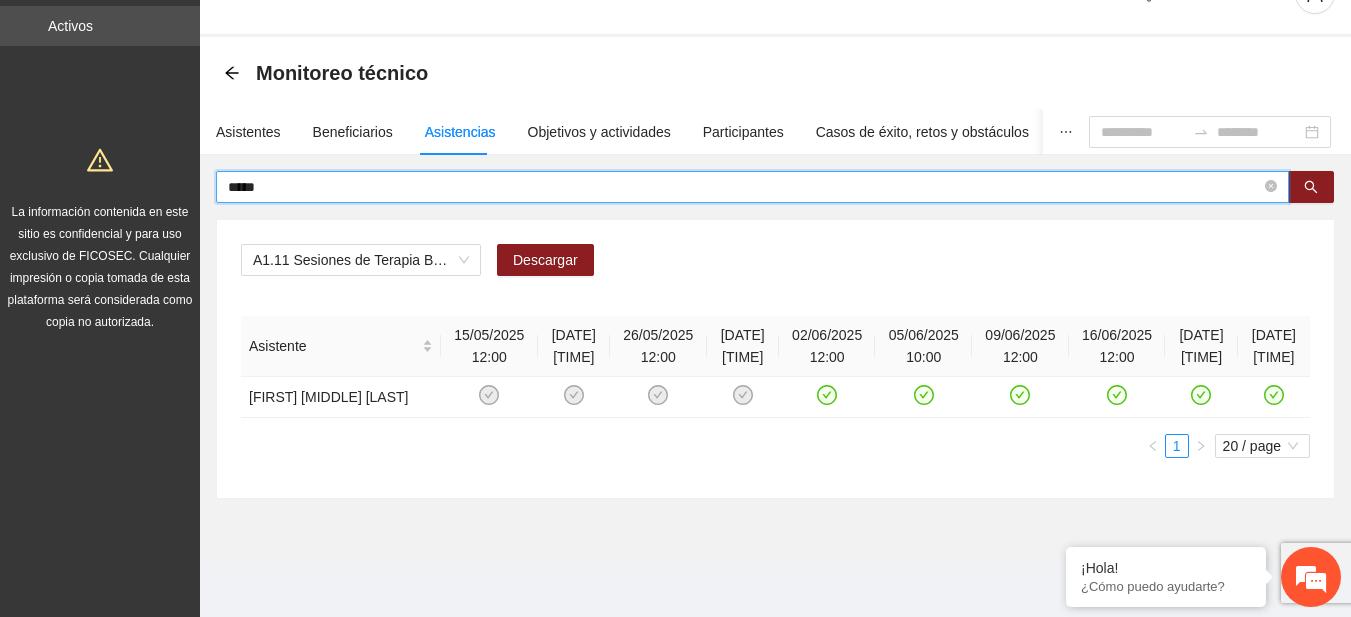 scroll, scrollTop: 68, scrollLeft: 0, axis: vertical 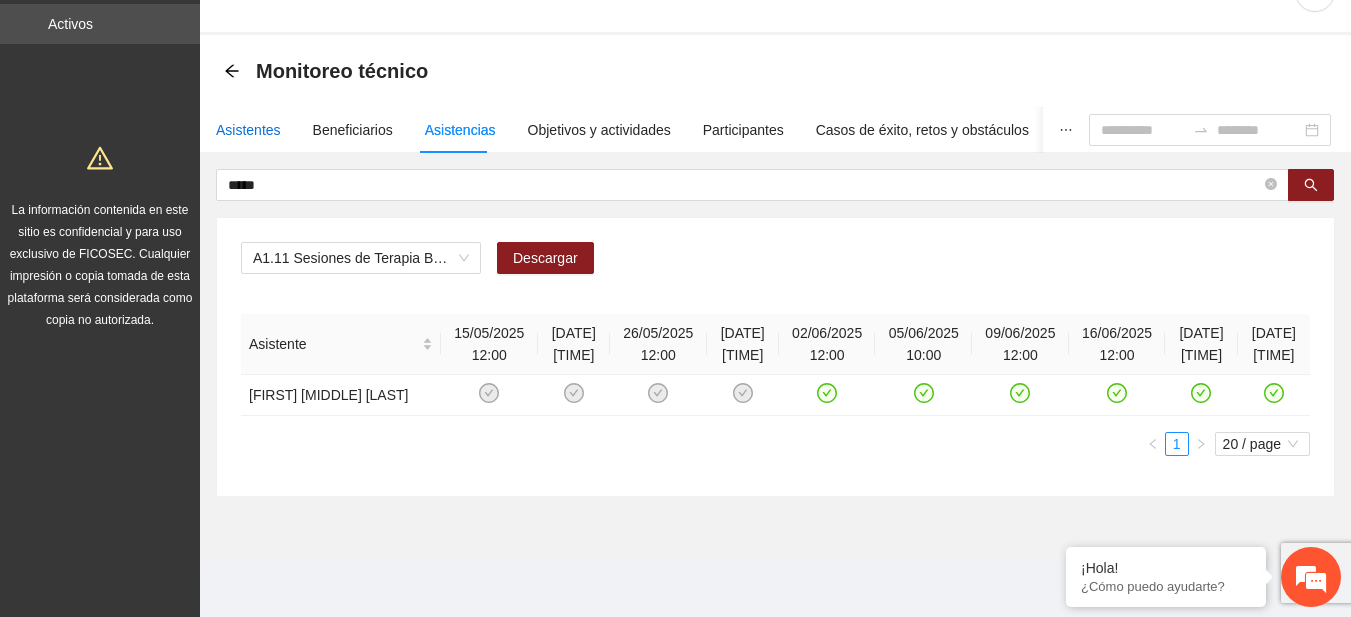 click on "Asistentes" at bounding box center [248, 130] 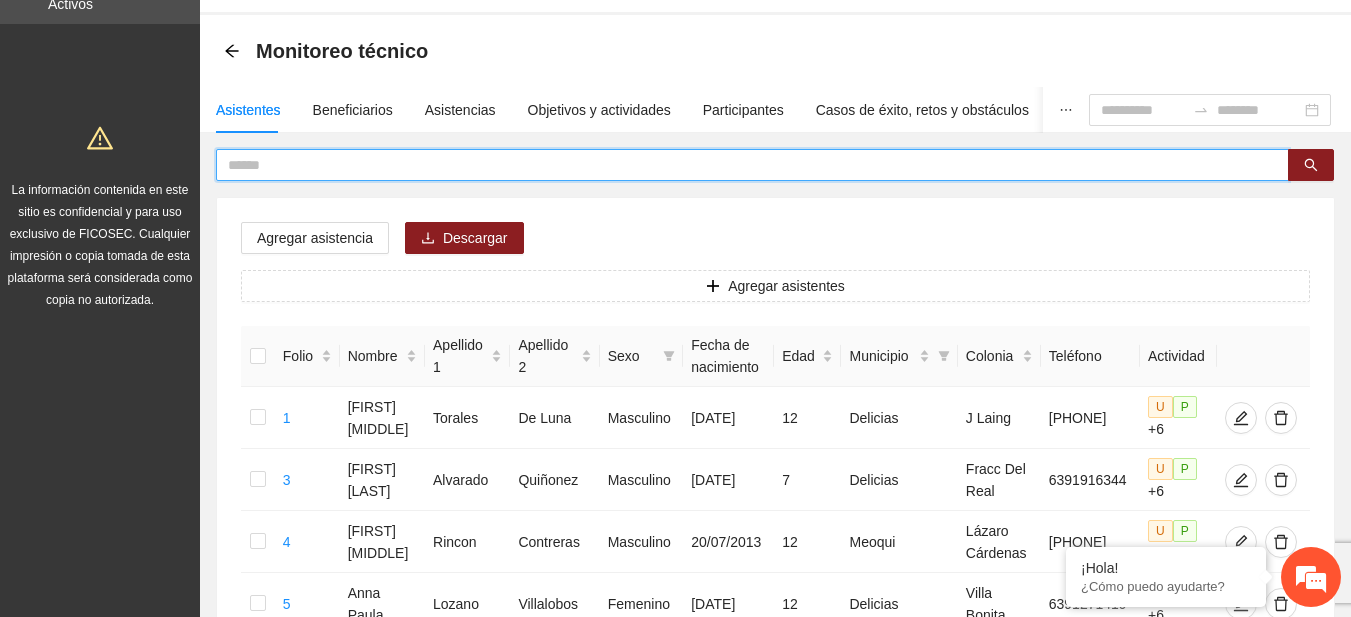 click at bounding box center [744, 165] 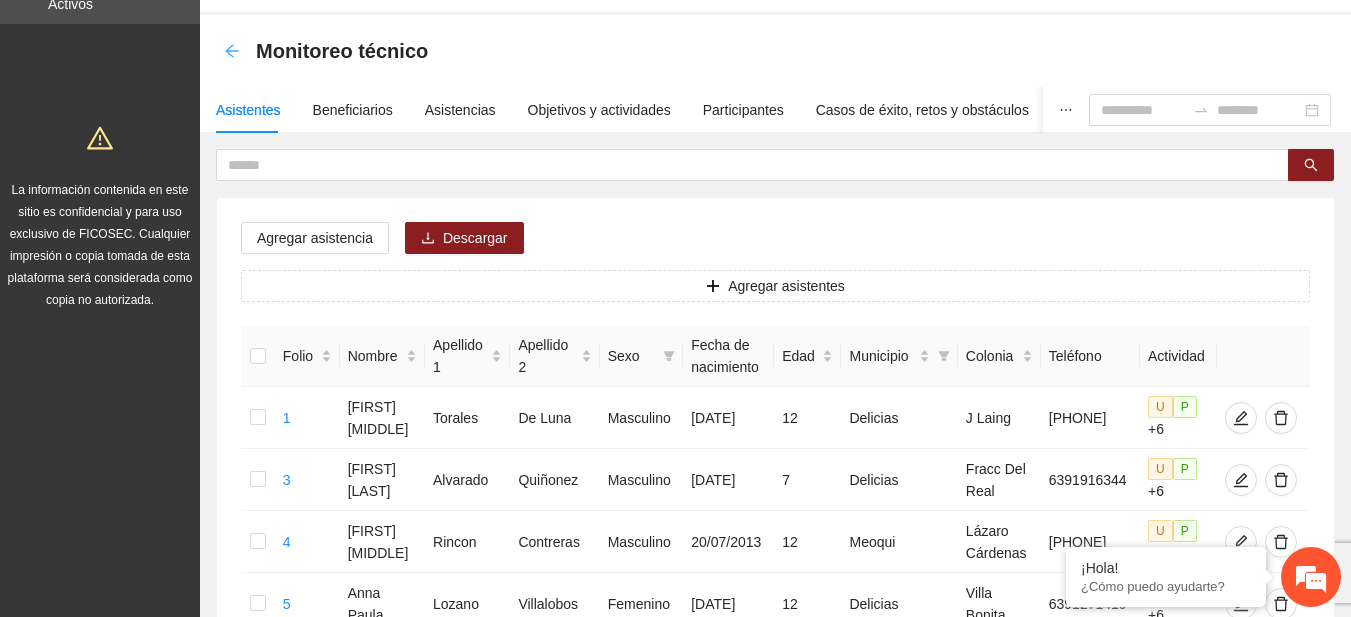 click 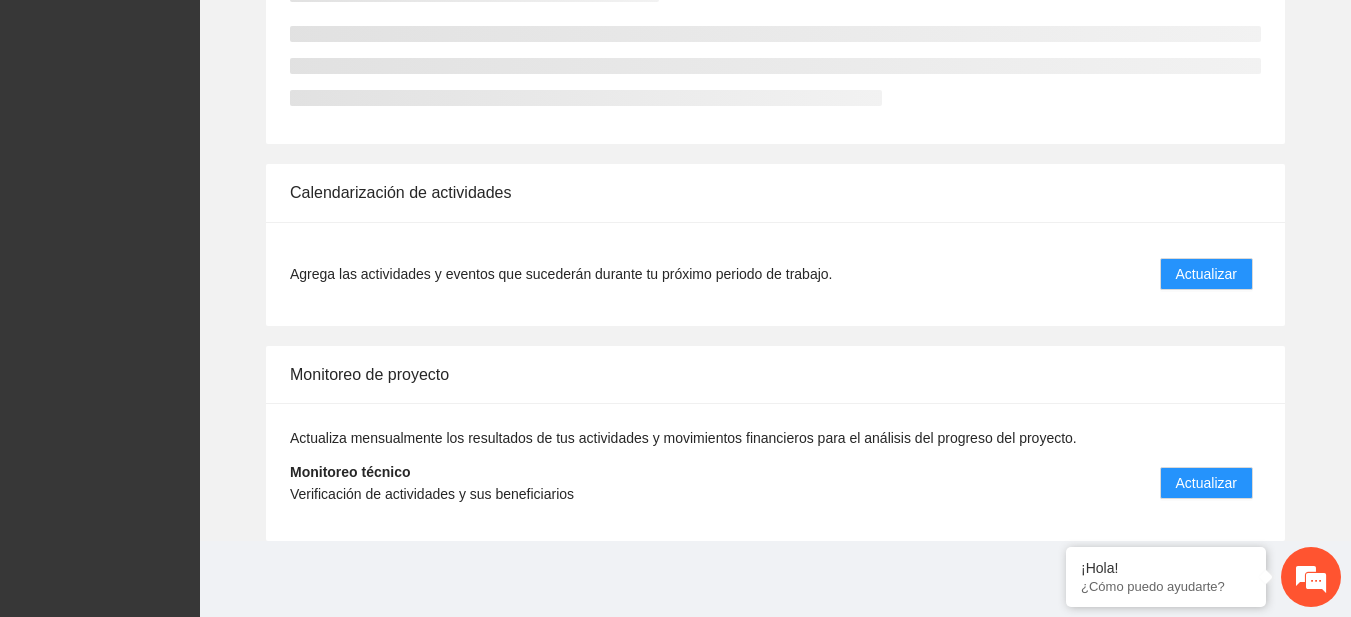scroll, scrollTop: 0, scrollLeft: 0, axis: both 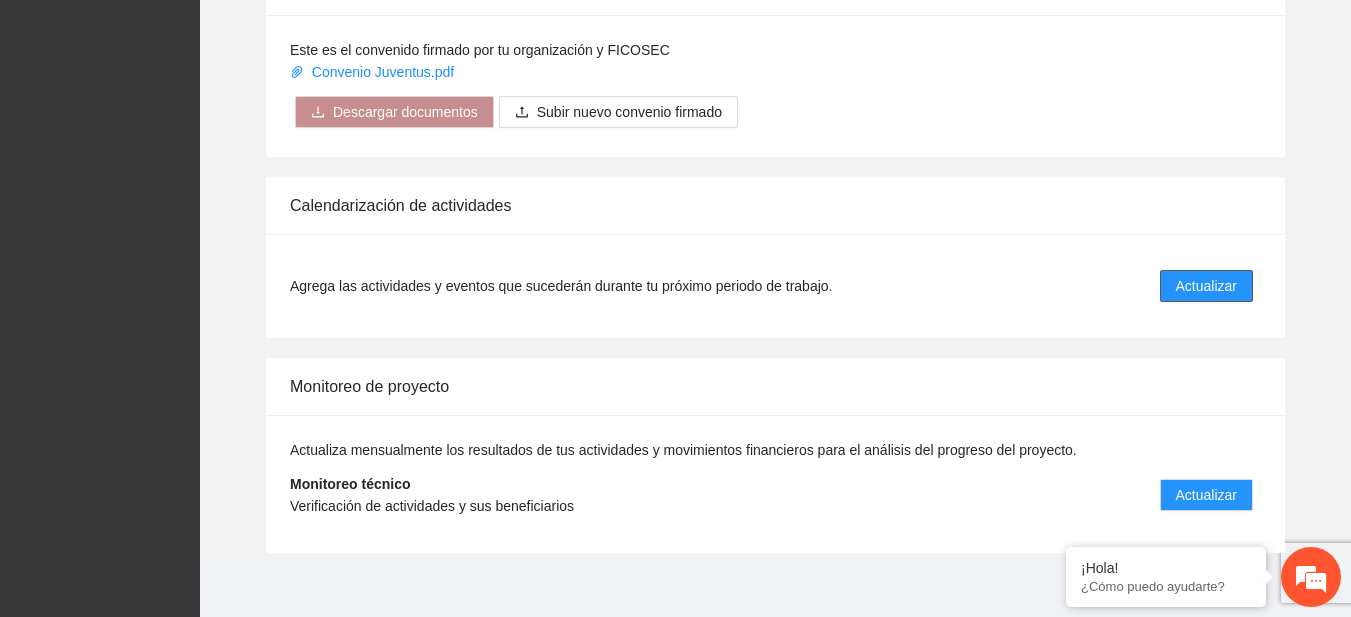 click on "Actualizar" at bounding box center (1206, 286) 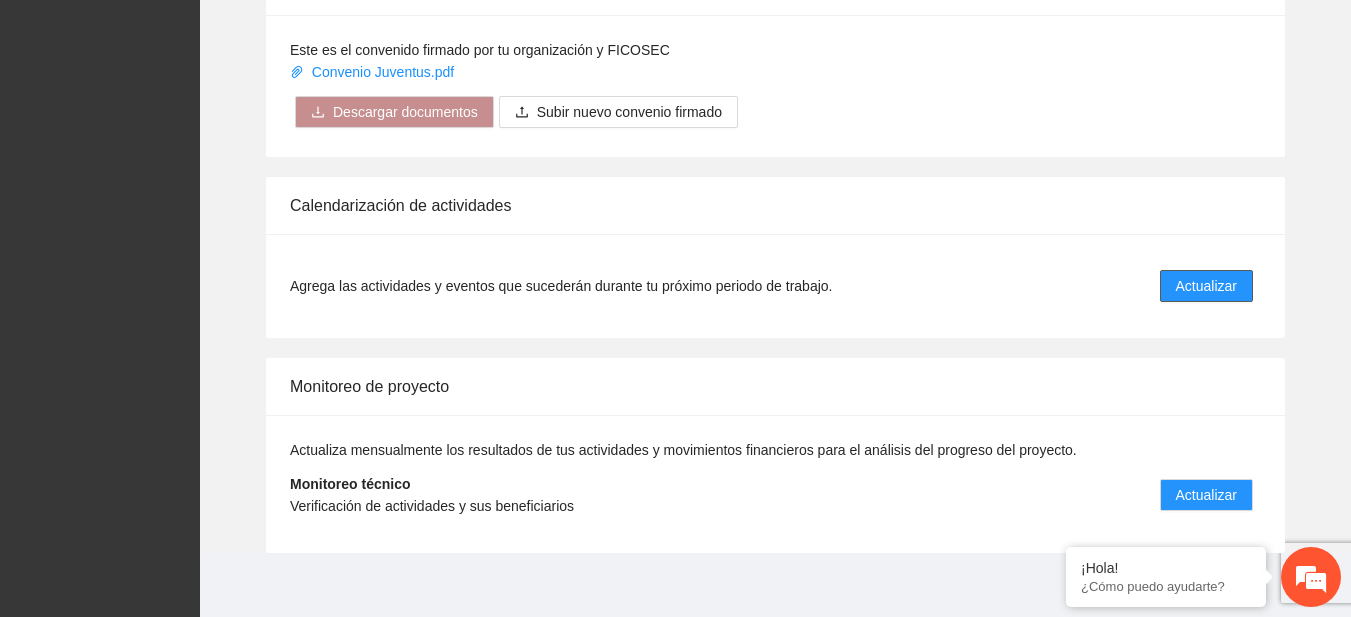 scroll, scrollTop: 0, scrollLeft: 0, axis: both 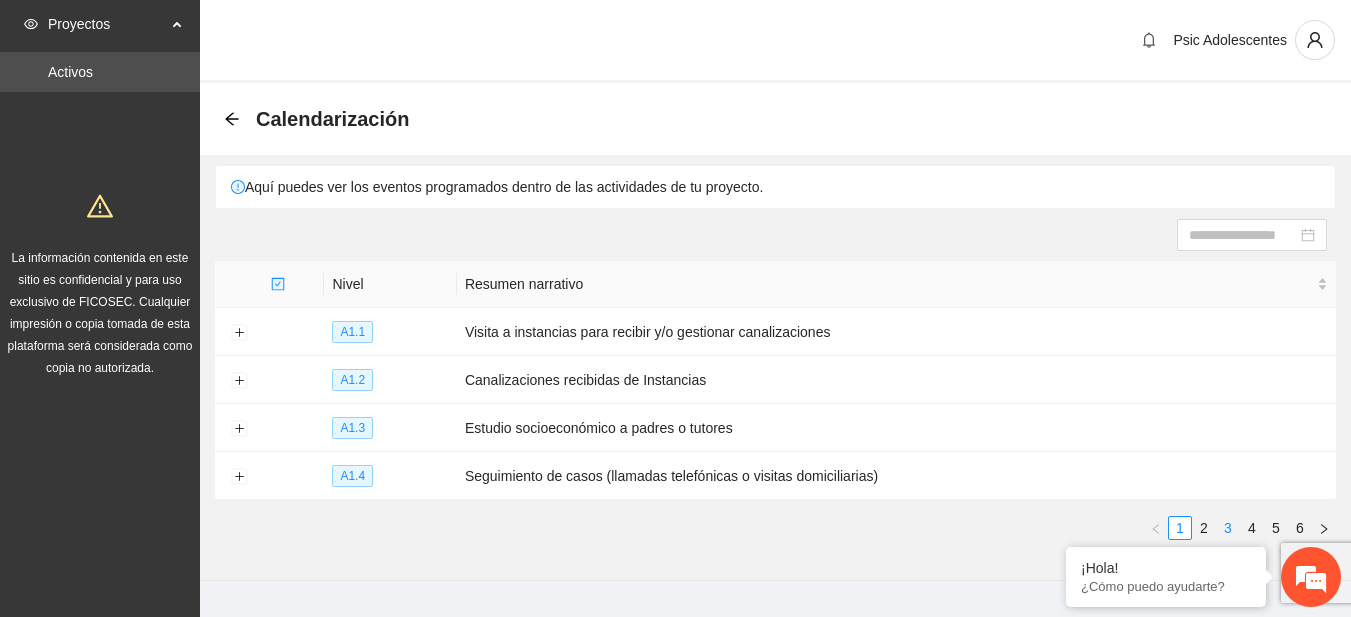 click on "3" at bounding box center [1228, 528] 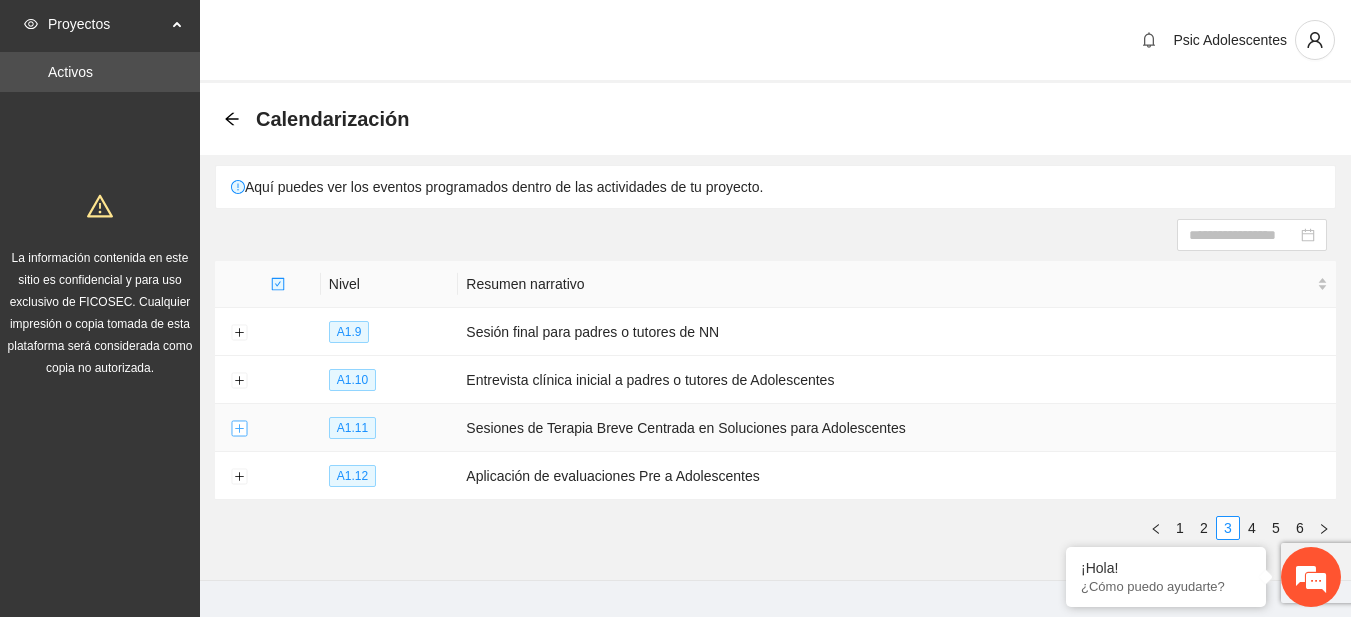 click at bounding box center (239, 429) 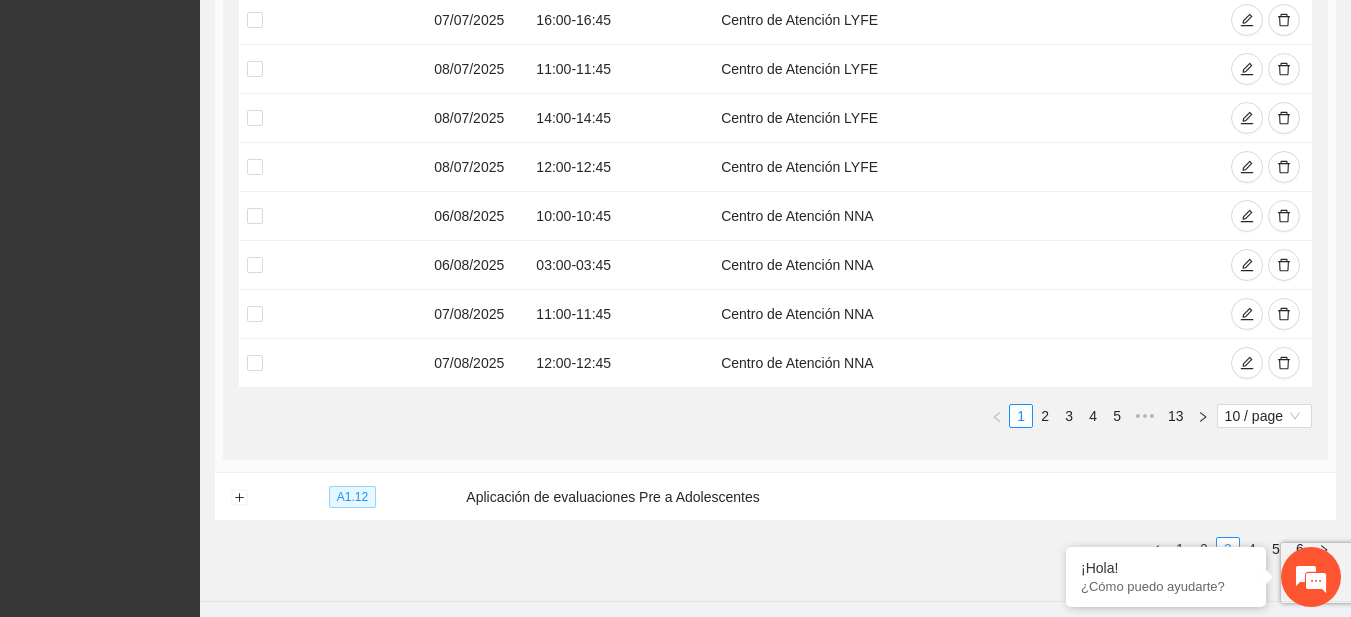 scroll, scrollTop: 762, scrollLeft: 0, axis: vertical 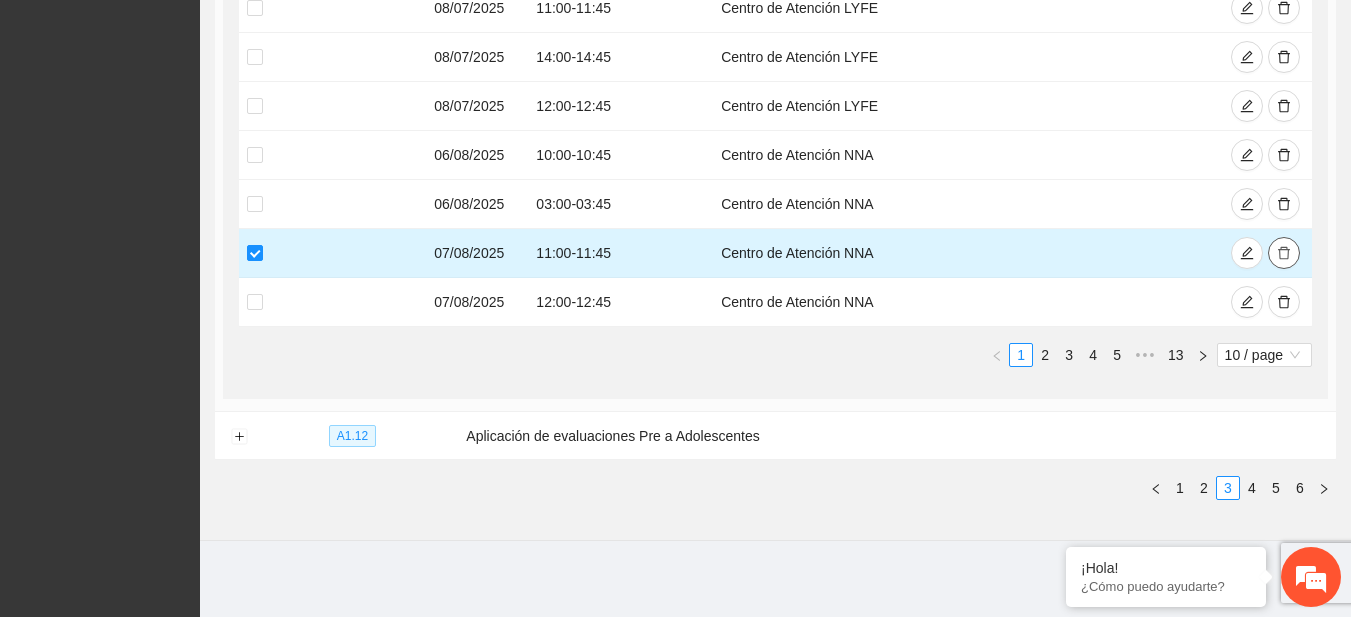 click 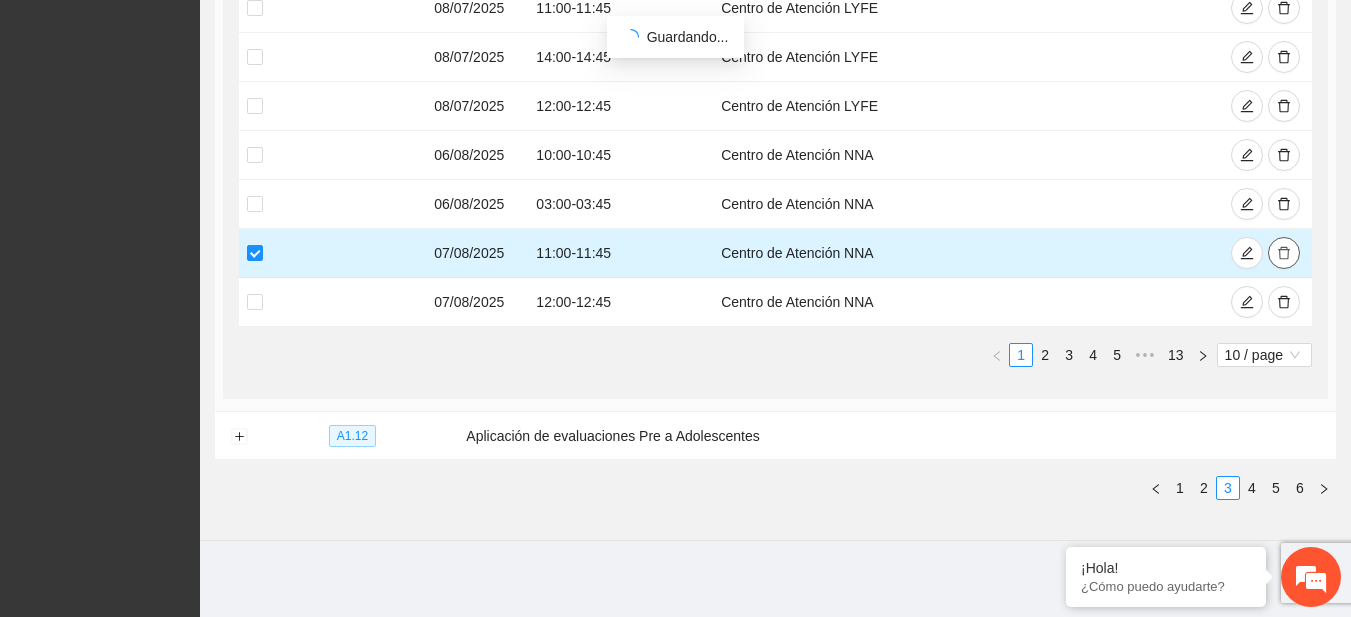 scroll, scrollTop: 713, scrollLeft: 0, axis: vertical 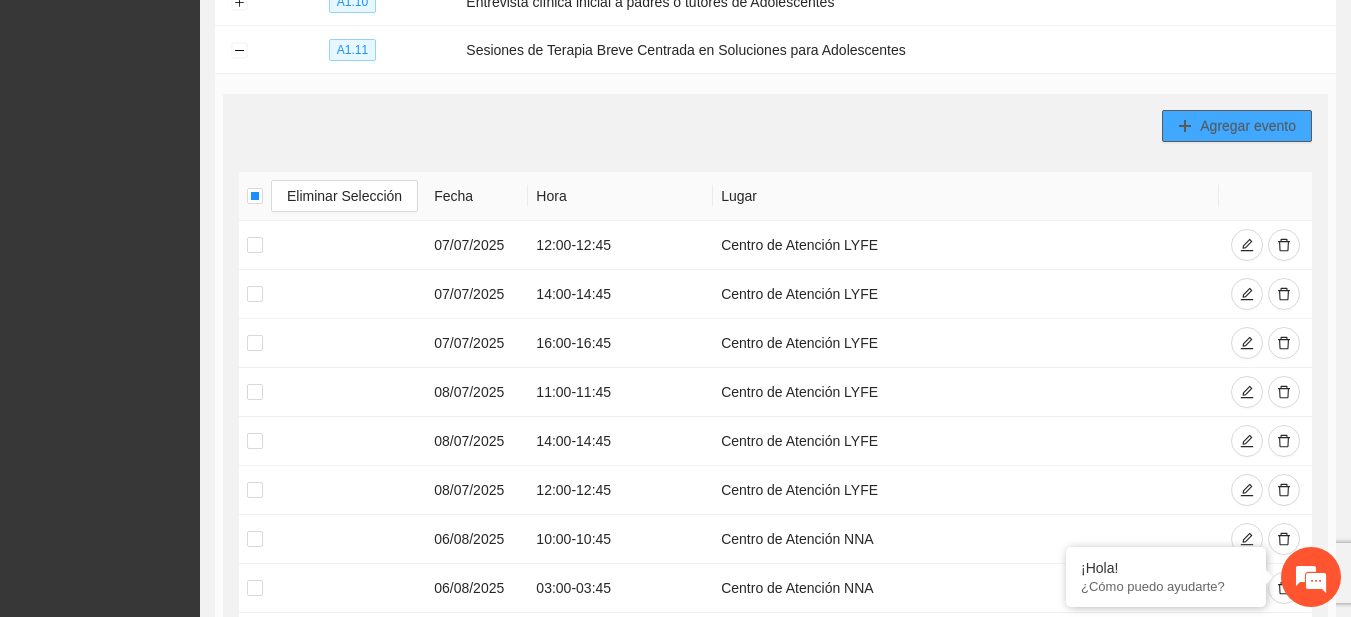 click on "Agregar evento" at bounding box center [1248, 126] 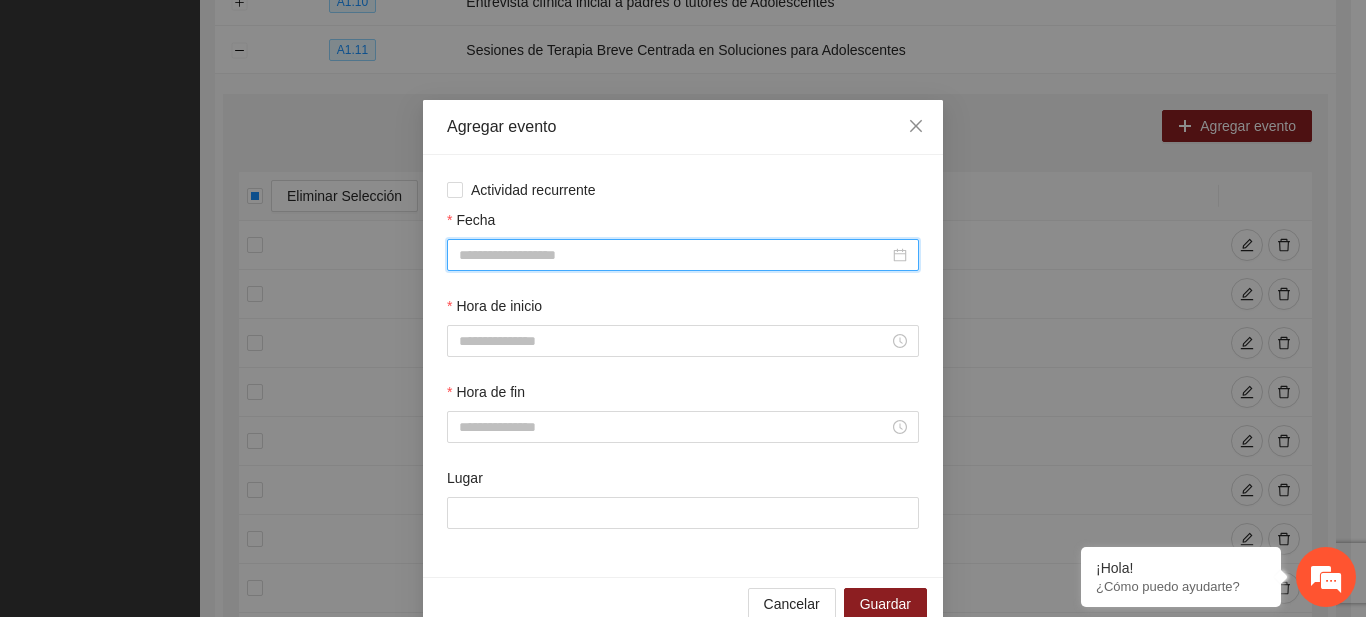 click on "Fecha" at bounding box center (674, 255) 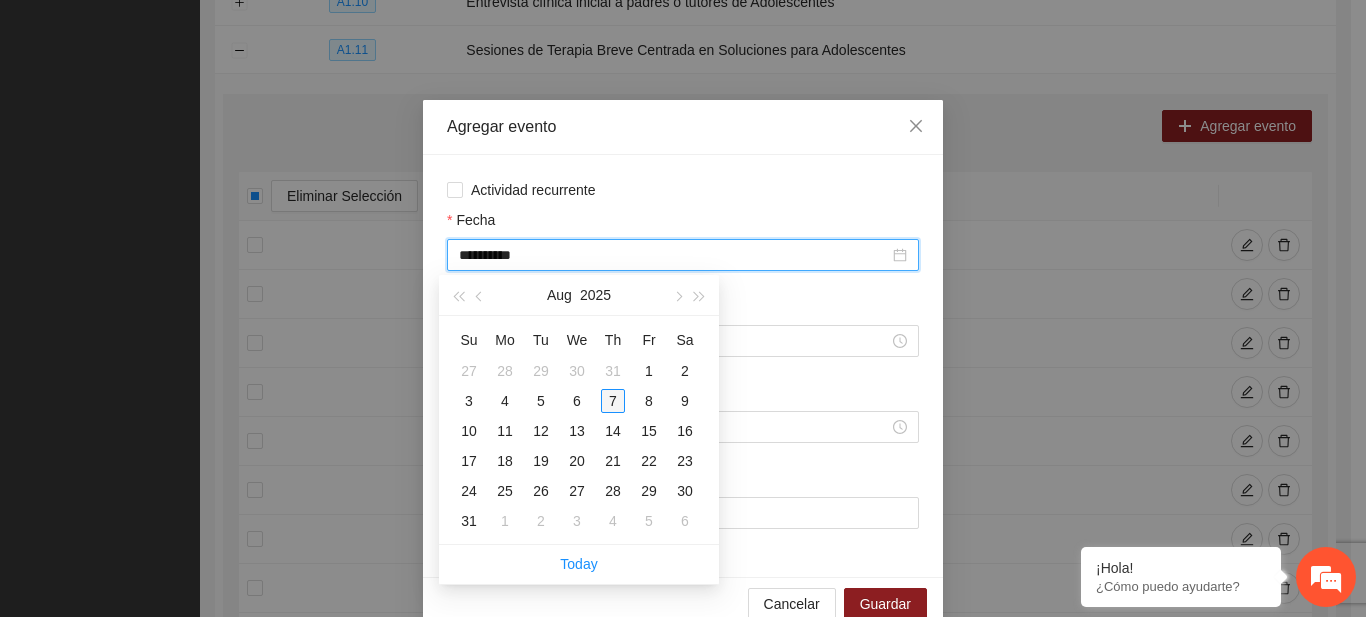 type on "**********" 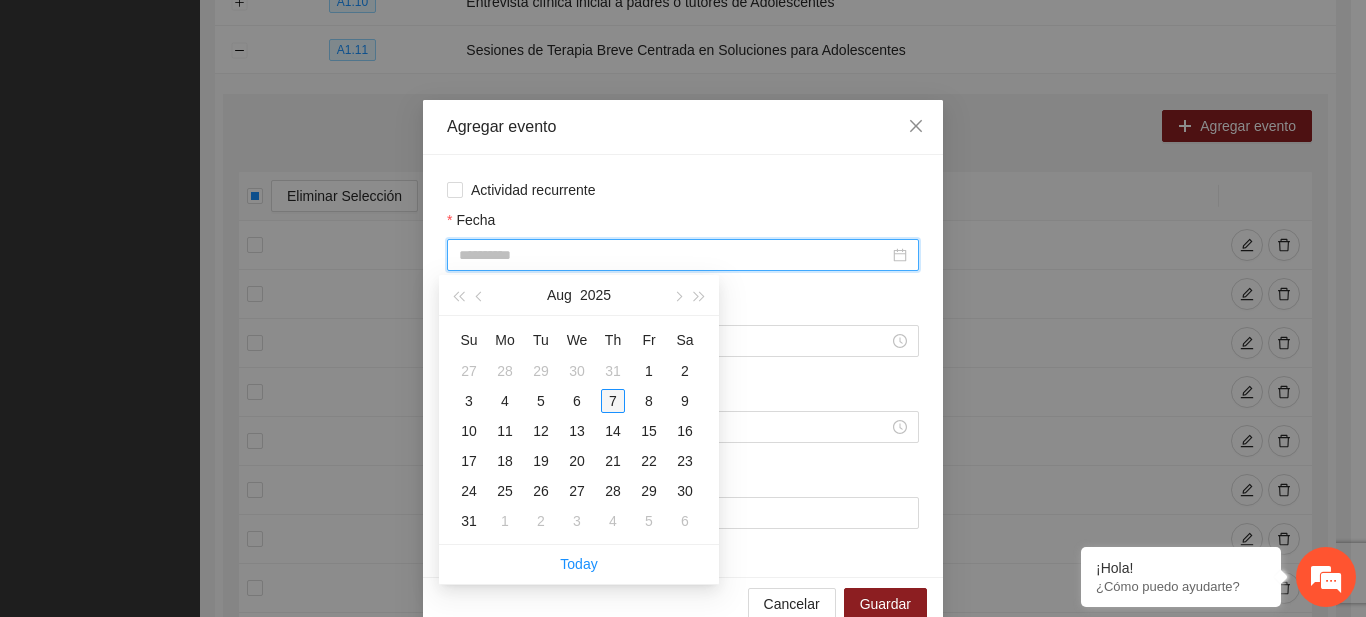 click on "7" at bounding box center [613, 401] 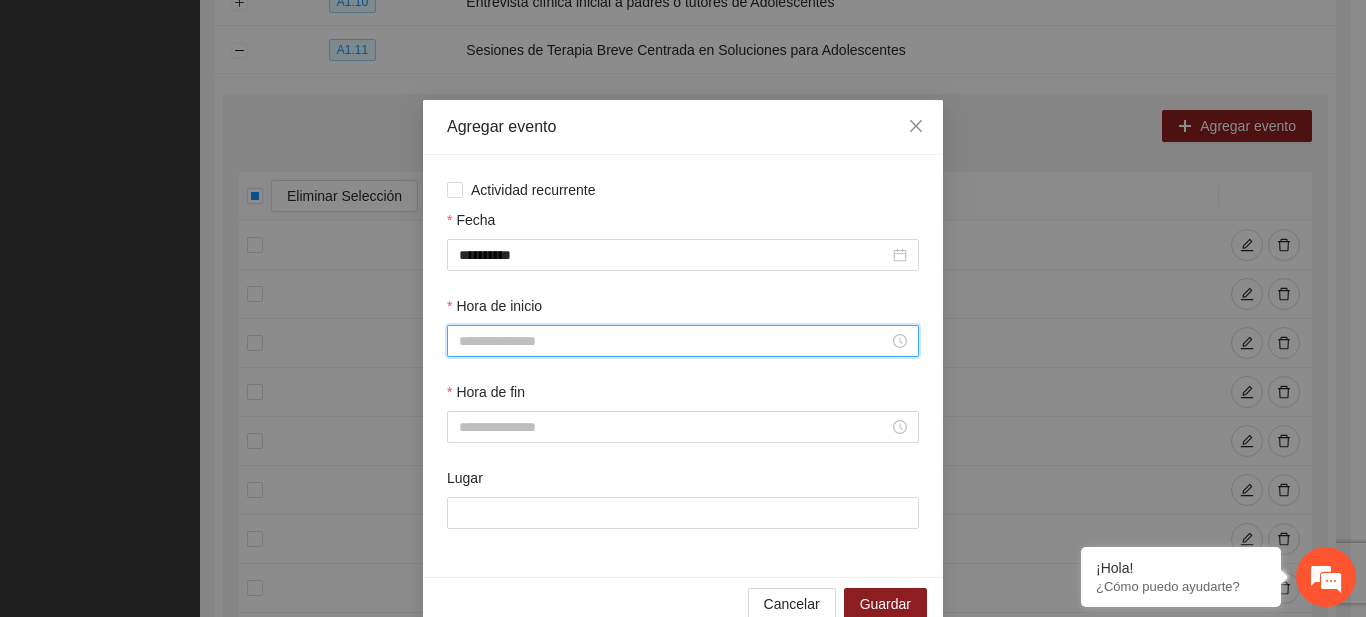 click on "Hora de inicio" at bounding box center [674, 341] 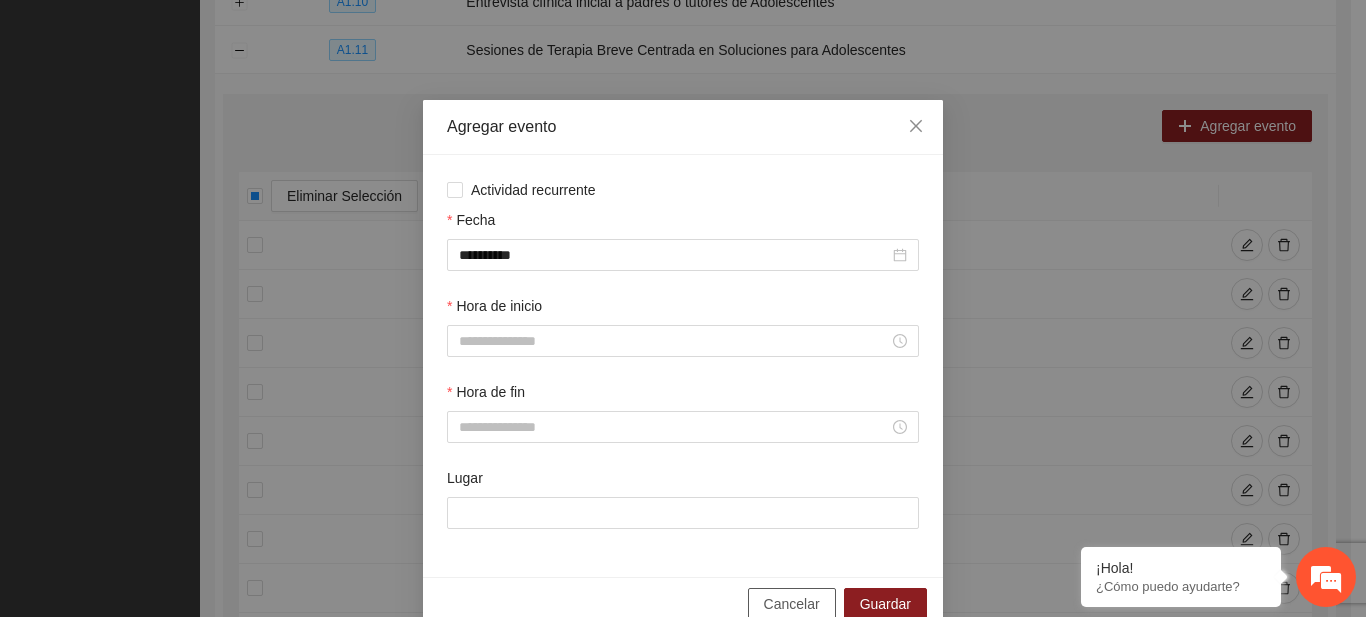 click on "Cancelar" at bounding box center (792, 604) 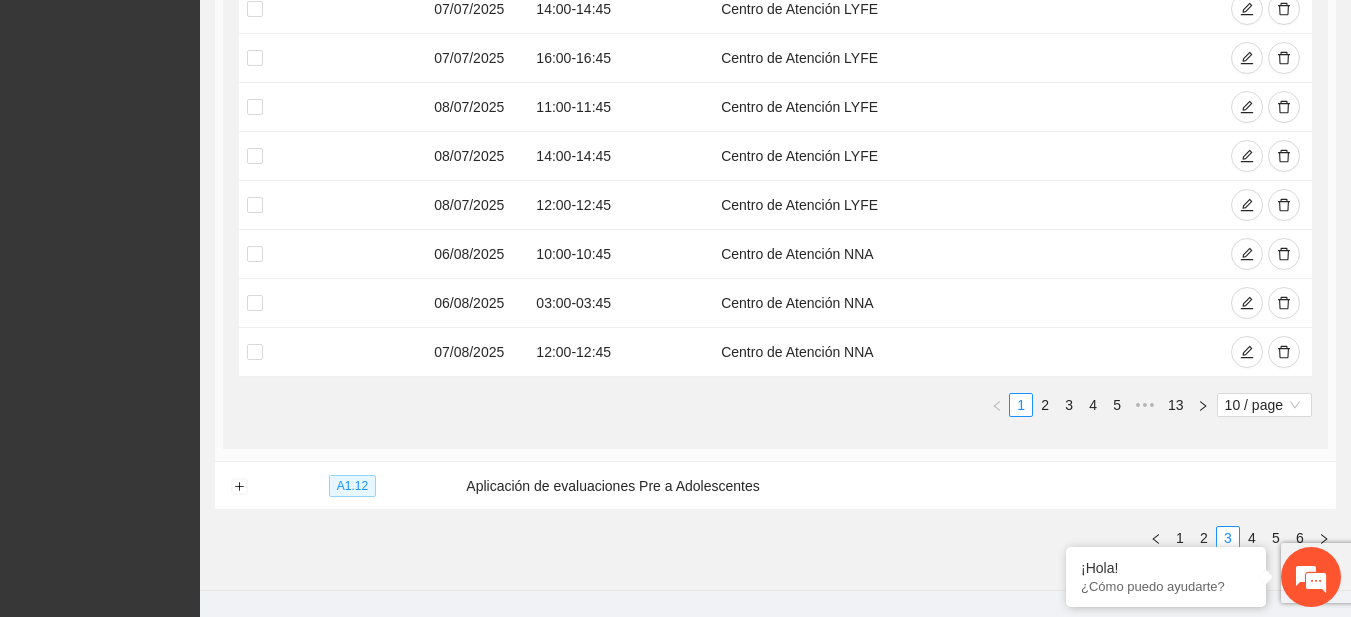 scroll, scrollTop: 713, scrollLeft: 0, axis: vertical 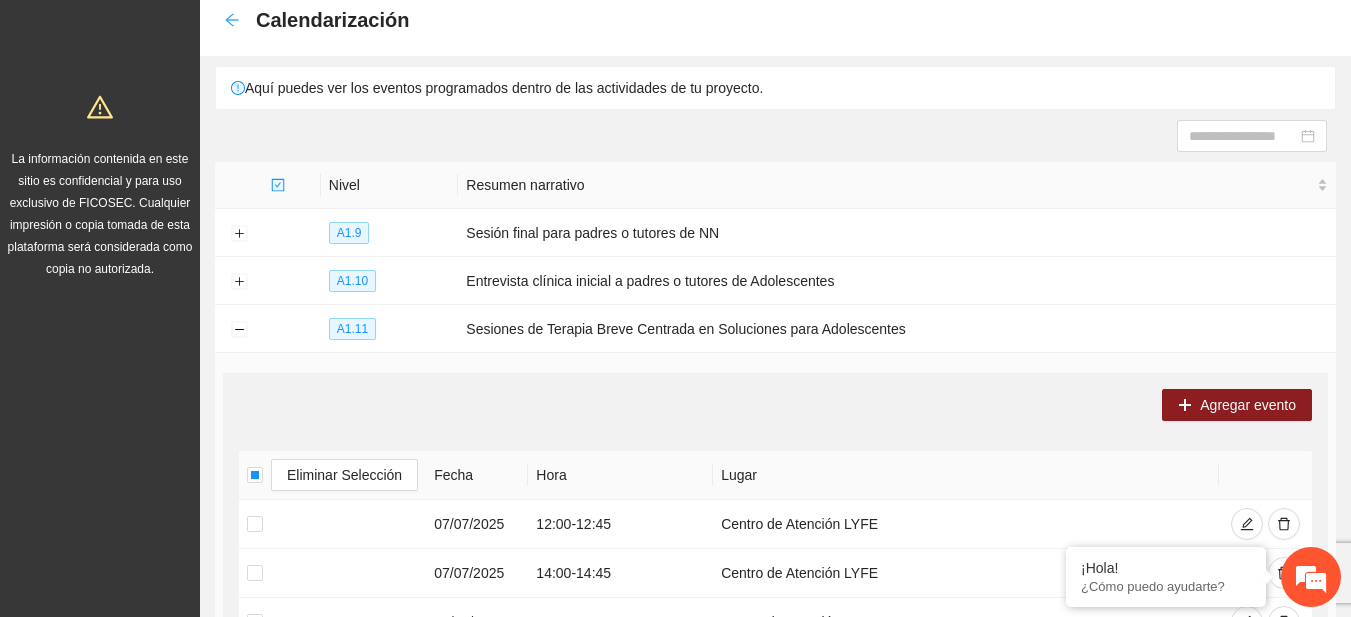 click 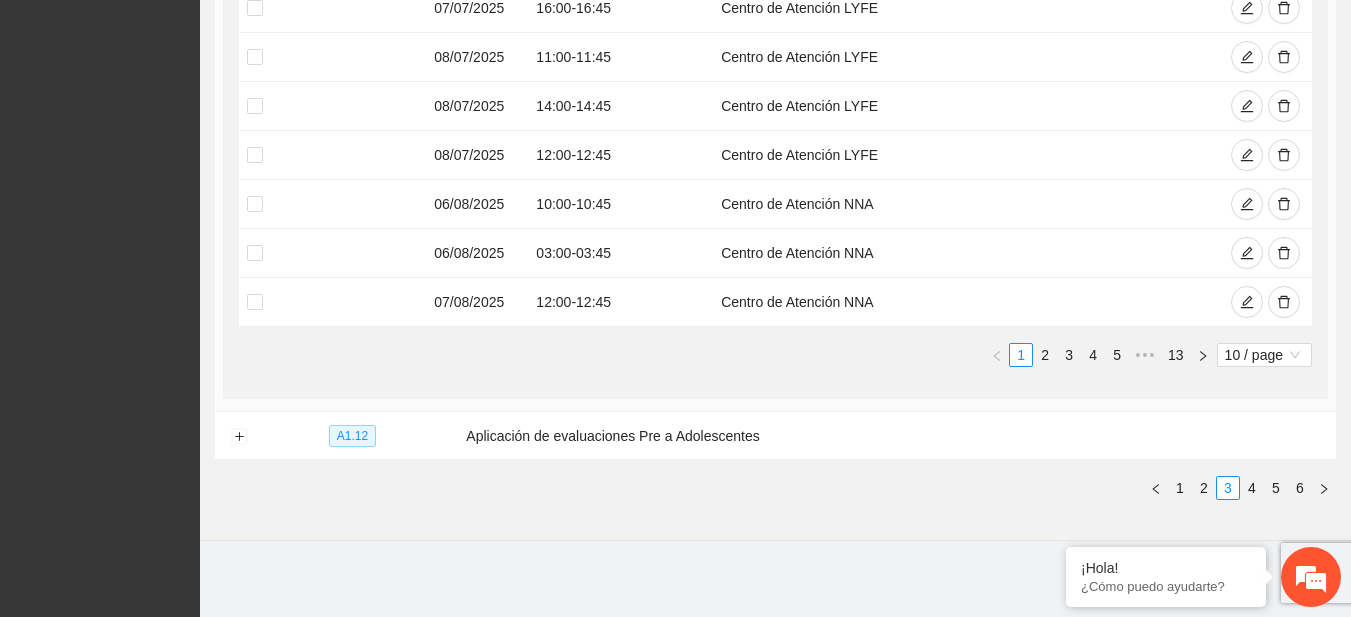 scroll, scrollTop: 0, scrollLeft: 0, axis: both 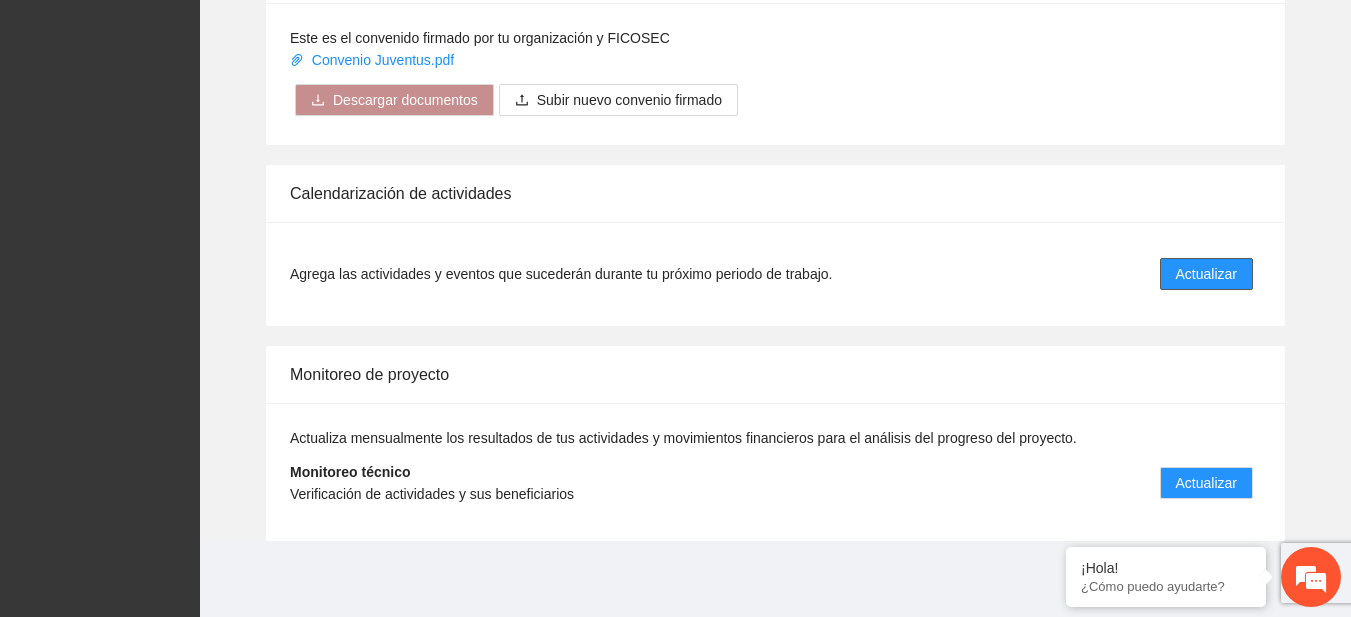 click on "Actualizar" at bounding box center [1206, 274] 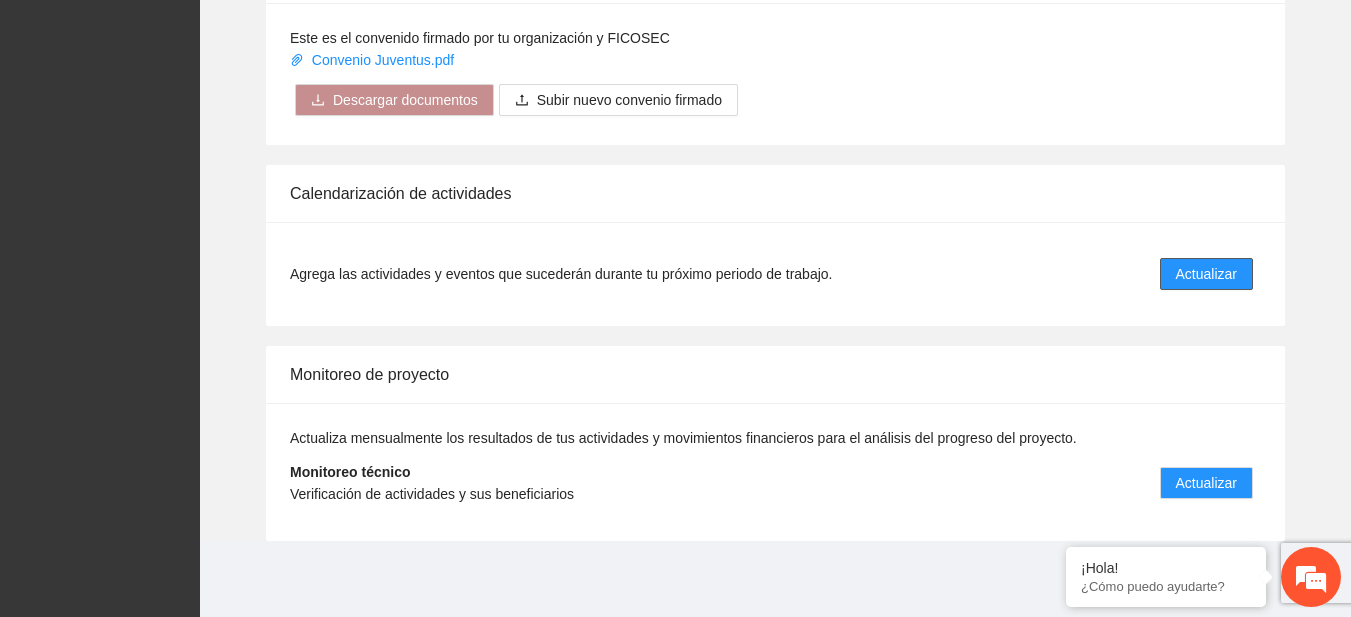 scroll, scrollTop: 0, scrollLeft: 0, axis: both 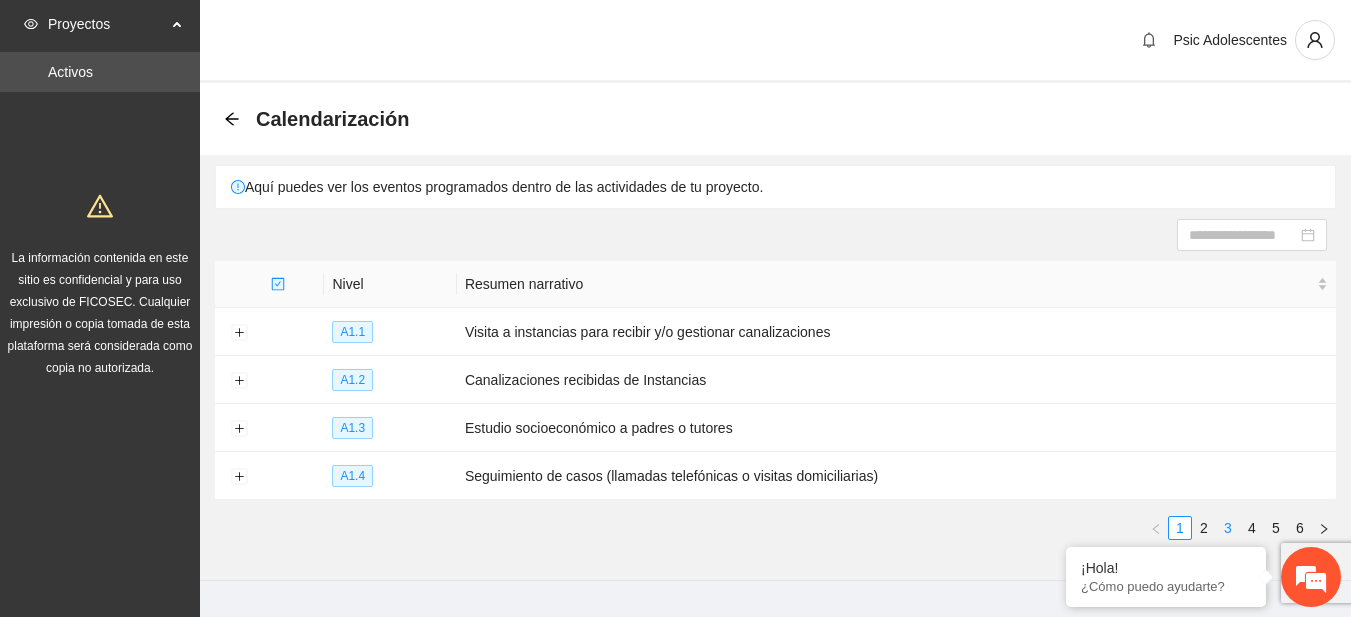 click on "3" at bounding box center [1228, 528] 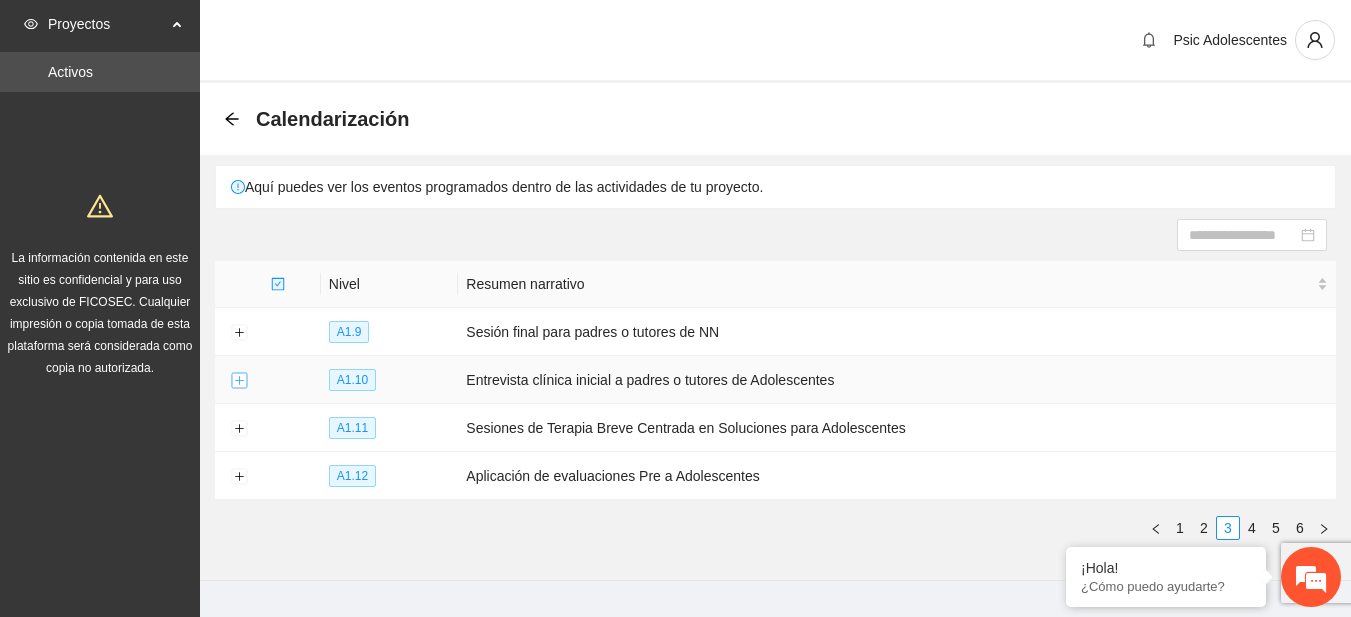 click at bounding box center [239, 381] 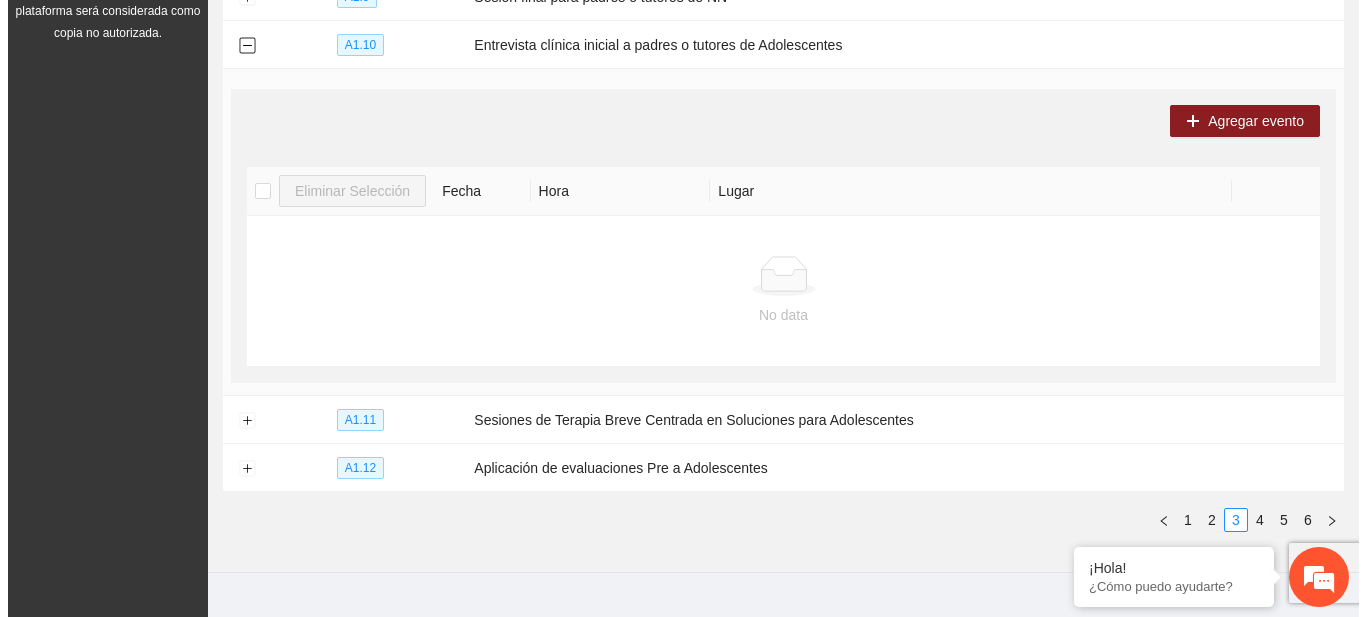 scroll, scrollTop: 338, scrollLeft: 0, axis: vertical 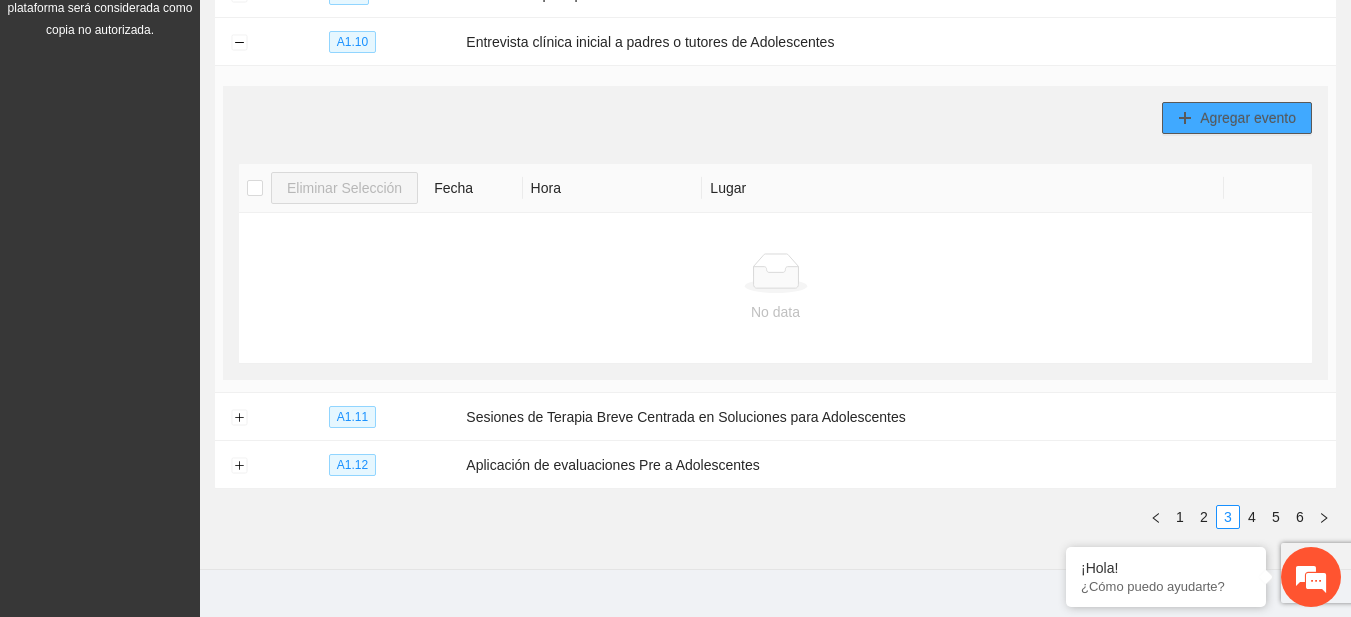 click on "Agregar evento" at bounding box center (1248, 118) 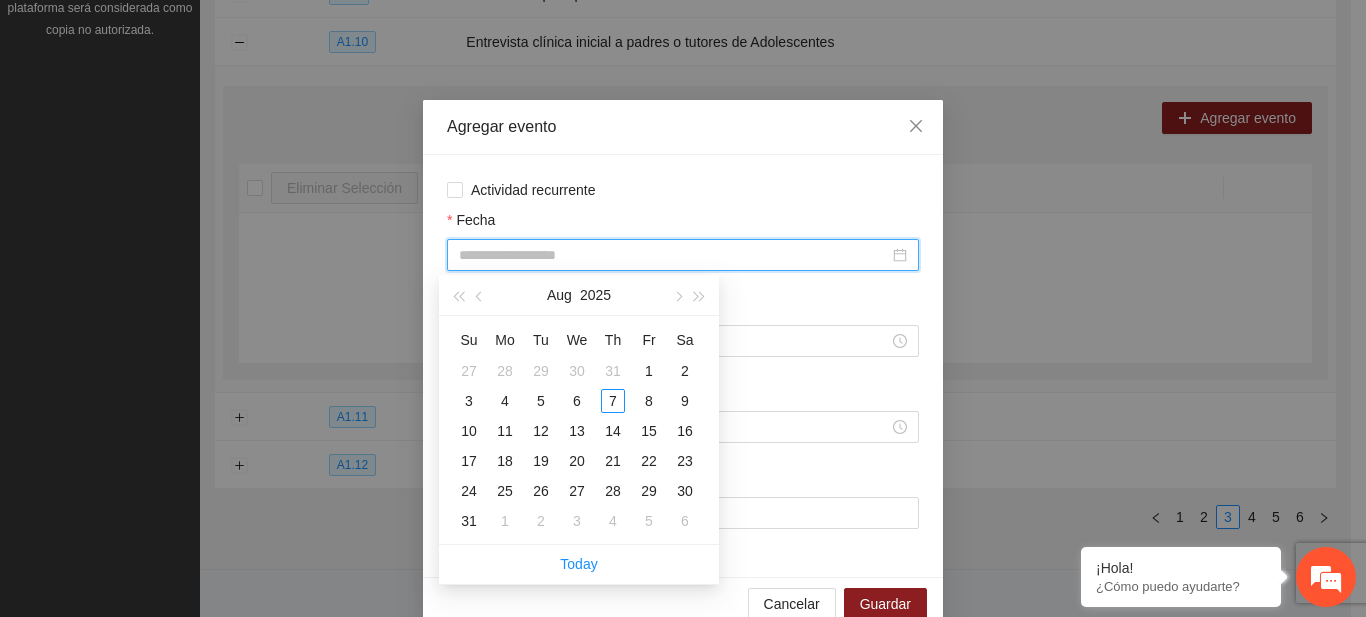 click on "Fecha" at bounding box center [674, 255] 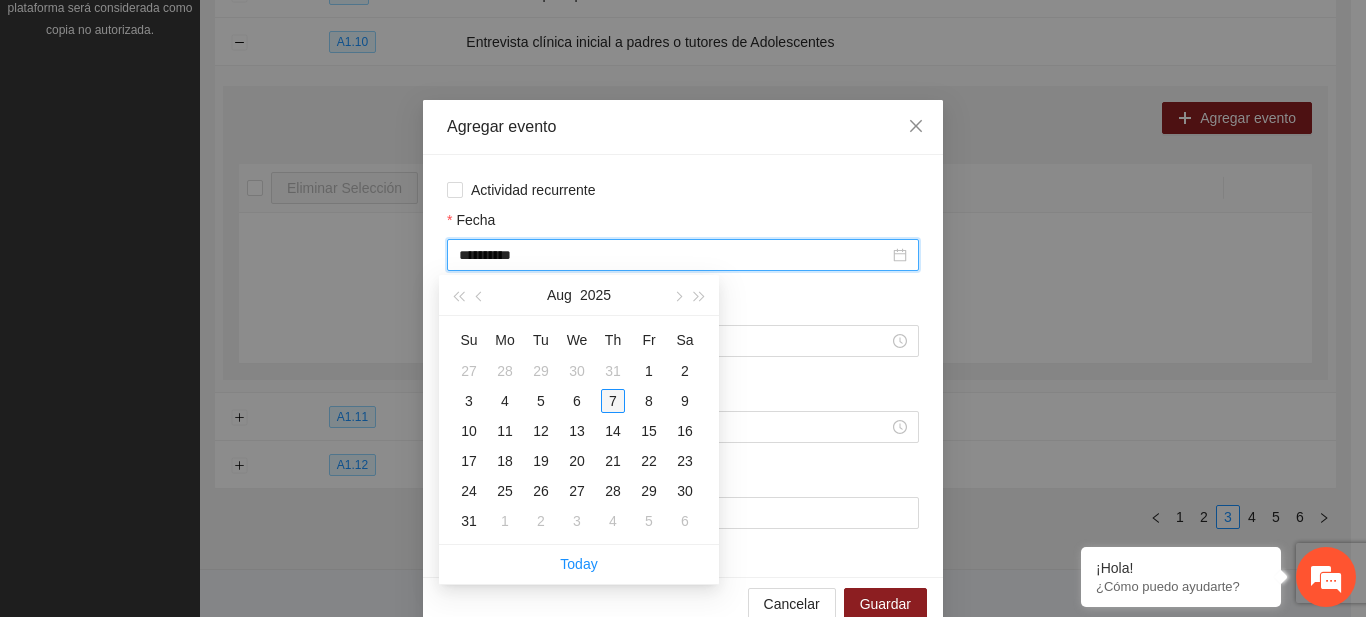 type on "**********" 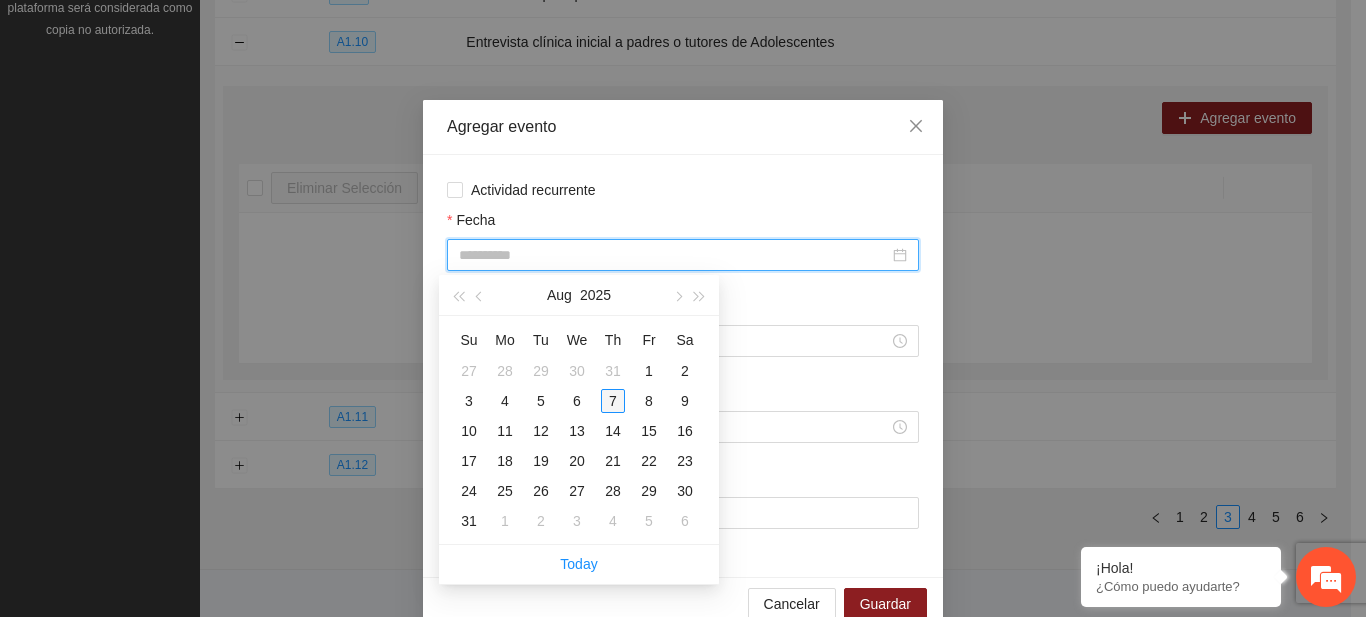 click on "7" at bounding box center (613, 401) 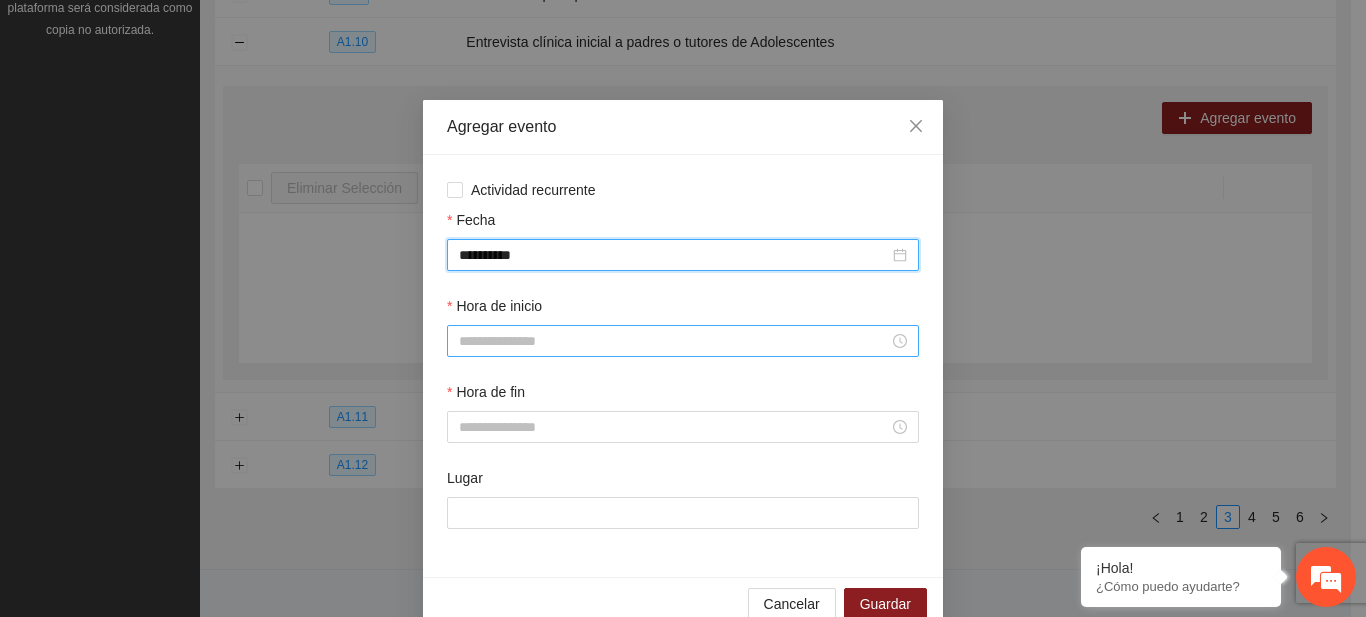 click on "Hora de inicio" at bounding box center (674, 341) 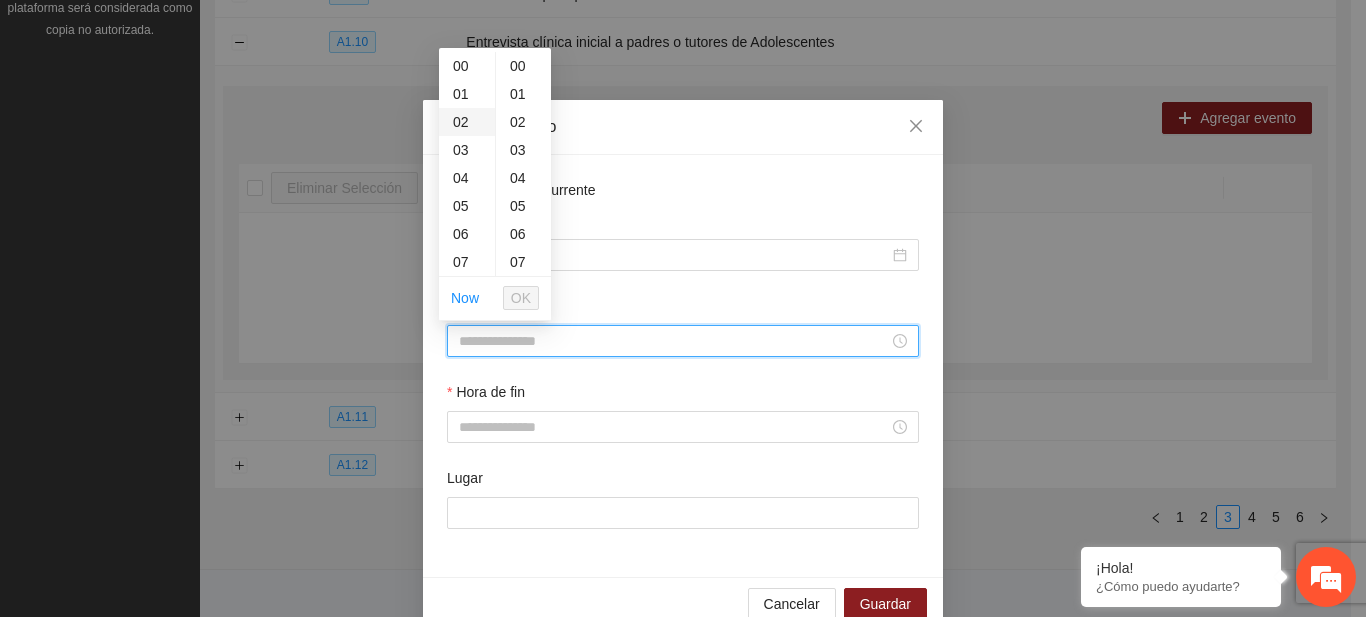 click on "02" at bounding box center (467, 122) 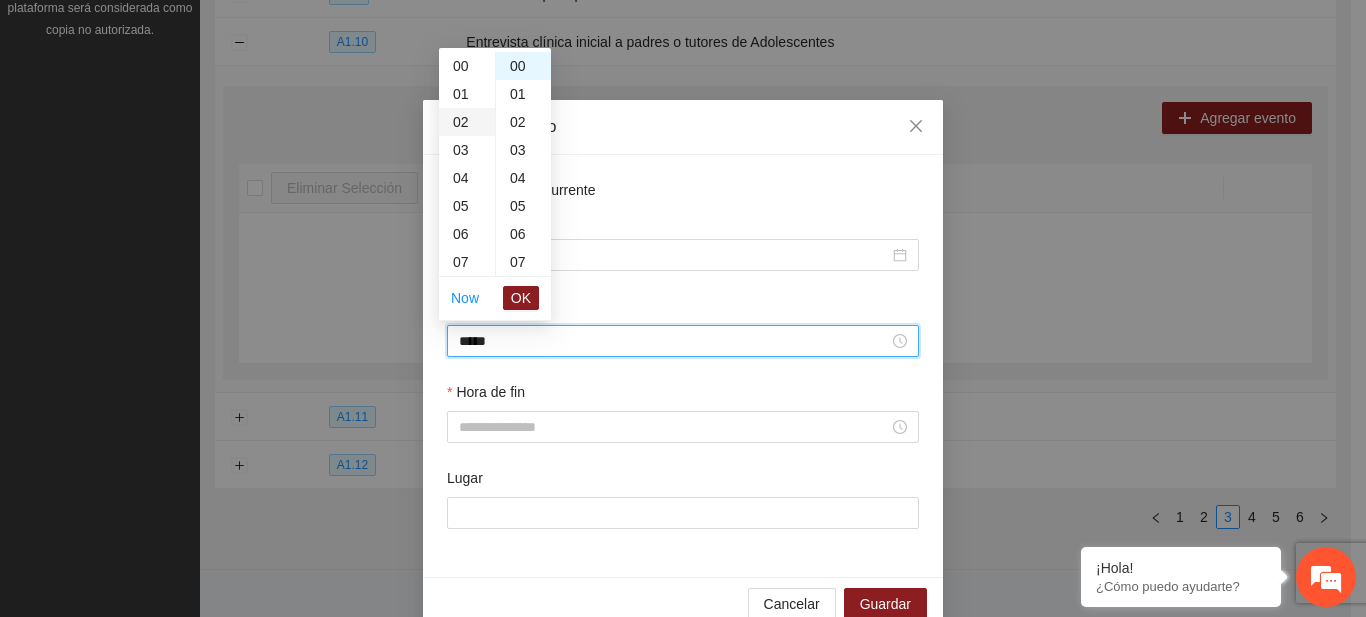 scroll, scrollTop: 56, scrollLeft: 0, axis: vertical 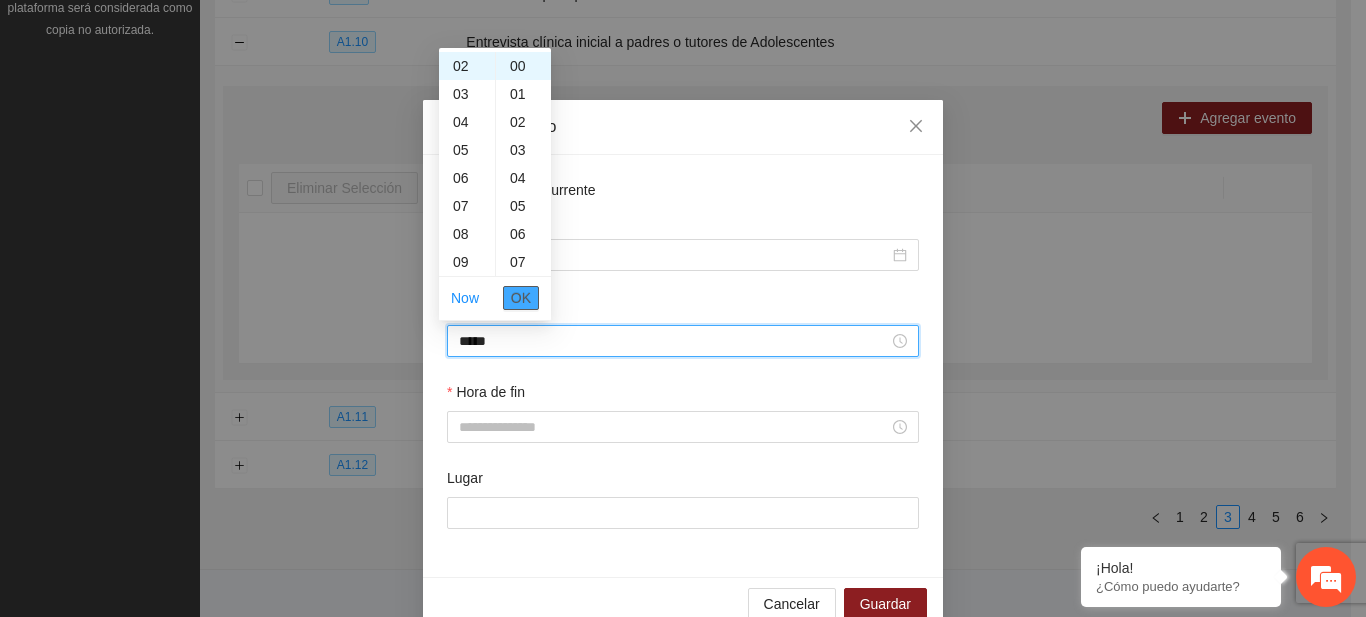 click on "OK" at bounding box center (521, 298) 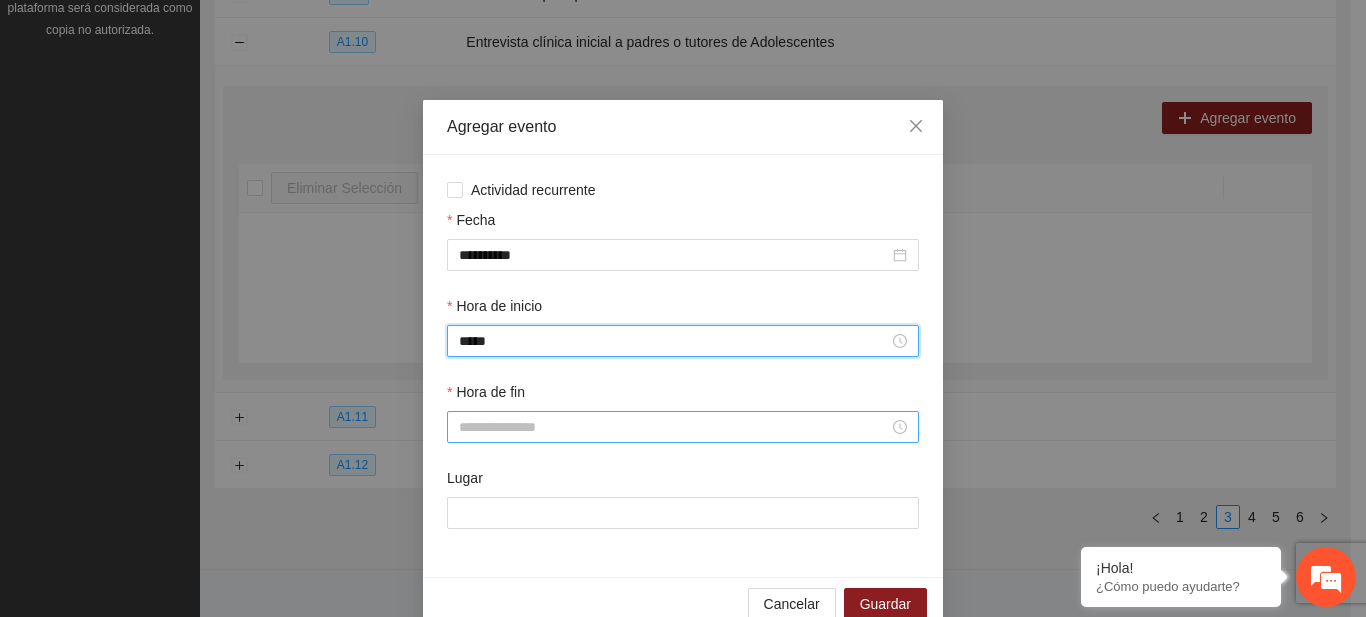 click on "Hora de fin" at bounding box center [674, 427] 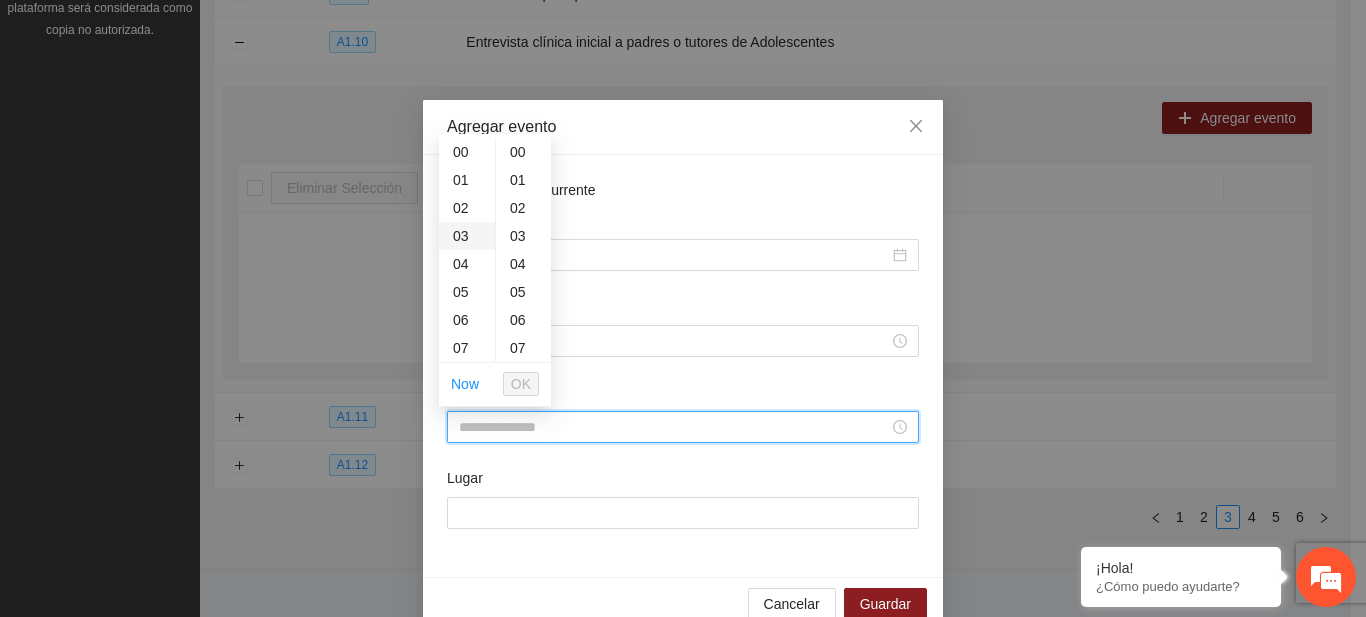 click on "03" at bounding box center (467, 236) 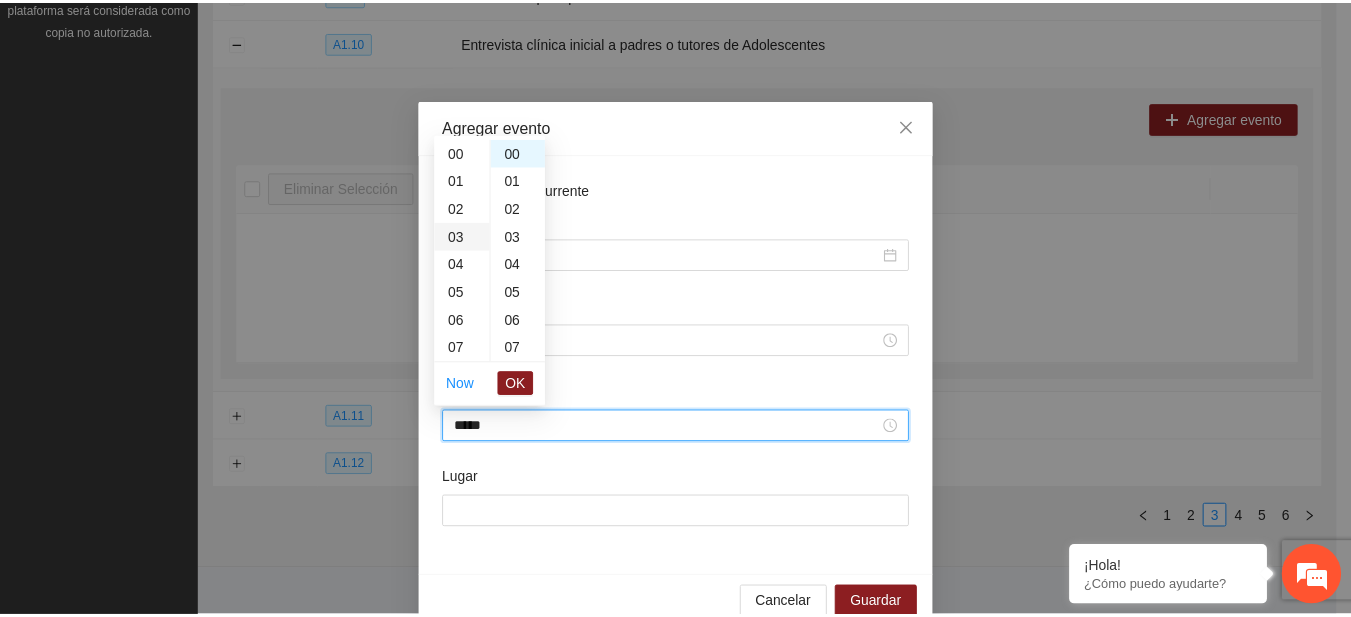 scroll, scrollTop: 84, scrollLeft: 0, axis: vertical 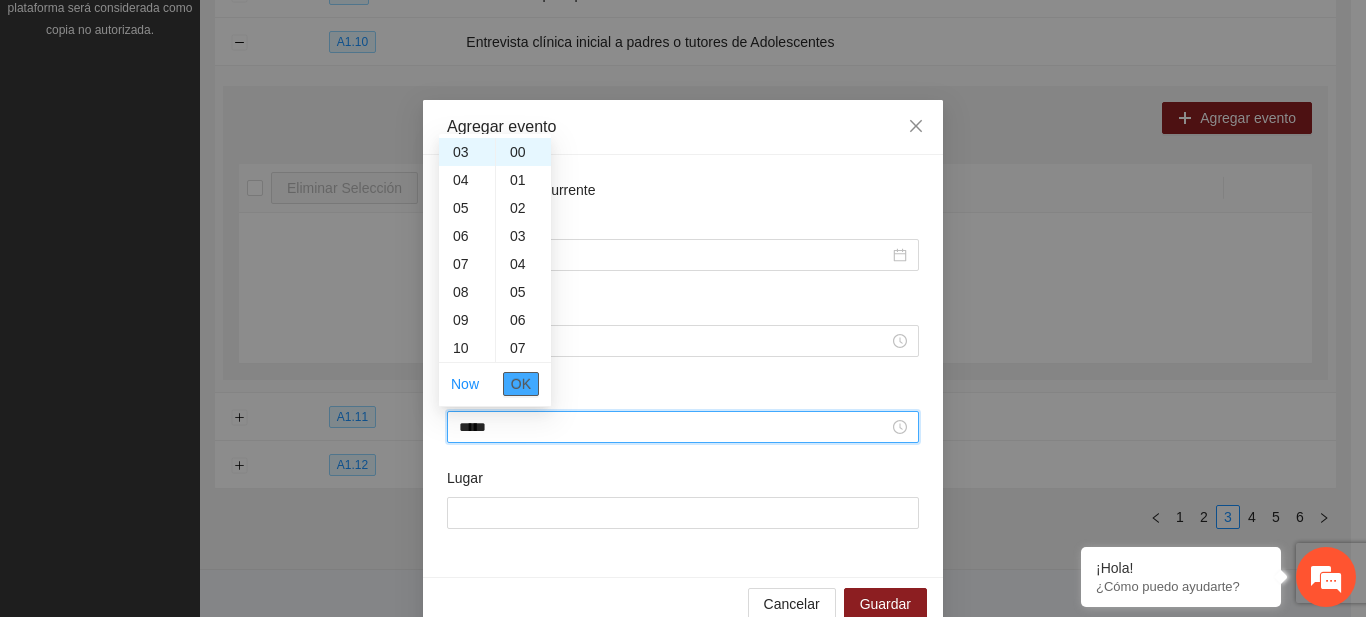 click on "OK" at bounding box center [521, 384] 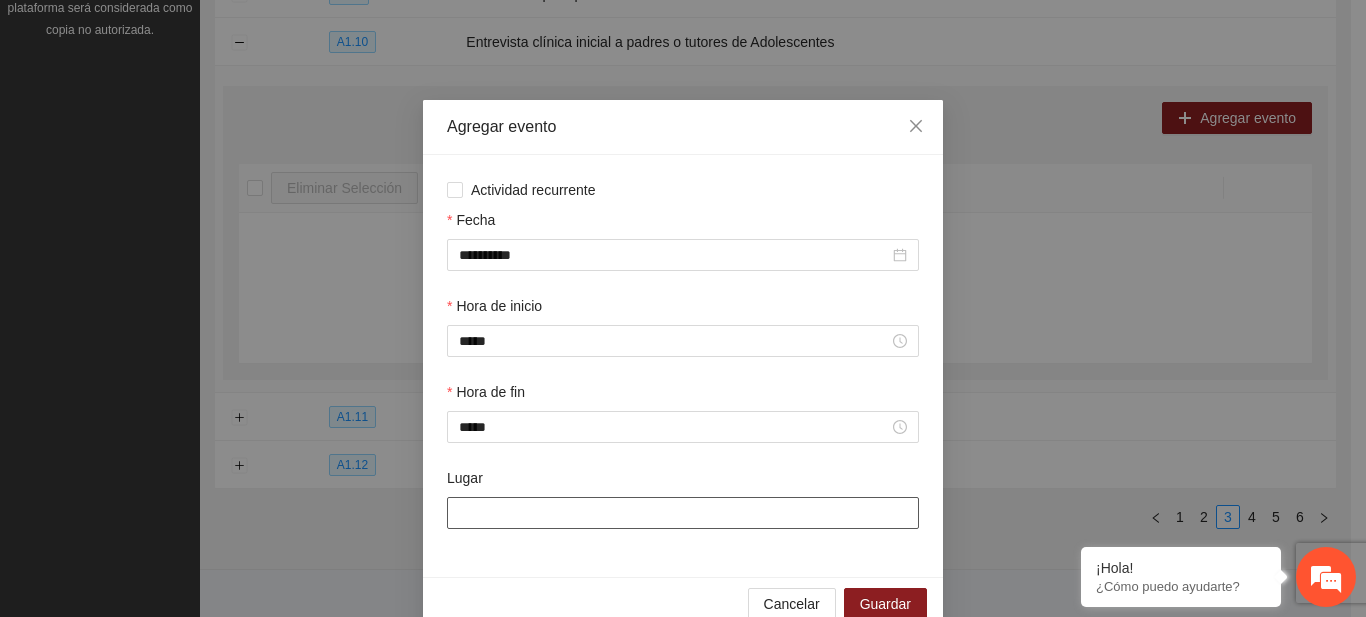 click on "Lugar" at bounding box center (683, 513) 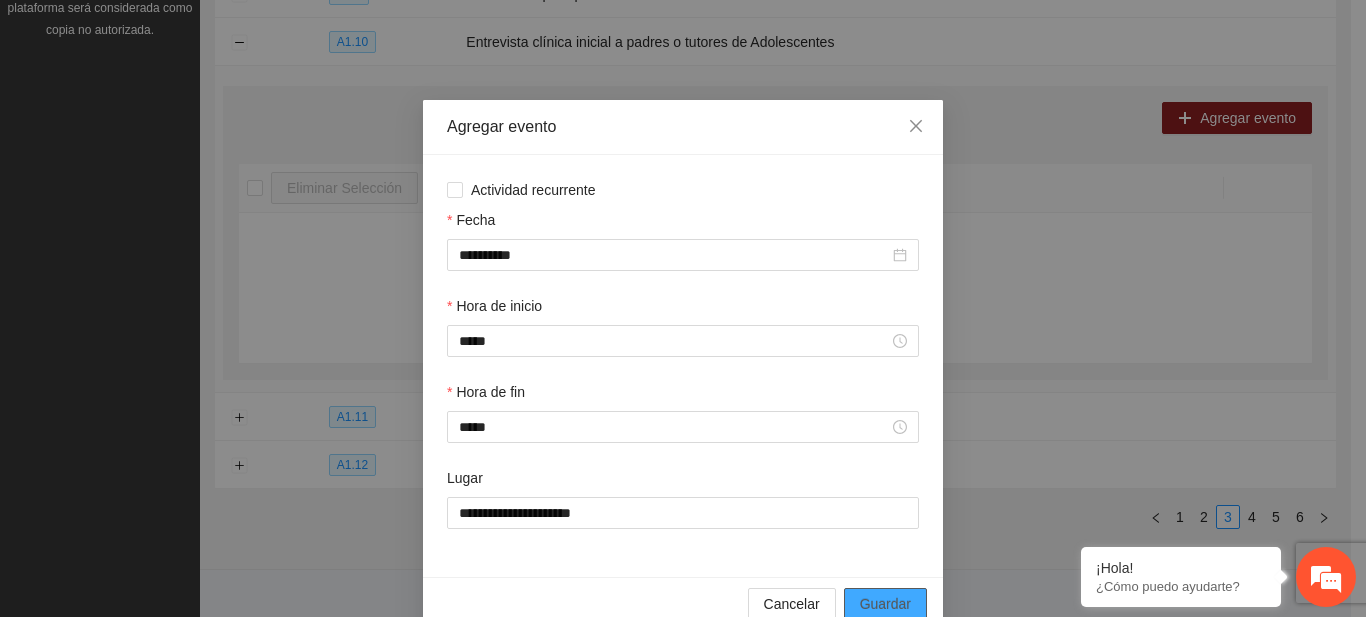 click on "Guardar" at bounding box center (885, 604) 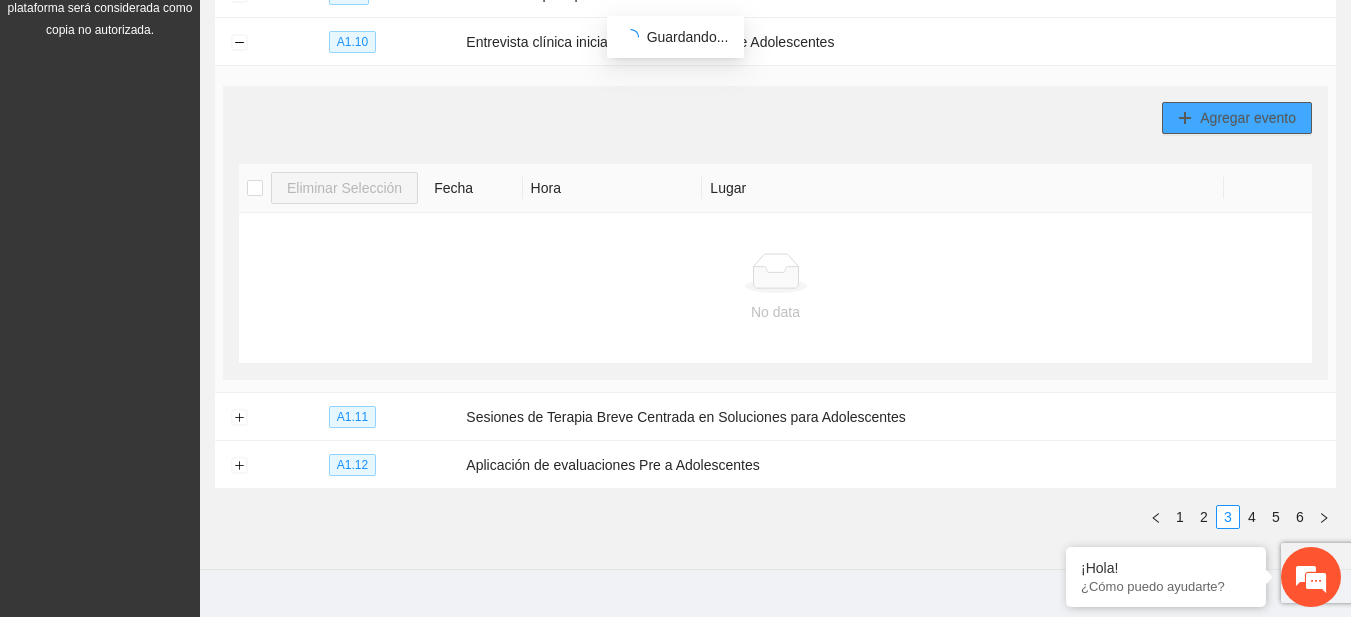 scroll, scrollTop: 321, scrollLeft: 0, axis: vertical 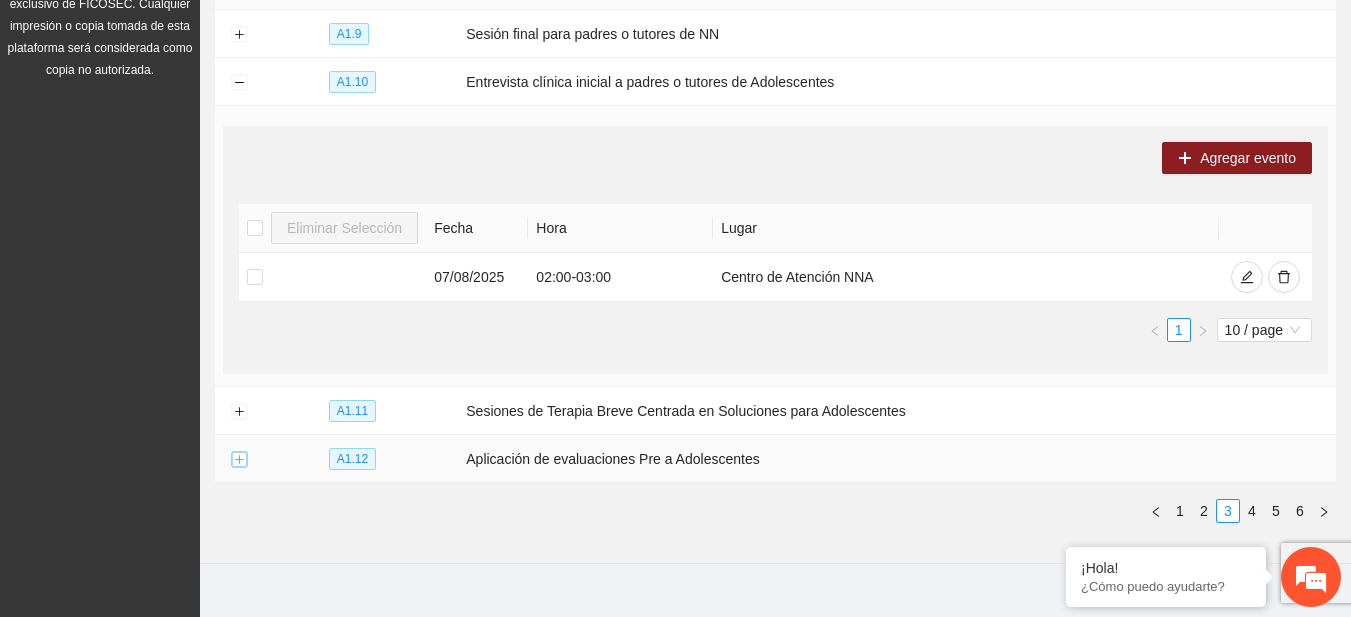 click at bounding box center [239, 460] 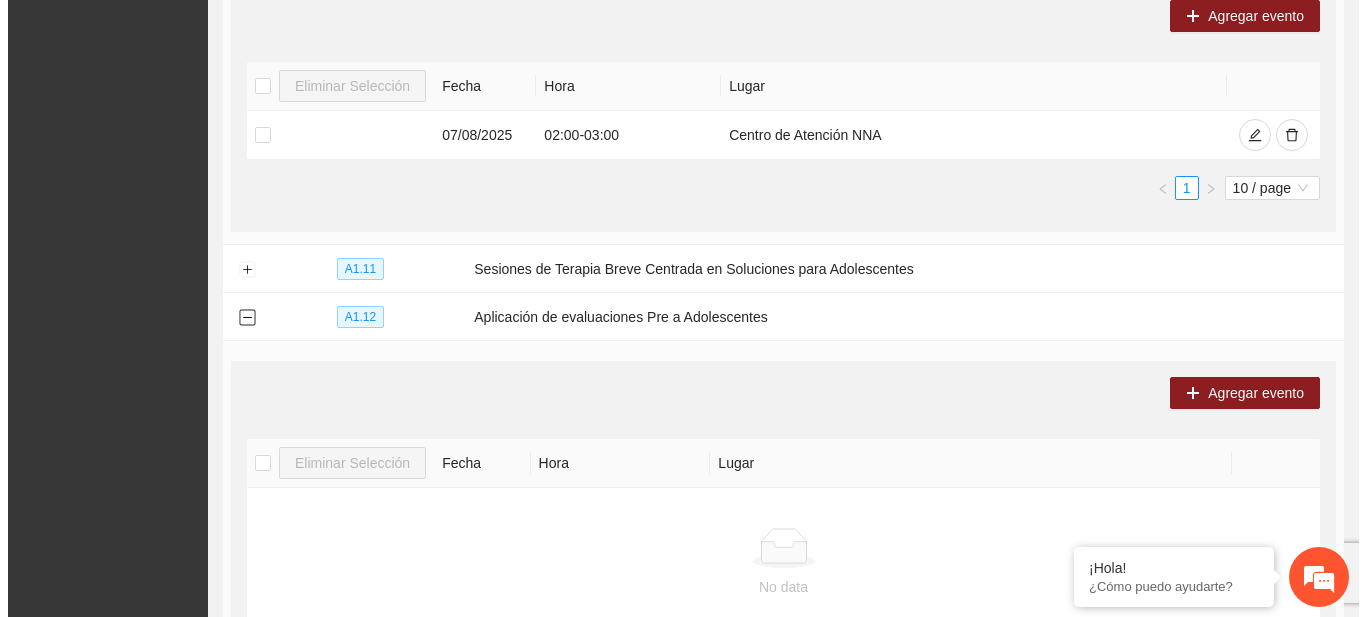 scroll, scrollTop: 477, scrollLeft: 0, axis: vertical 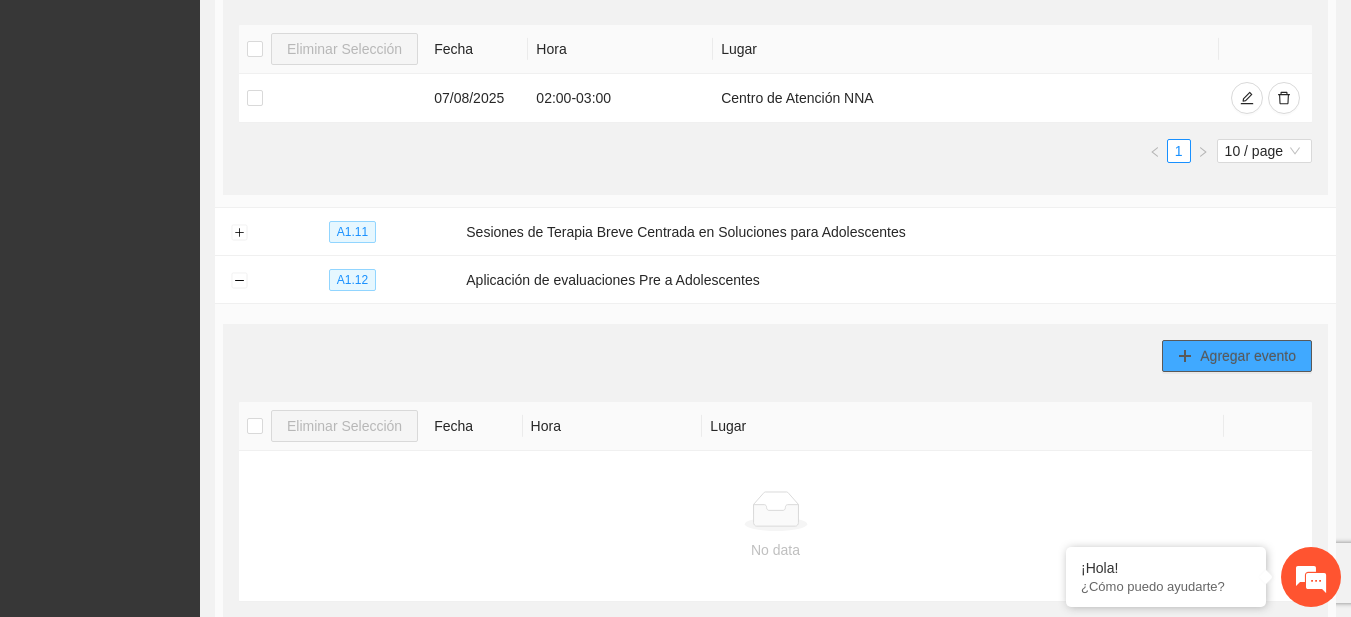 click 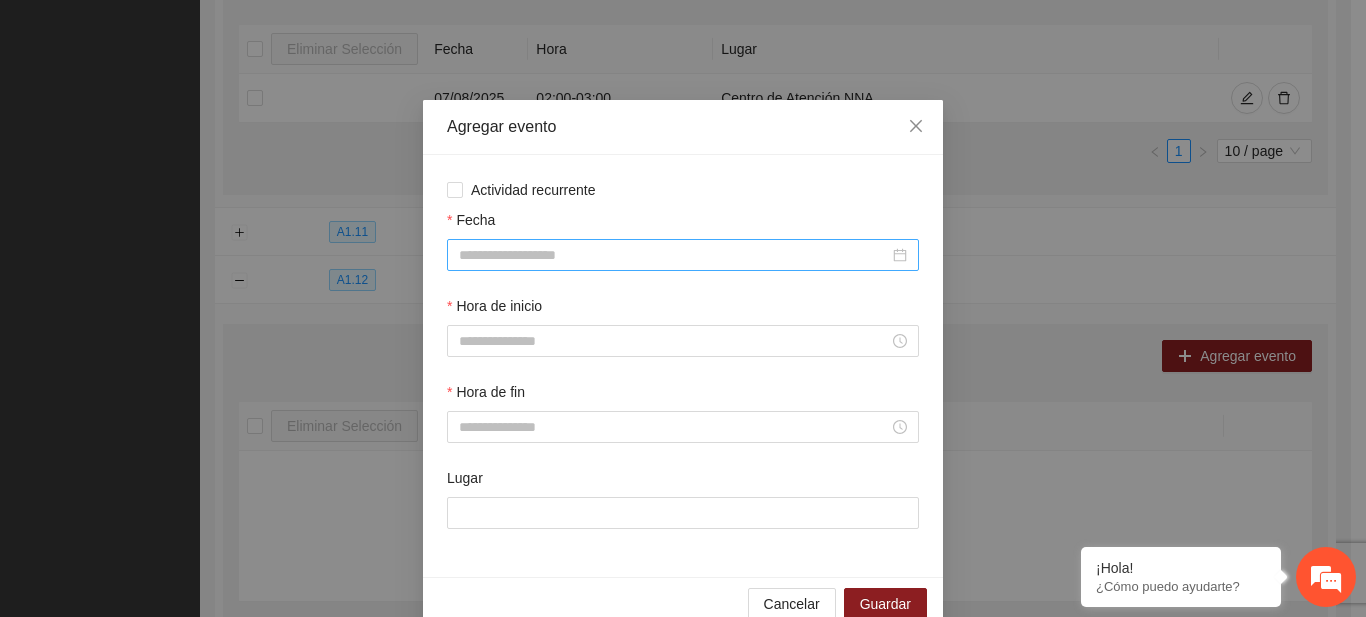 click on "Fecha" at bounding box center [674, 255] 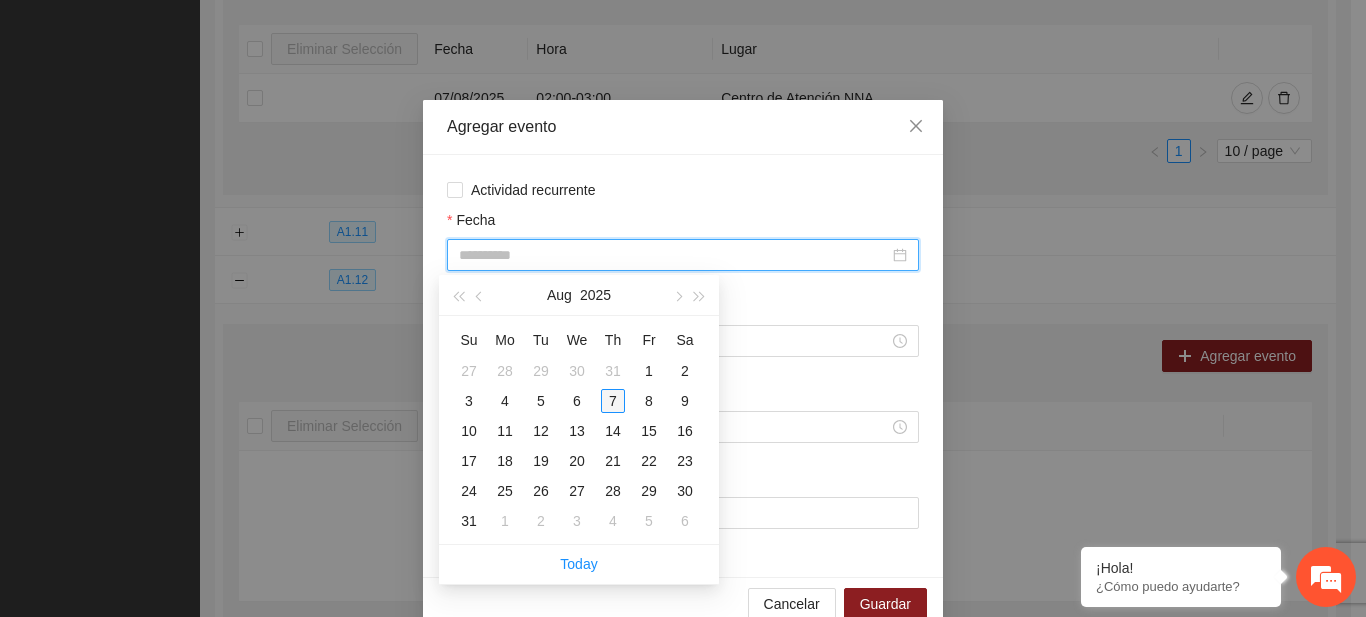 type on "**********" 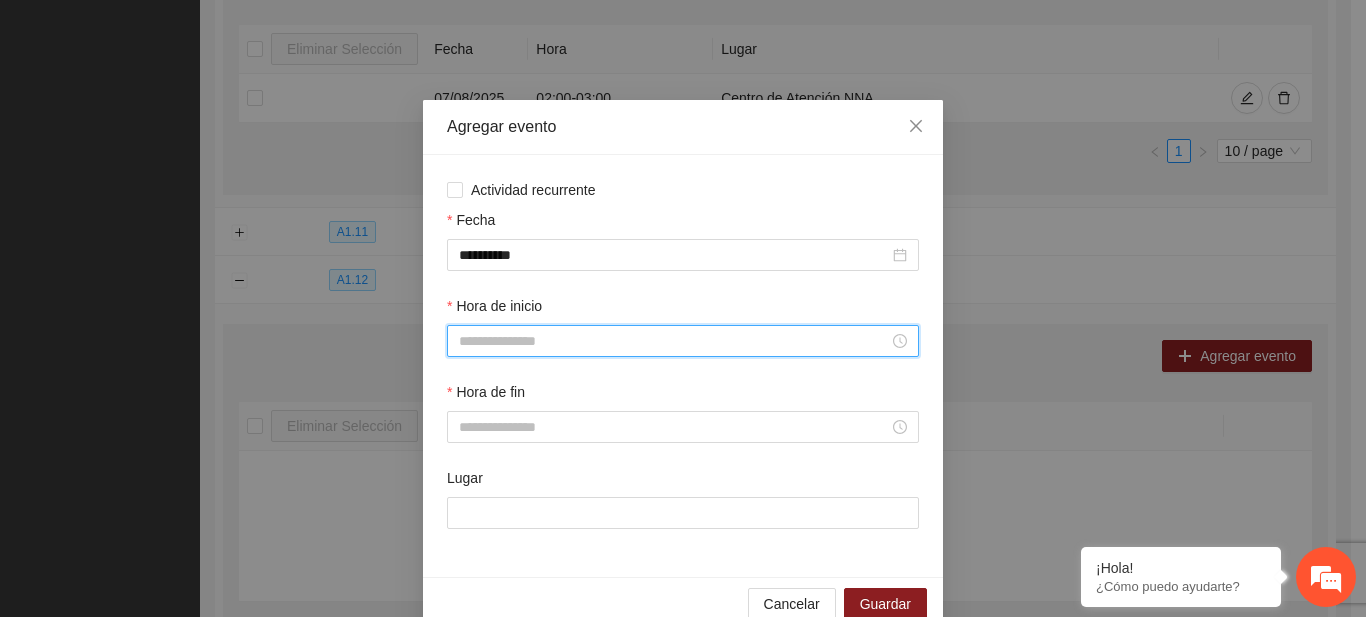 click on "Hora de inicio" at bounding box center [674, 341] 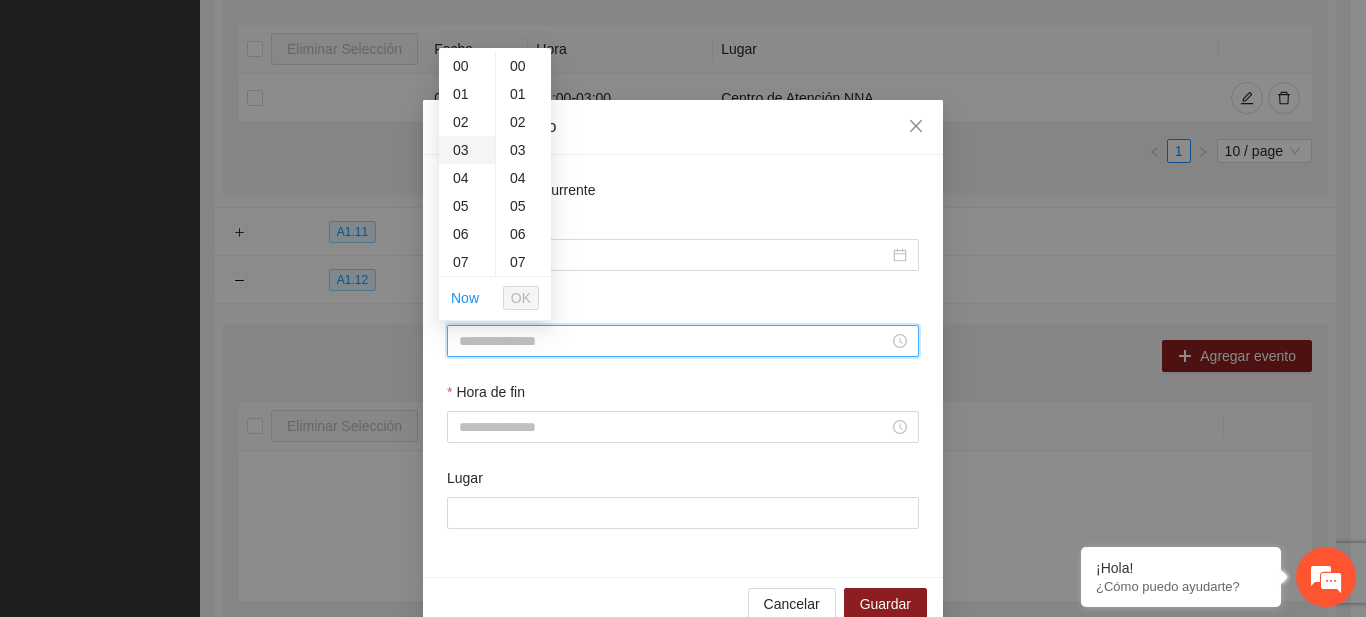 click on "03" at bounding box center (467, 150) 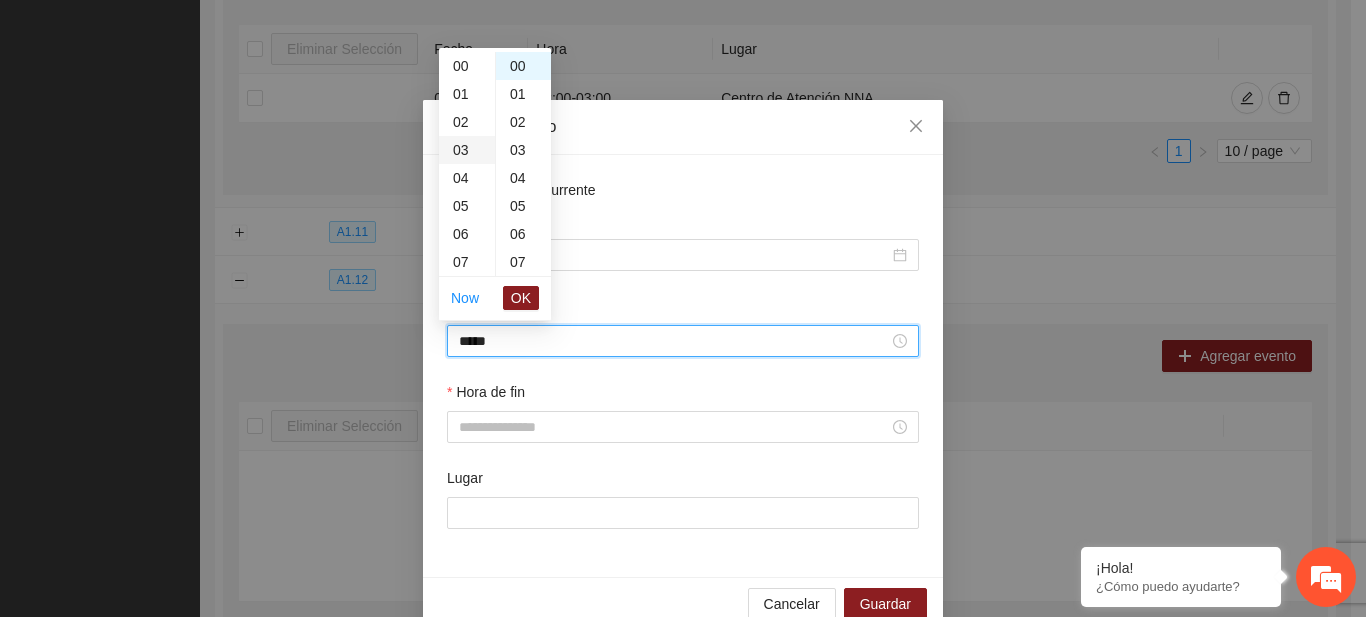 scroll, scrollTop: 84, scrollLeft: 0, axis: vertical 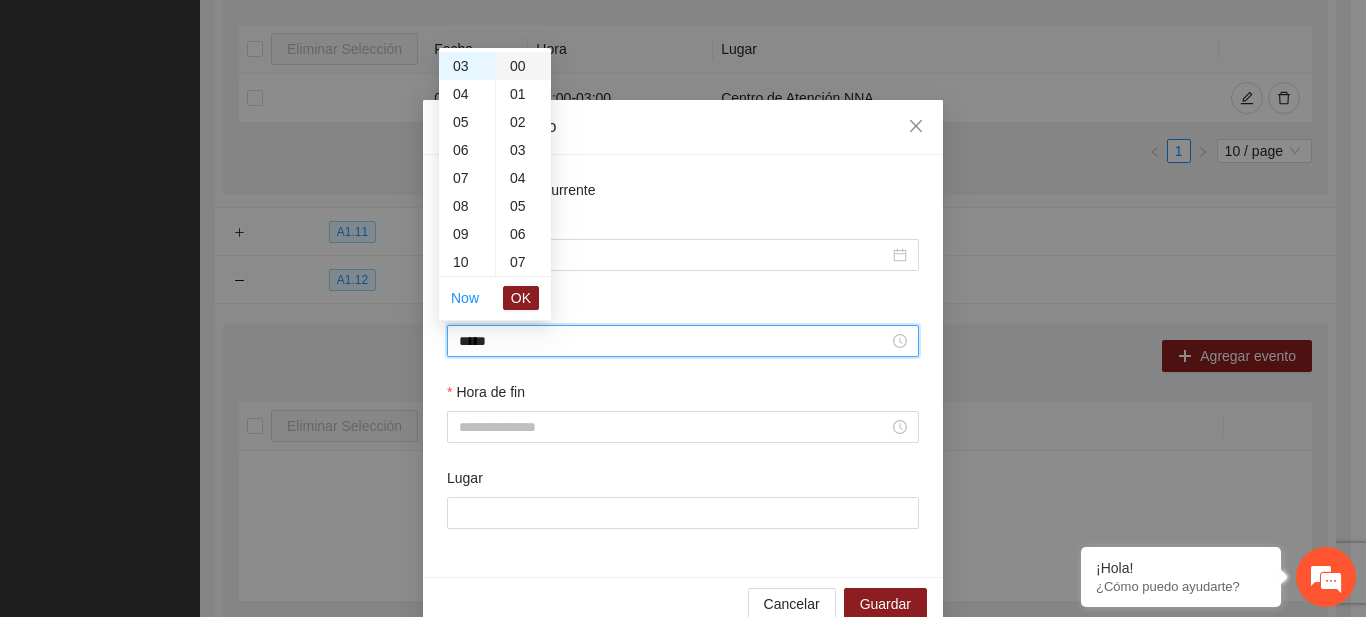 click on "00" at bounding box center (523, 66) 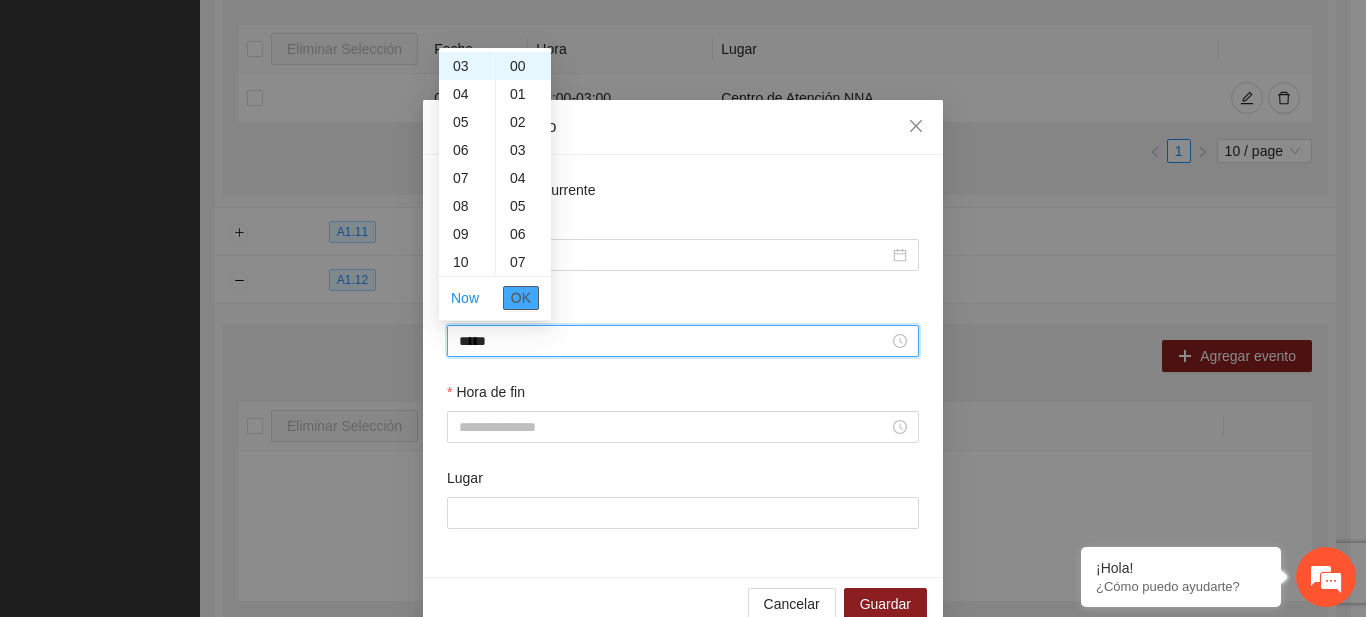 click on "OK" at bounding box center [521, 298] 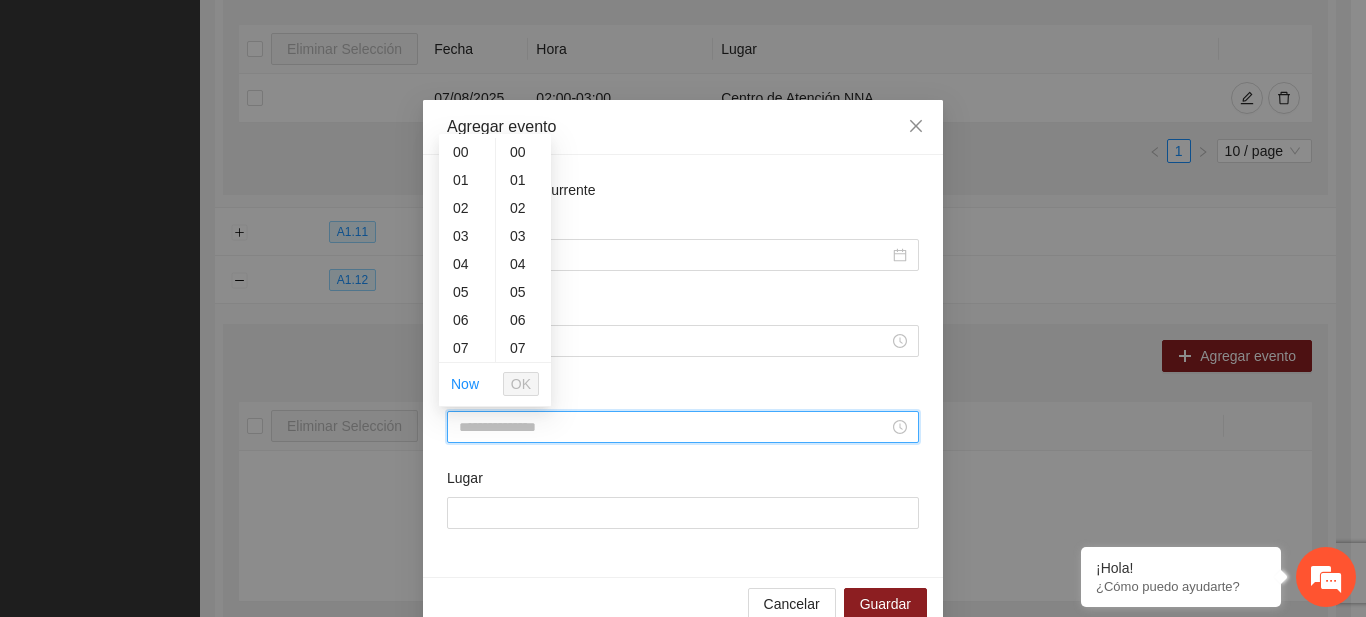 click on "Hora de fin" at bounding box center (674, 427) 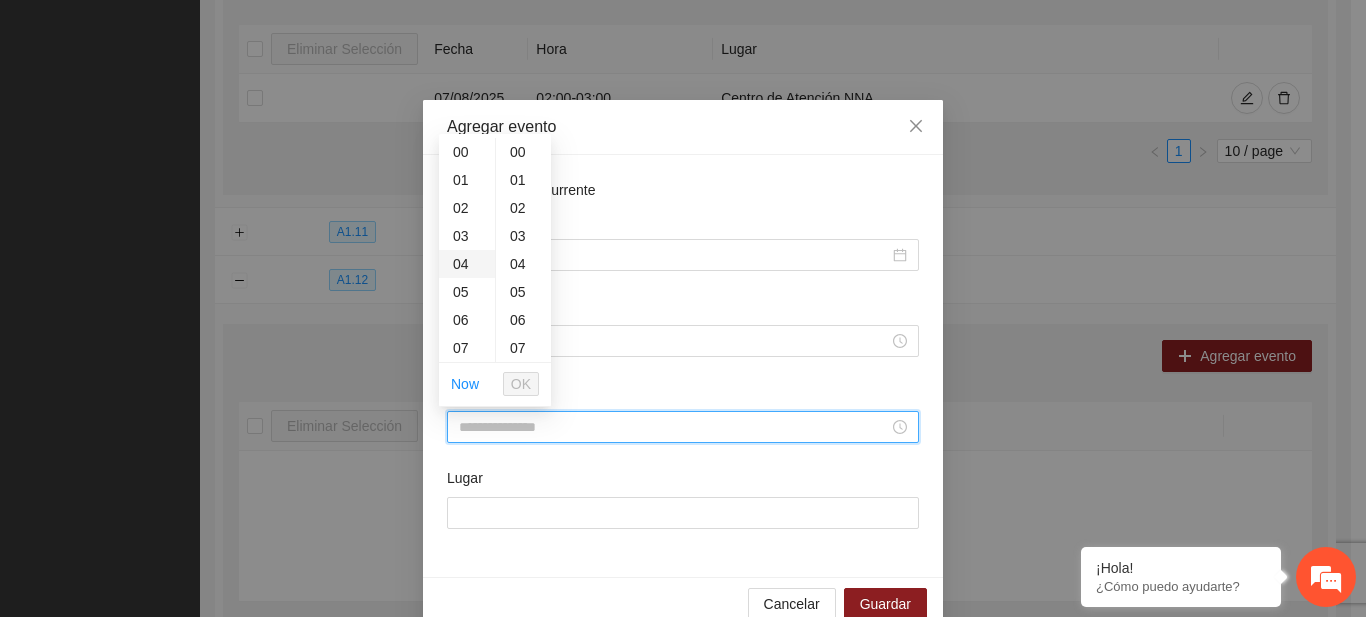 click on "04" at bounding box center [467, 264] 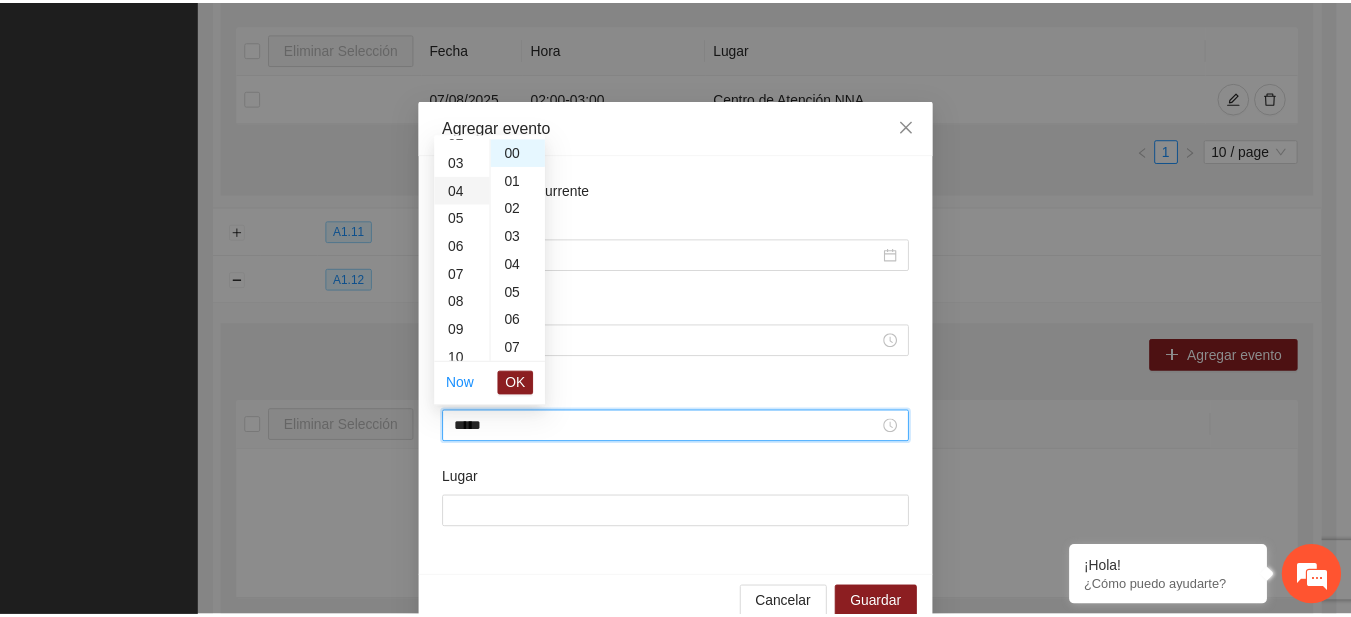 scroll, scrollTop: 112, scrollLeft: 0, axis: vertical 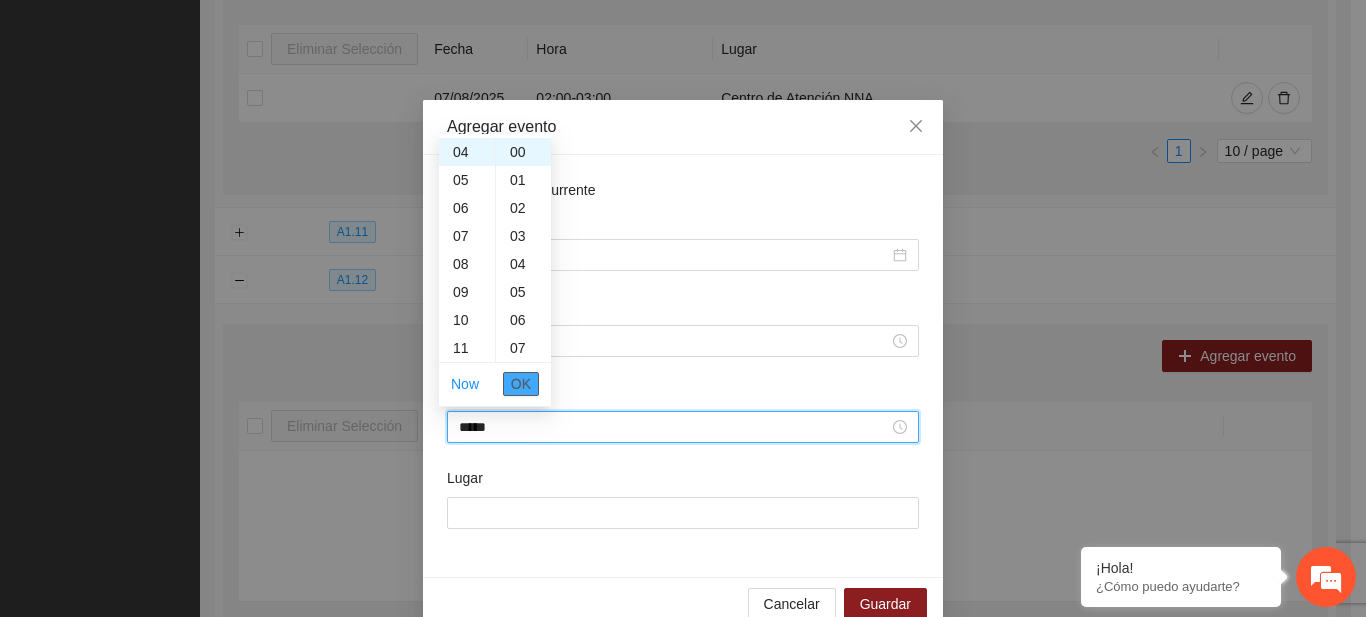 click on "OK" at bounding box center [521, 384] 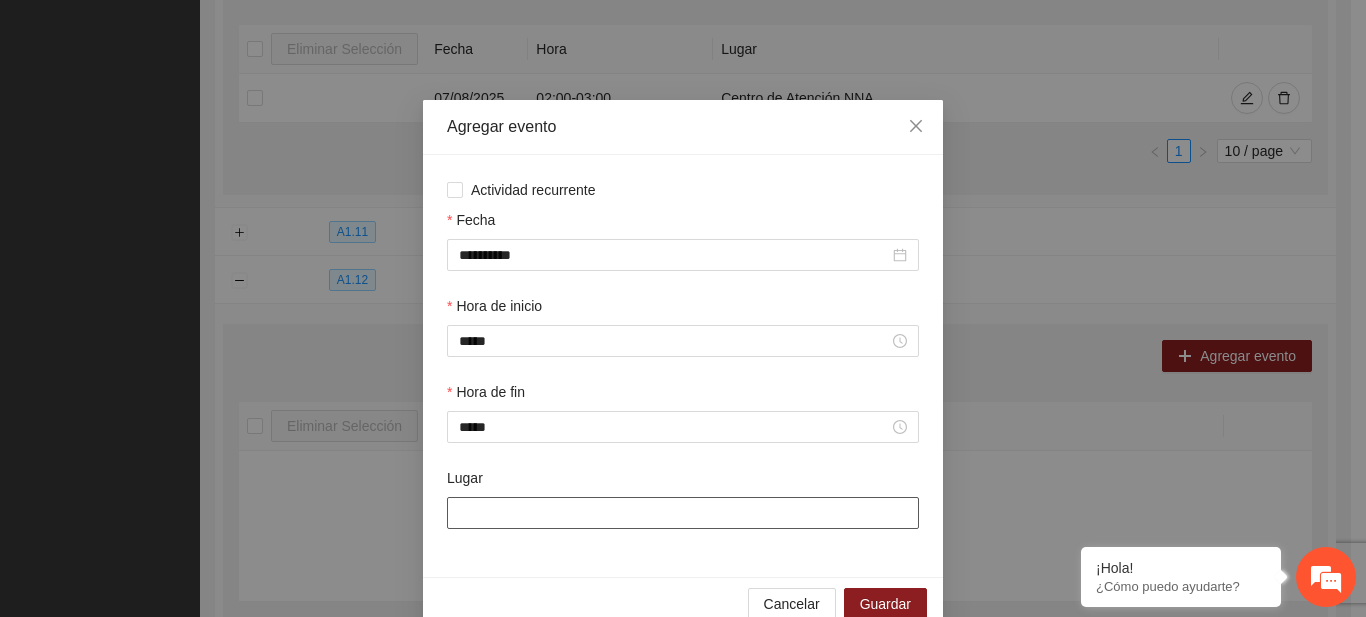 click on "Lugar" at bounding box center (683, 513) 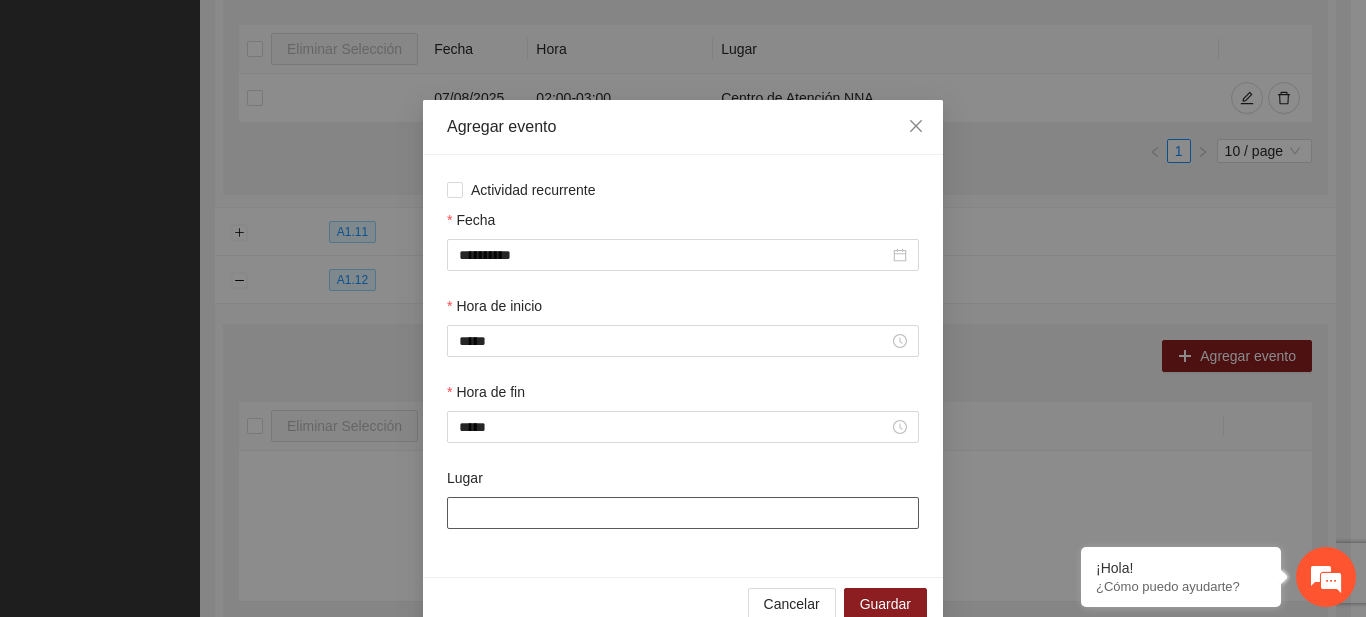 type on "**********" 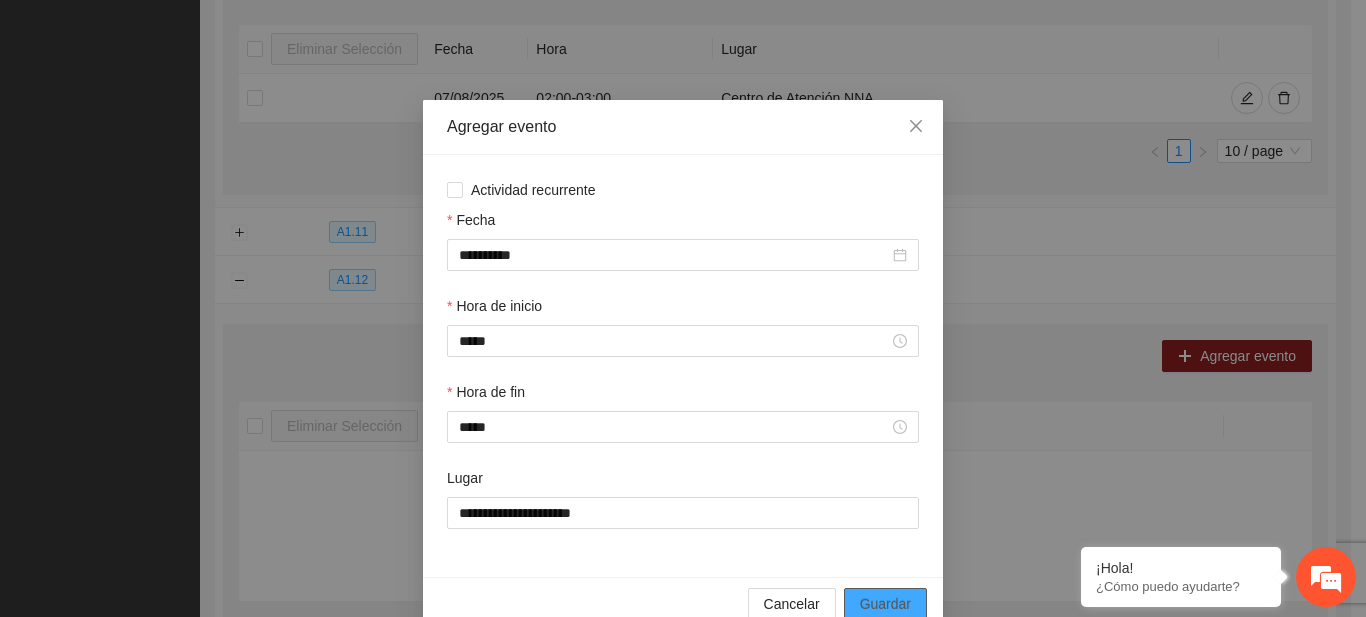 click on "Guardar" at bounding box center [885, 604] 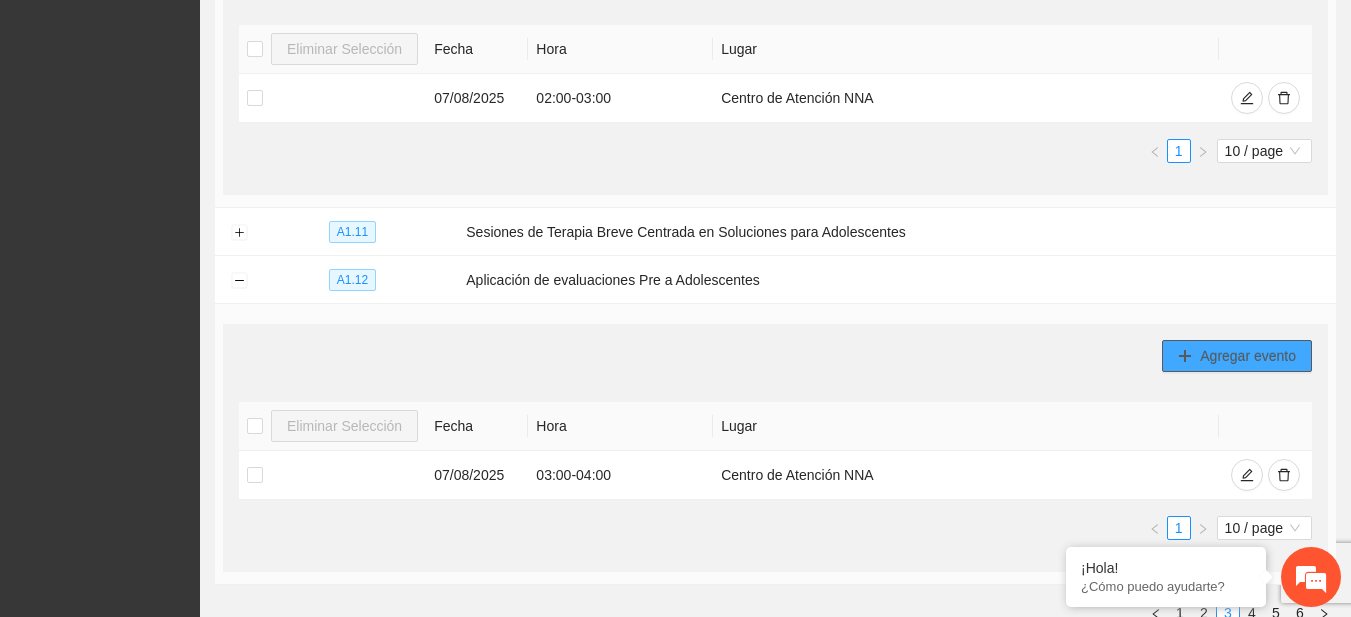 scroll, scrollTop: 602, scrollLeft: 0, axis: vertical 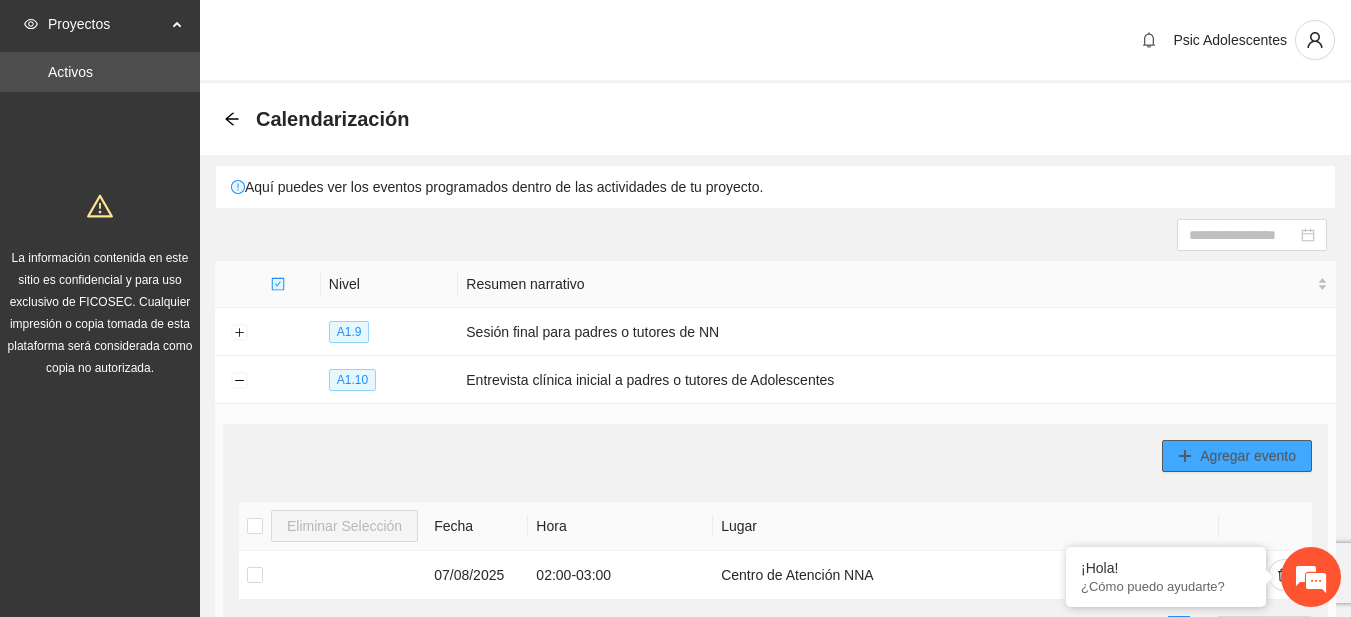 click on "Agregar evento" at bounding box center (1237, 456) 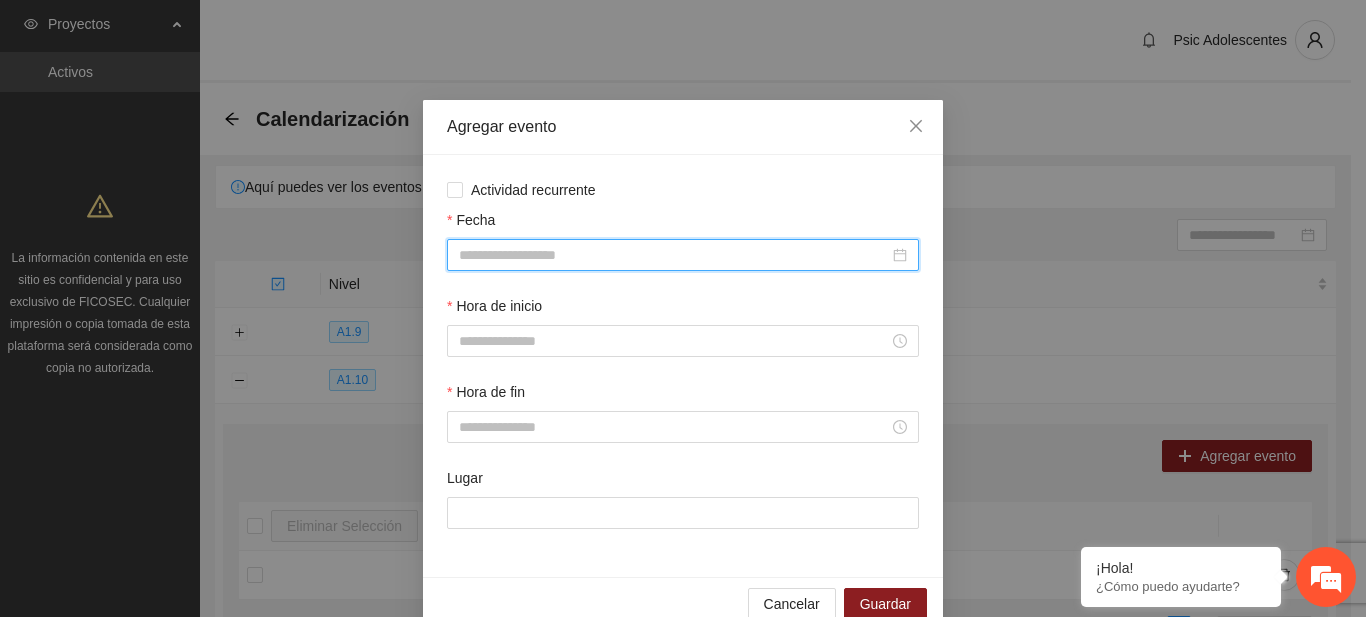 click on "Fecha" at bounding box center (674, 255) 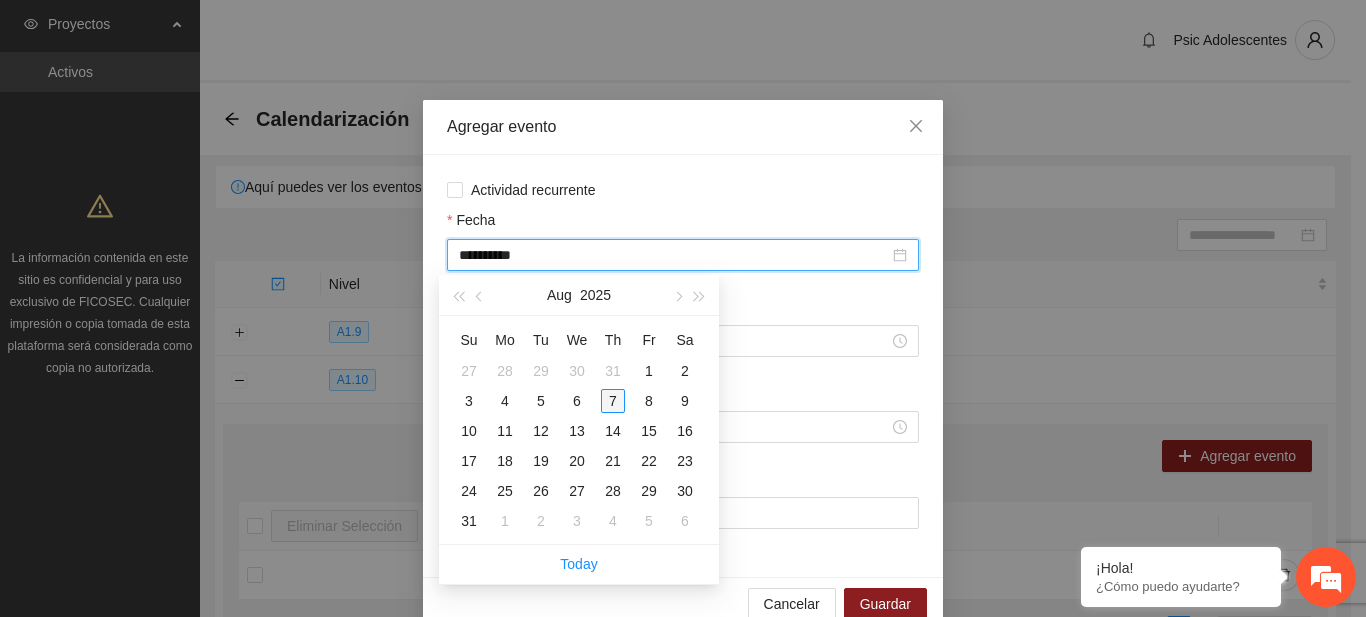 type on "**********" 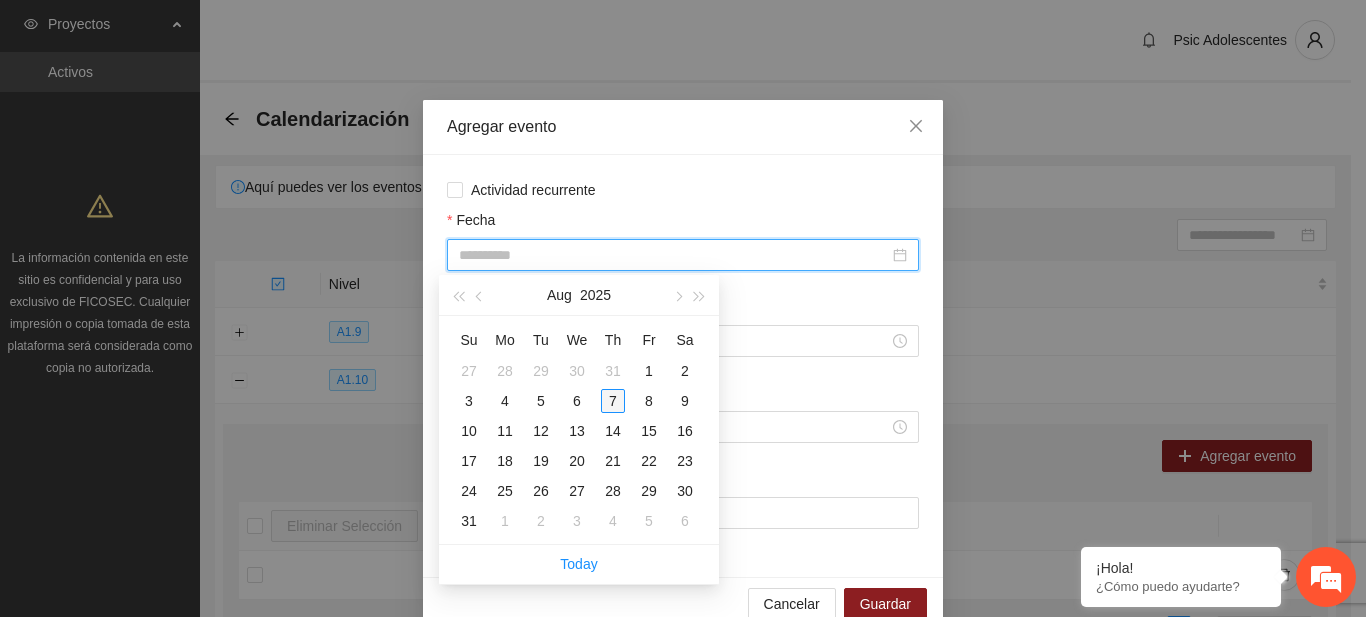 click on "7" at bounding box center [613, 401] 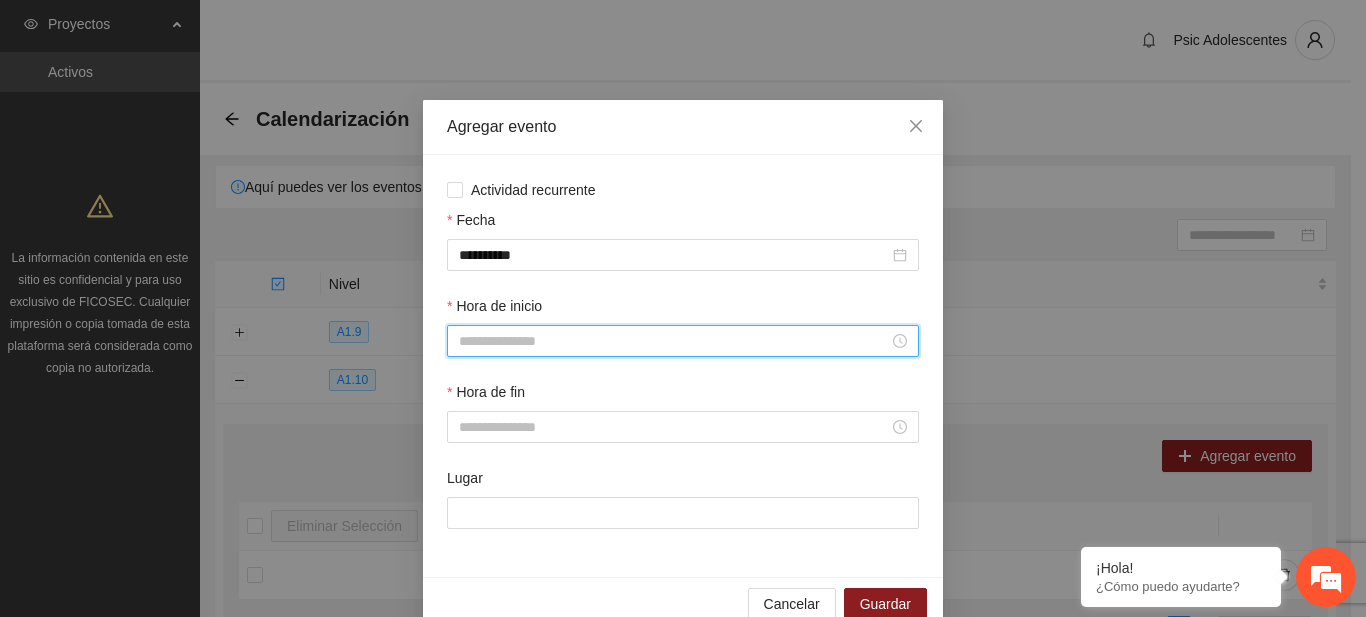 click on "Hora de inicio" at bounding box center (674, 341) 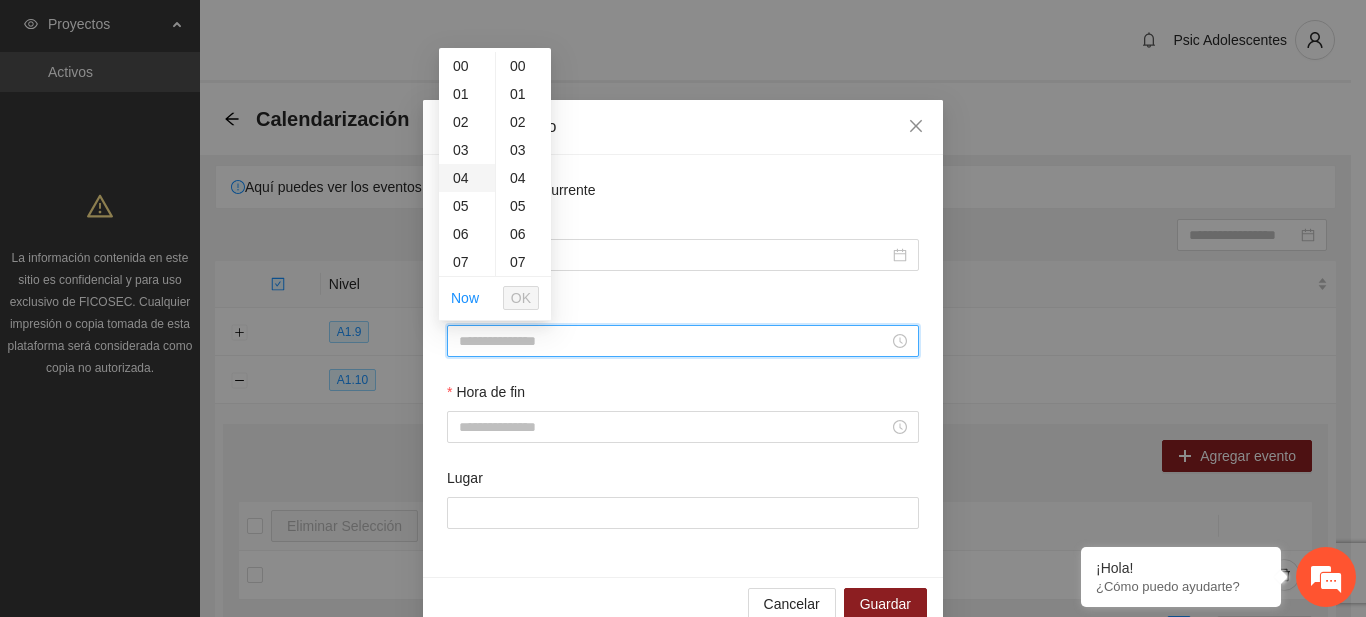 click on "04" at bounding box center (467, 178) 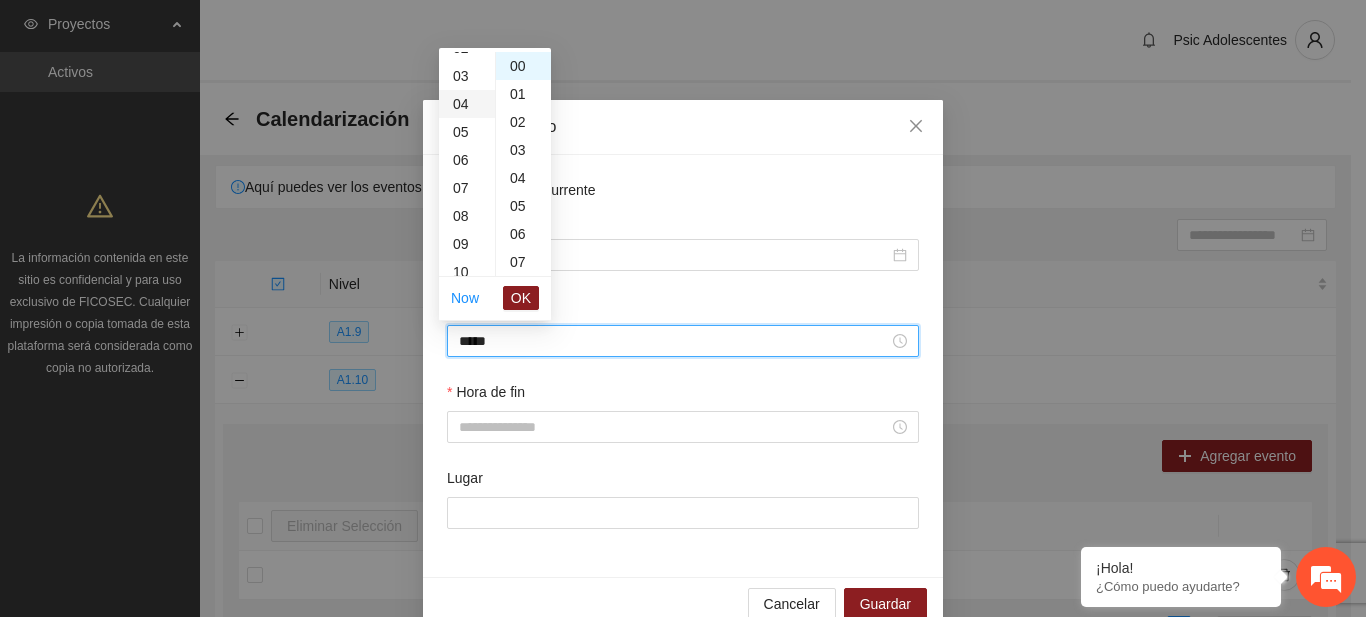 scroll, scrollTop: 112, scrollLeft: 0, axis: vertical 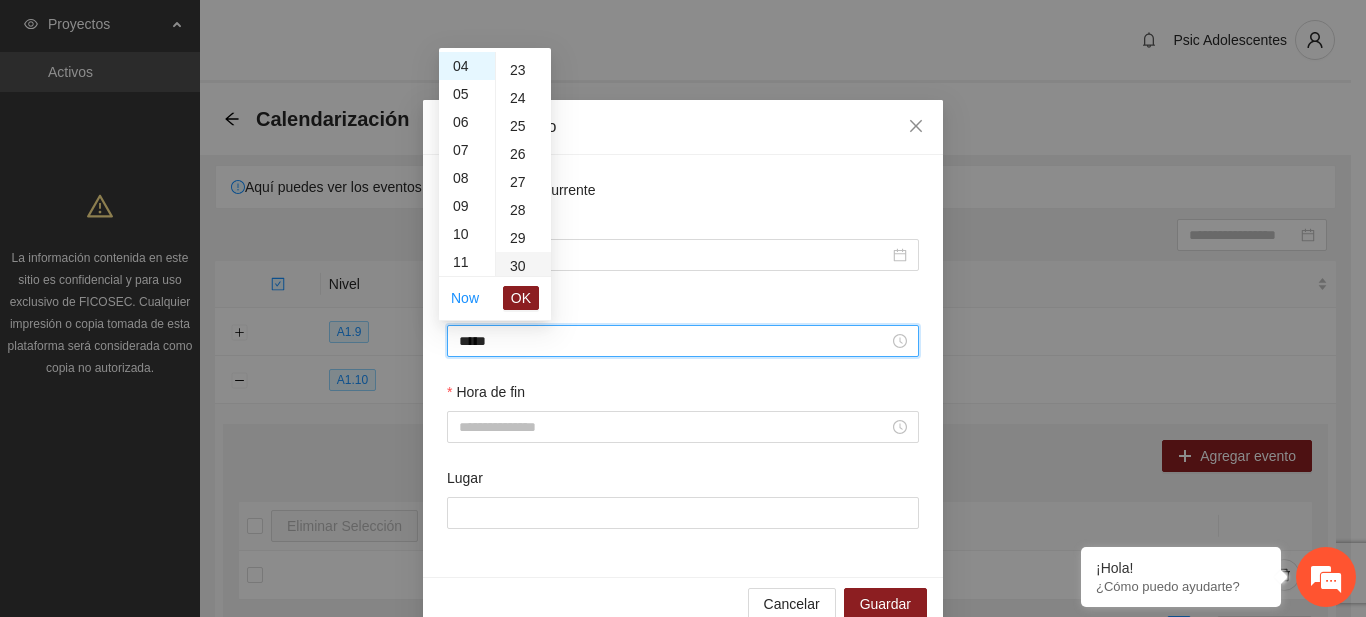 click on "30" at bounding box center (523, 266) 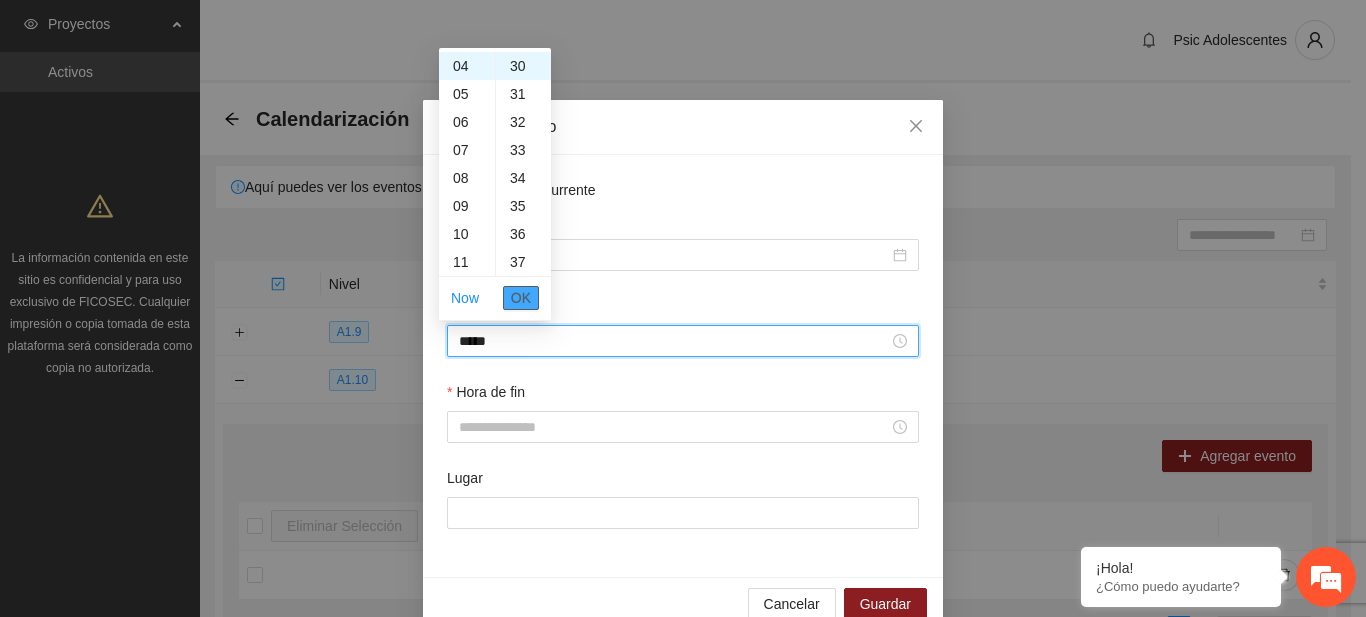 click on "OK" at bounding box center (521, 298) 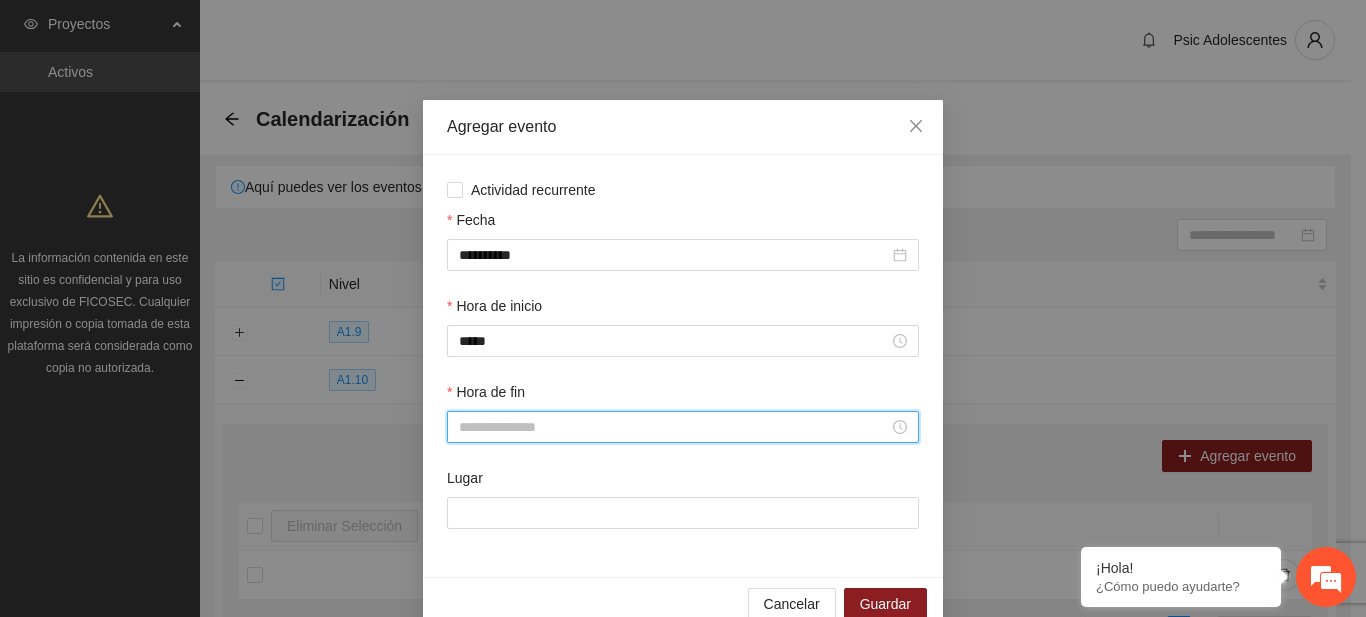 click on "Hora de fin" at bounding box center (674, 427) 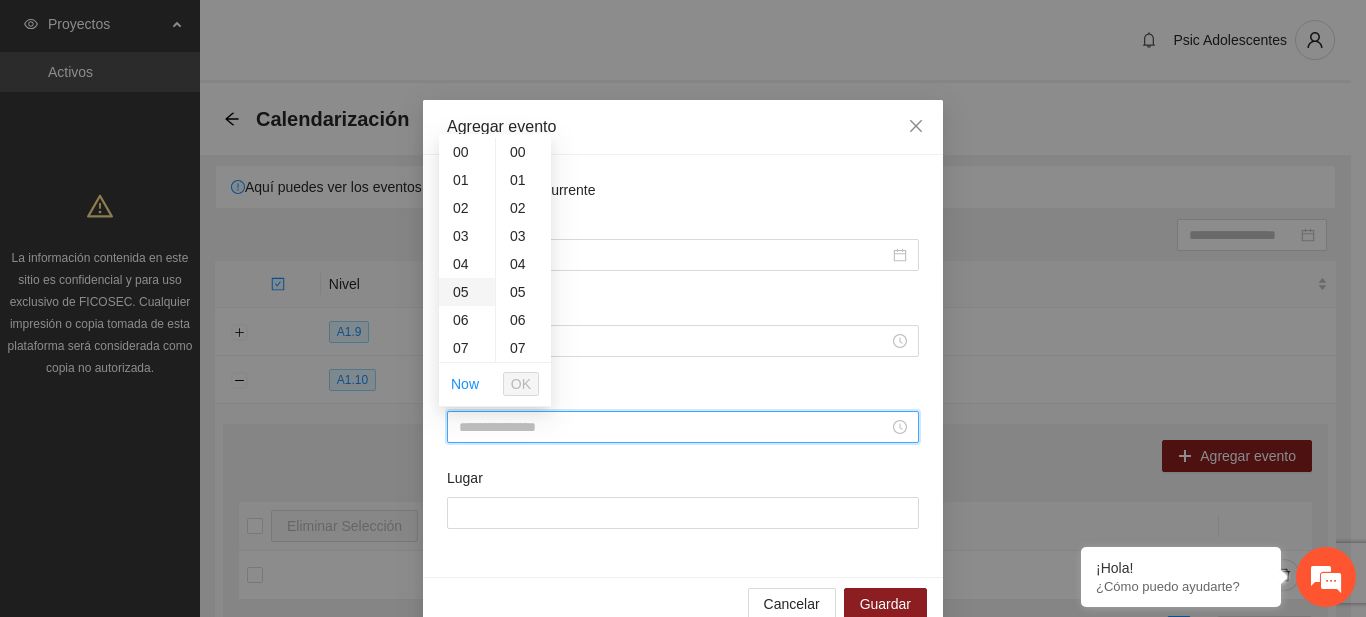 click on "05" at bounding box center (467, 292) 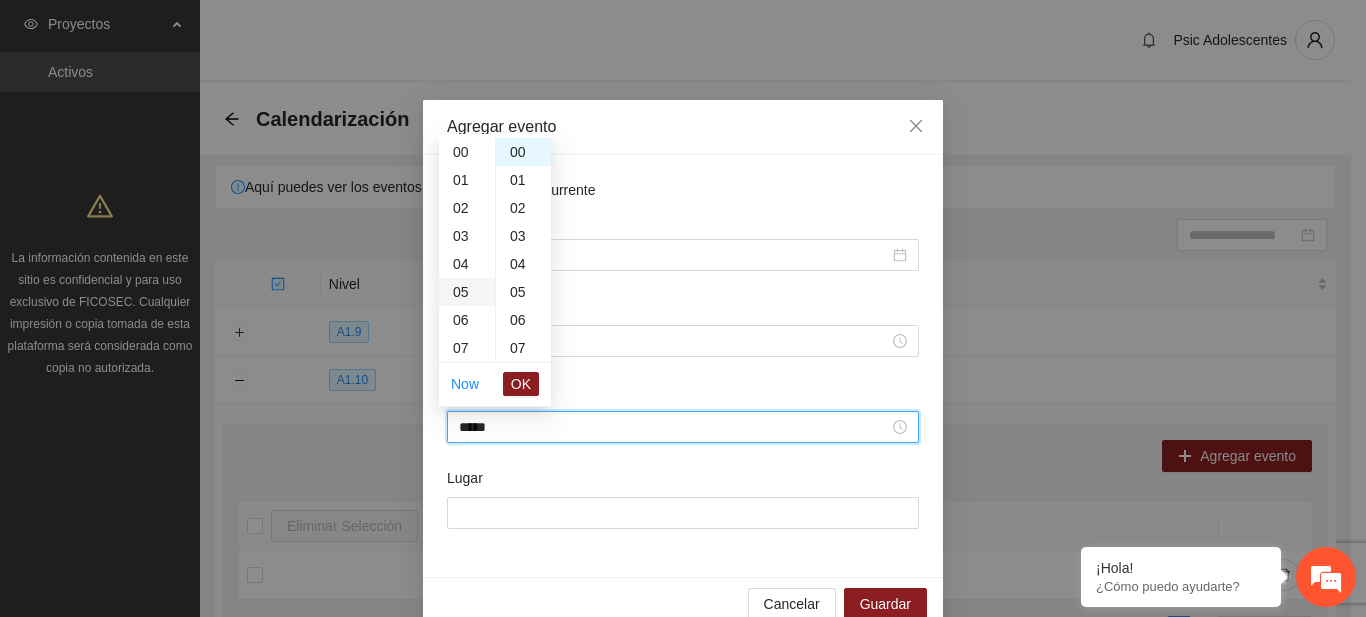 scroll, scrollTop: 140, scrollLeft: 0, axis: vertical 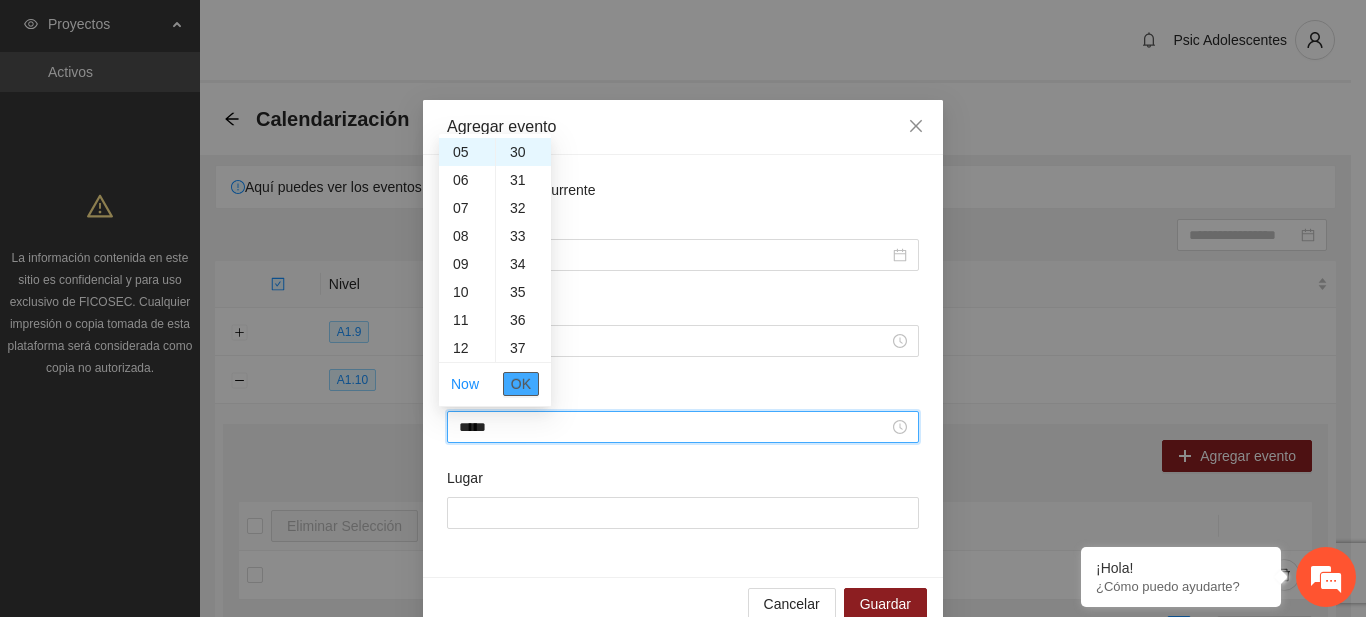 click on "OK" at bounding box center [521, 384] 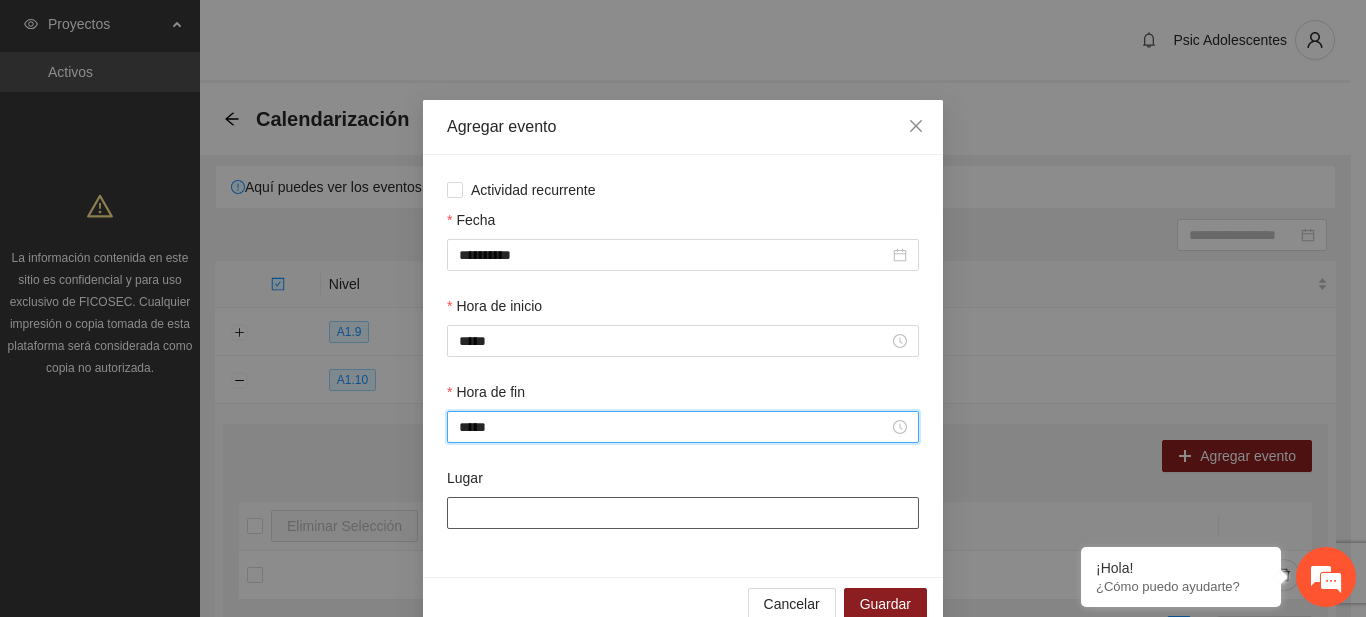 type on "*****" 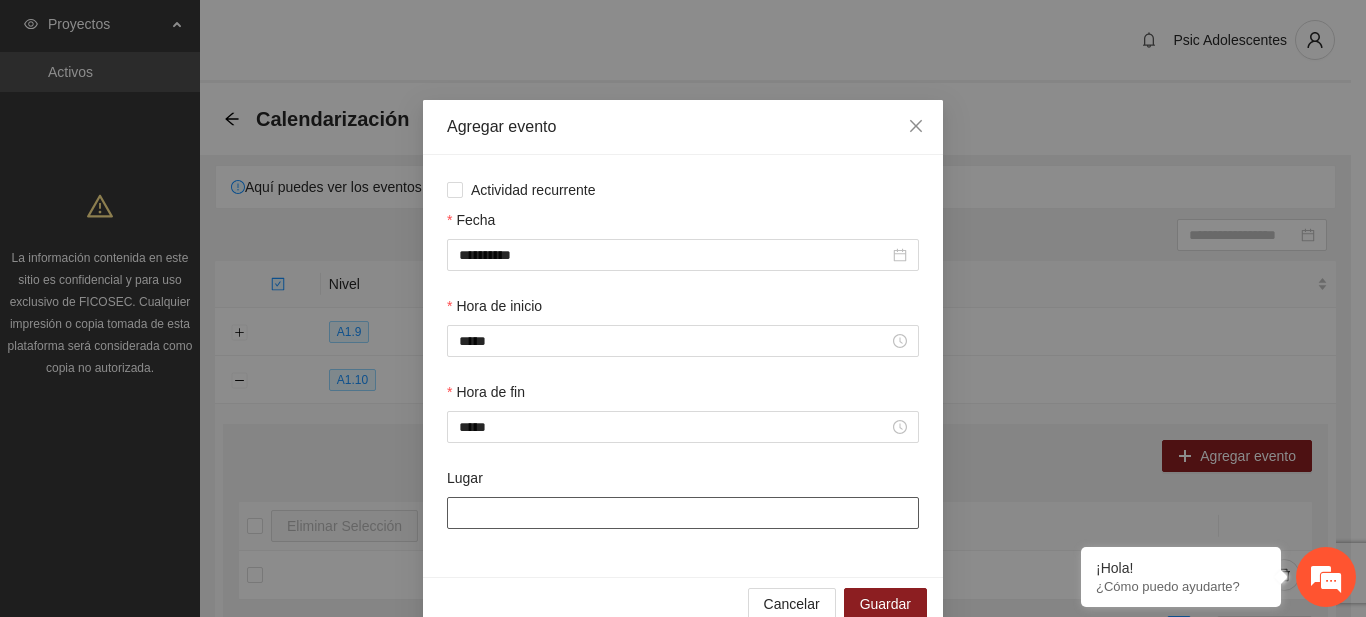 click on "Lugar" at bounding box center [683, 513] 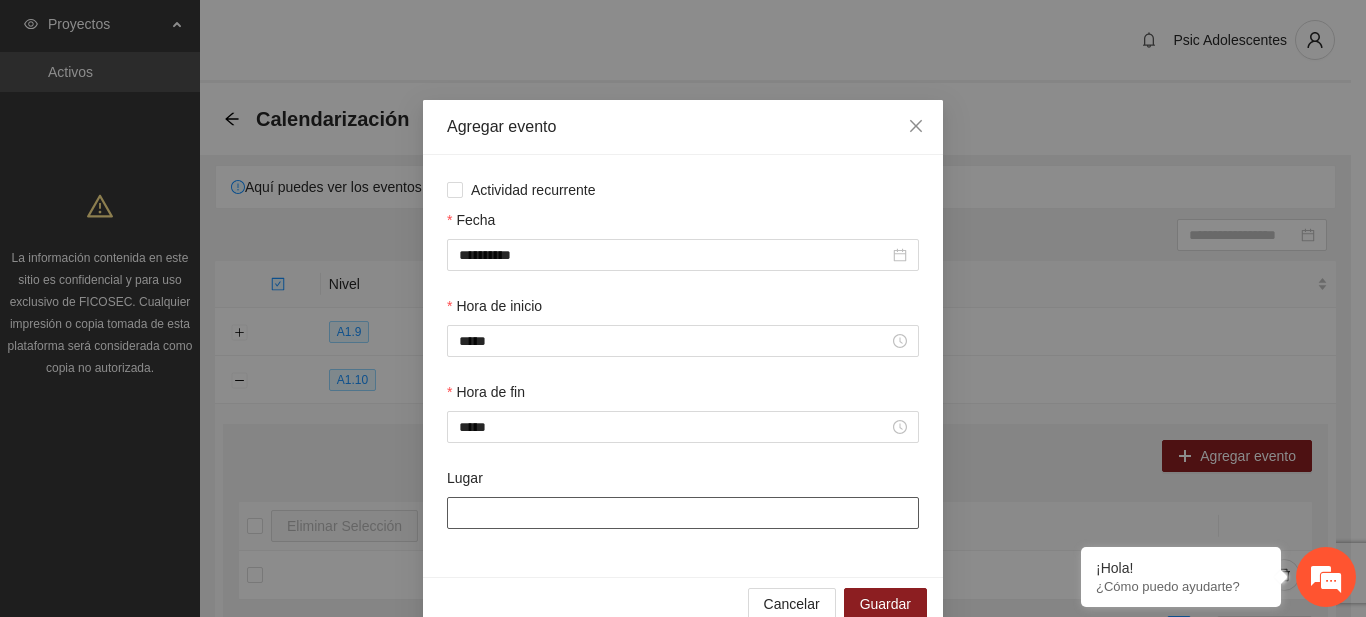 type on "**********" 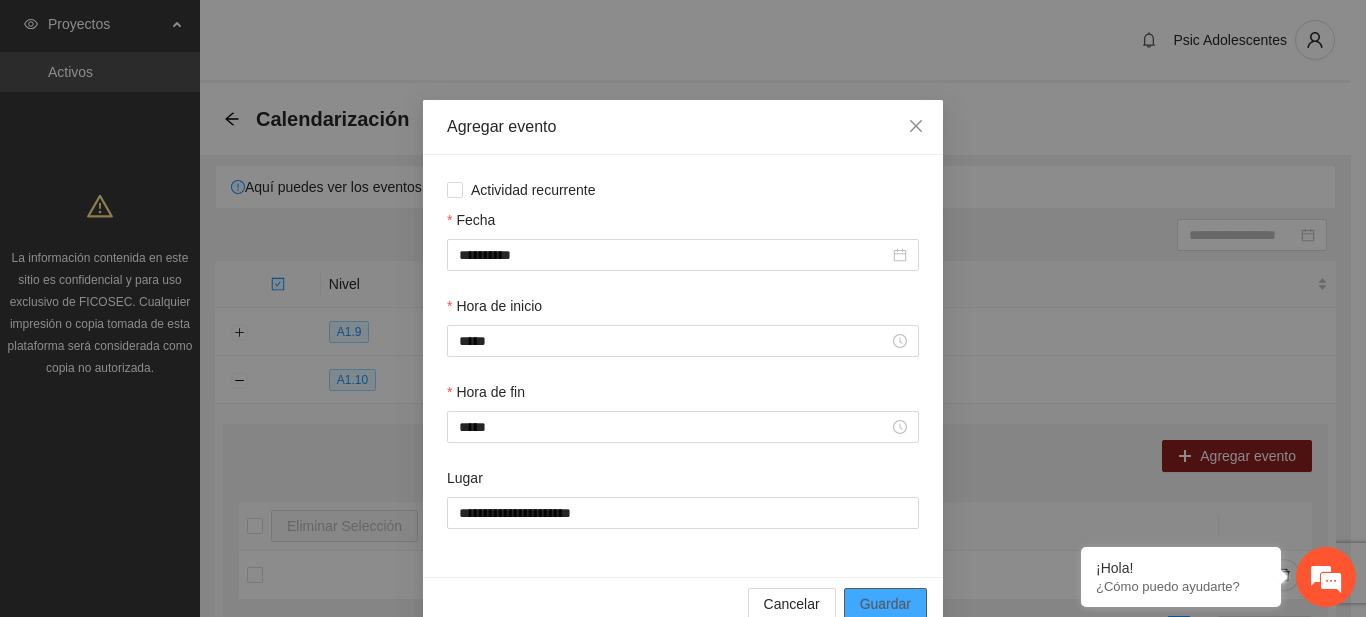 click on "Guardar" at bounding box center [885, 604] 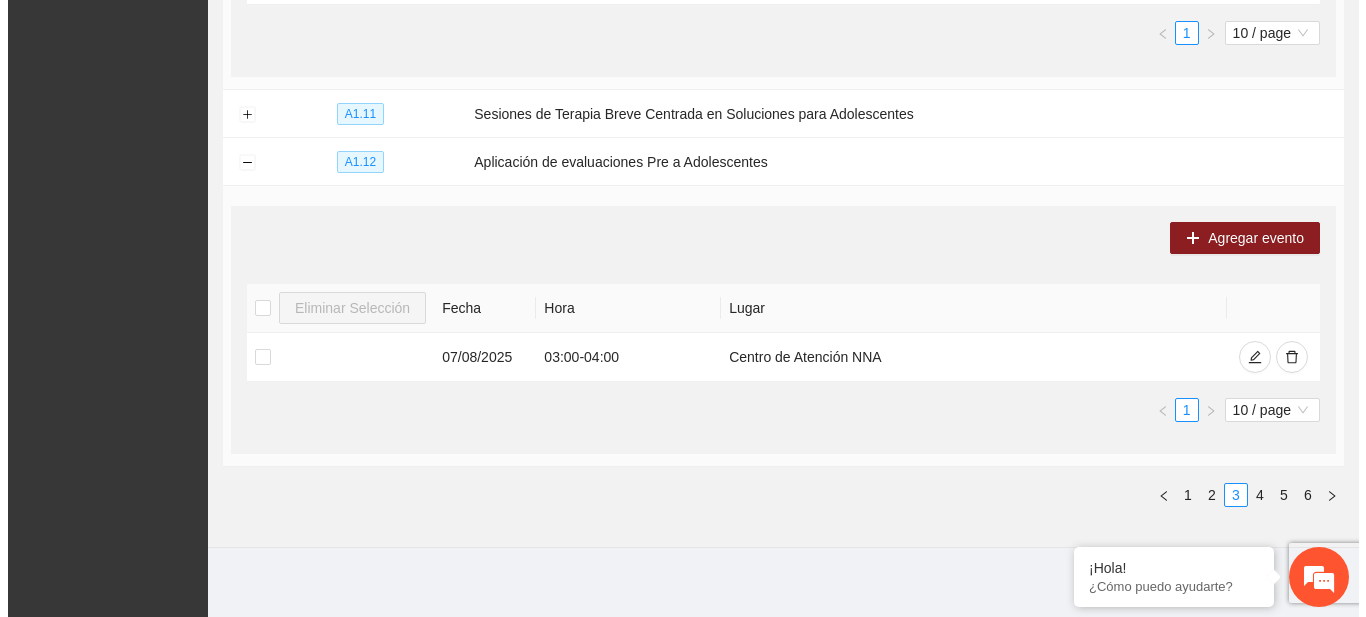 scroll, scrollTop: 651, scrollLeft: 0, axis: vertical 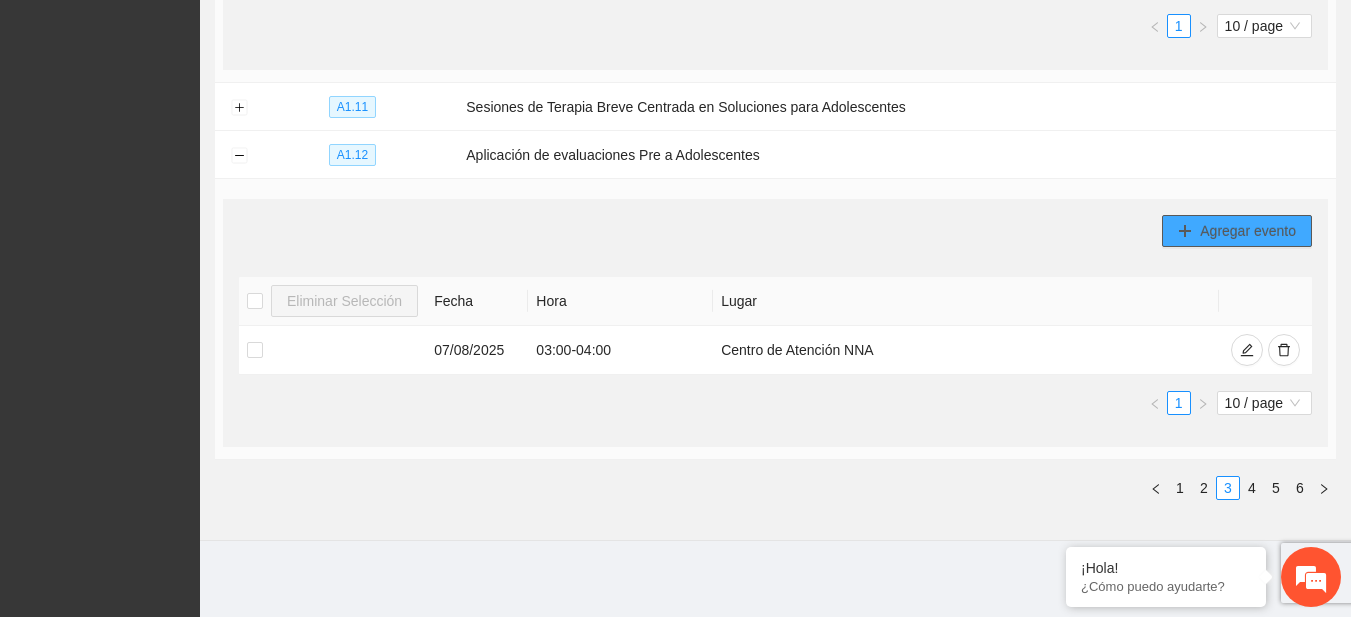 click on "Agregar evento" at bounding box center (1248, 231) 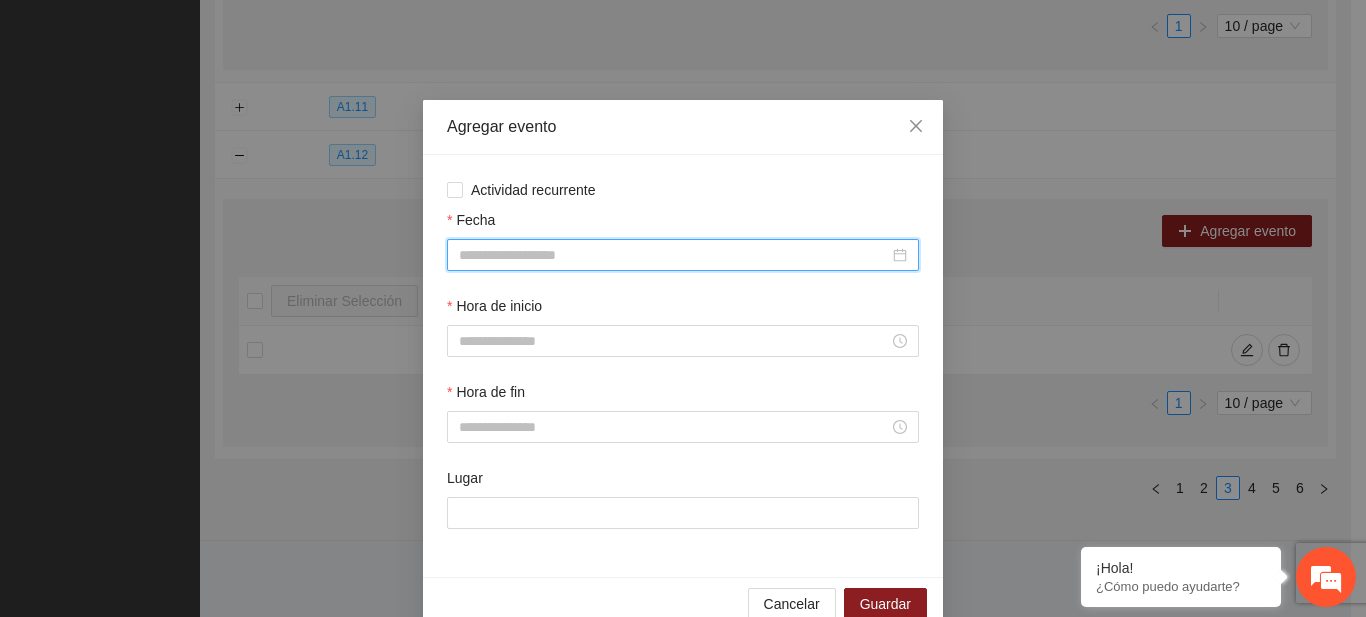 click on "Fecha" at bounding box center (674, 255) 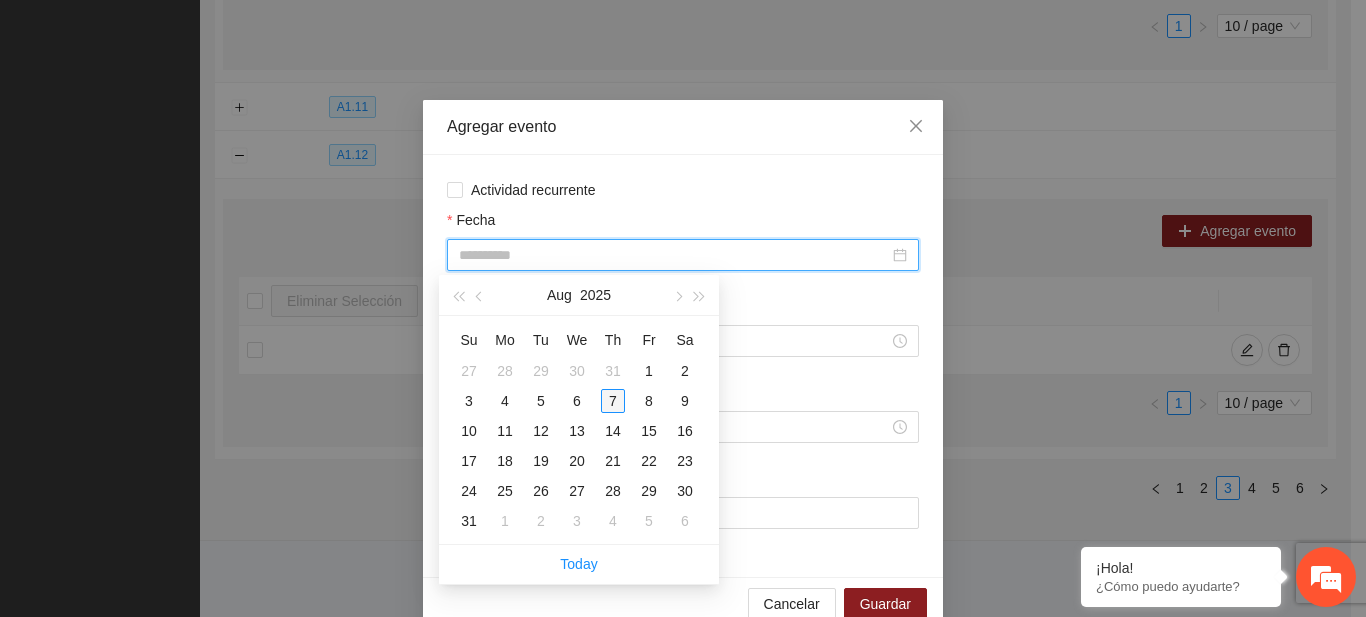 type on "**********" 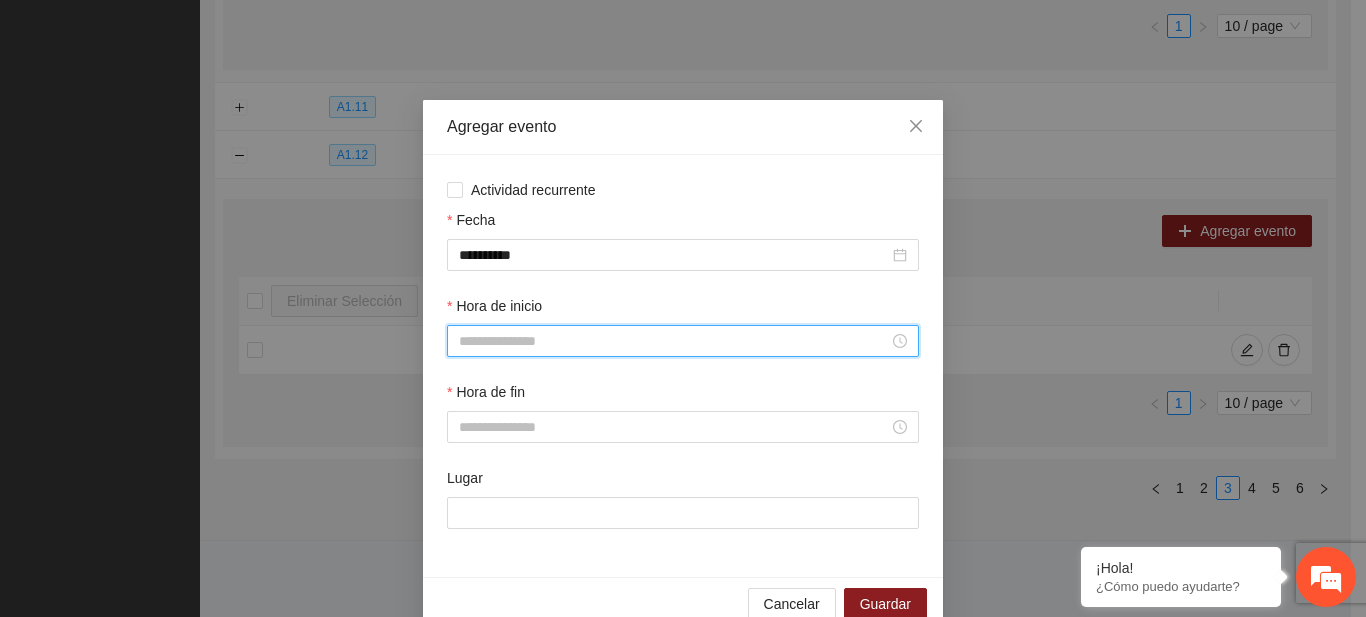 click on "Hora de inicio" at bounding box center [674, 341] 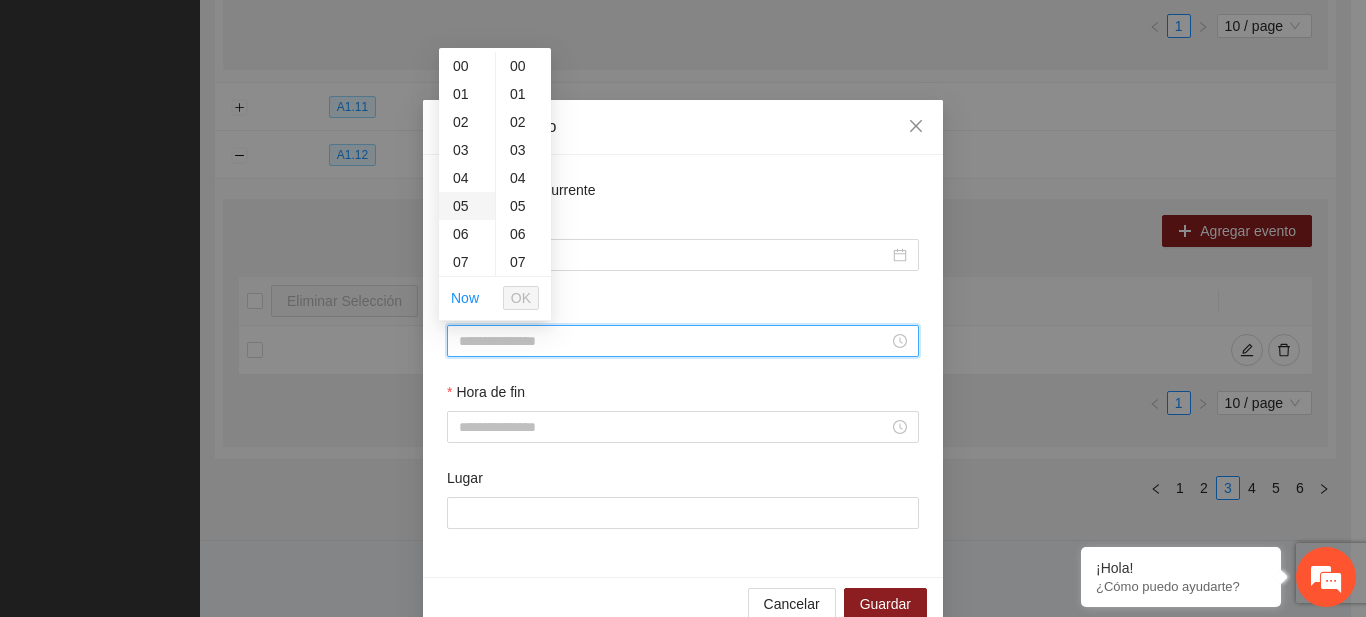 click on "05" at bounding box center [467, 206] 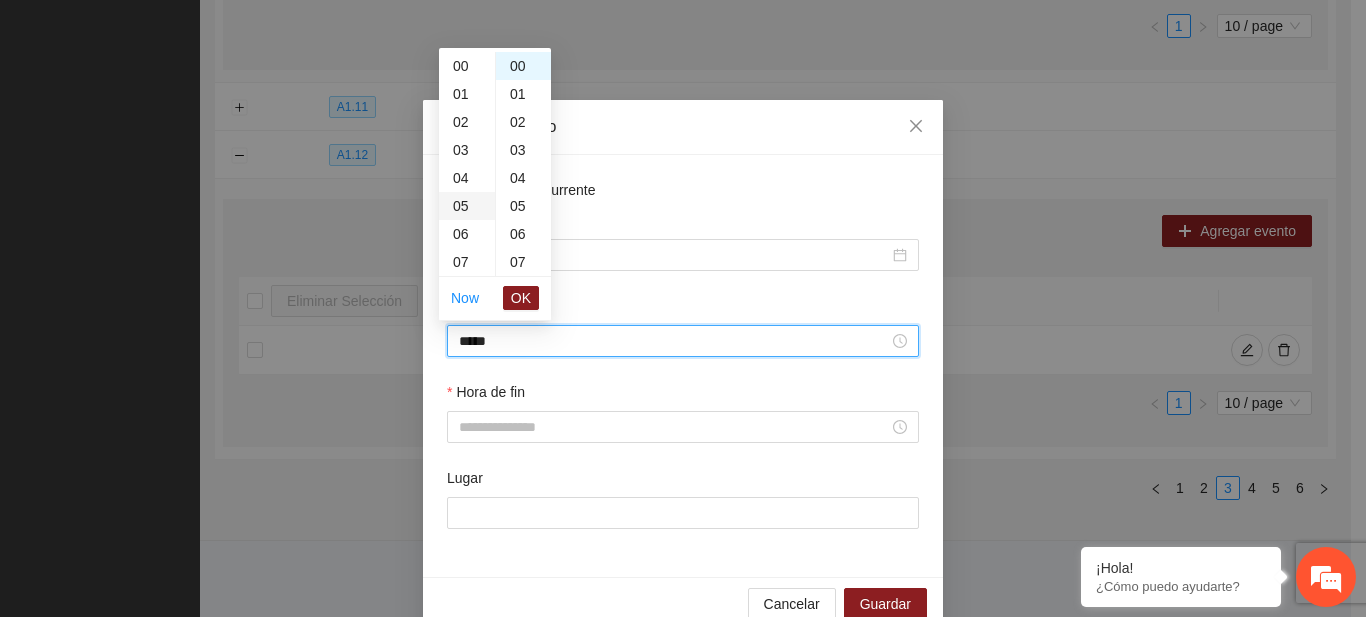 scroll, scrollTop: 140, scrollLeft: 0, axis: vertical 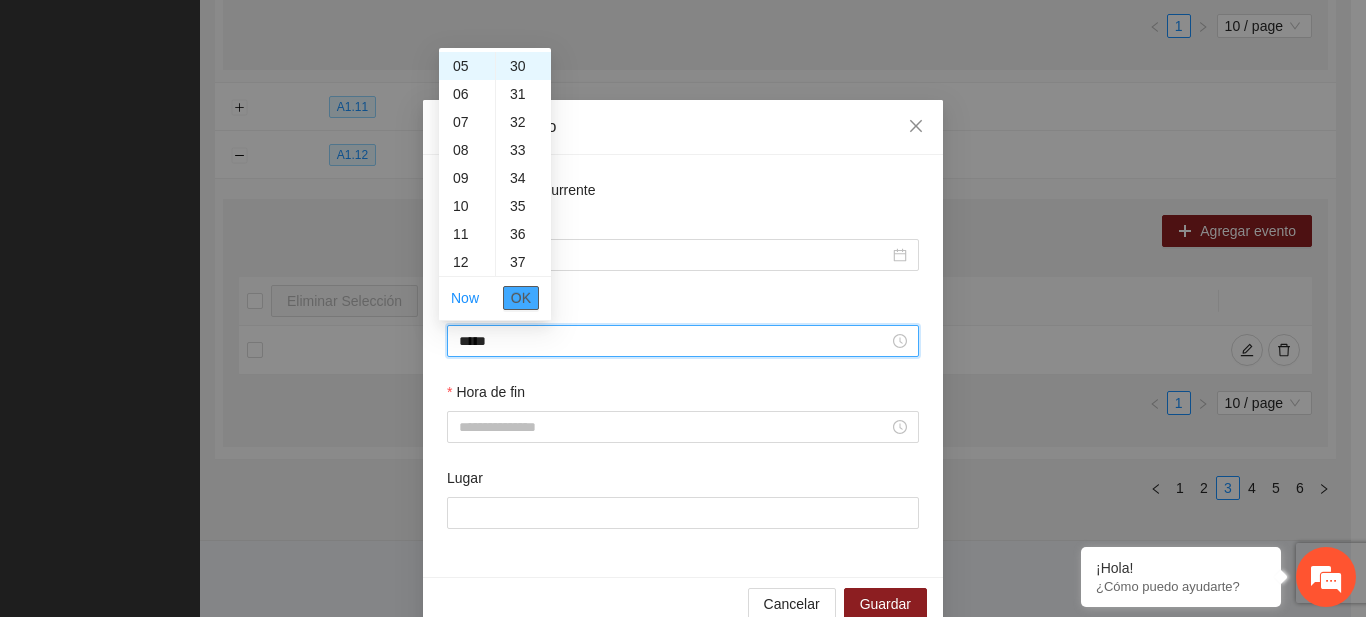 click on "OK" at bounding box center [521, 298] 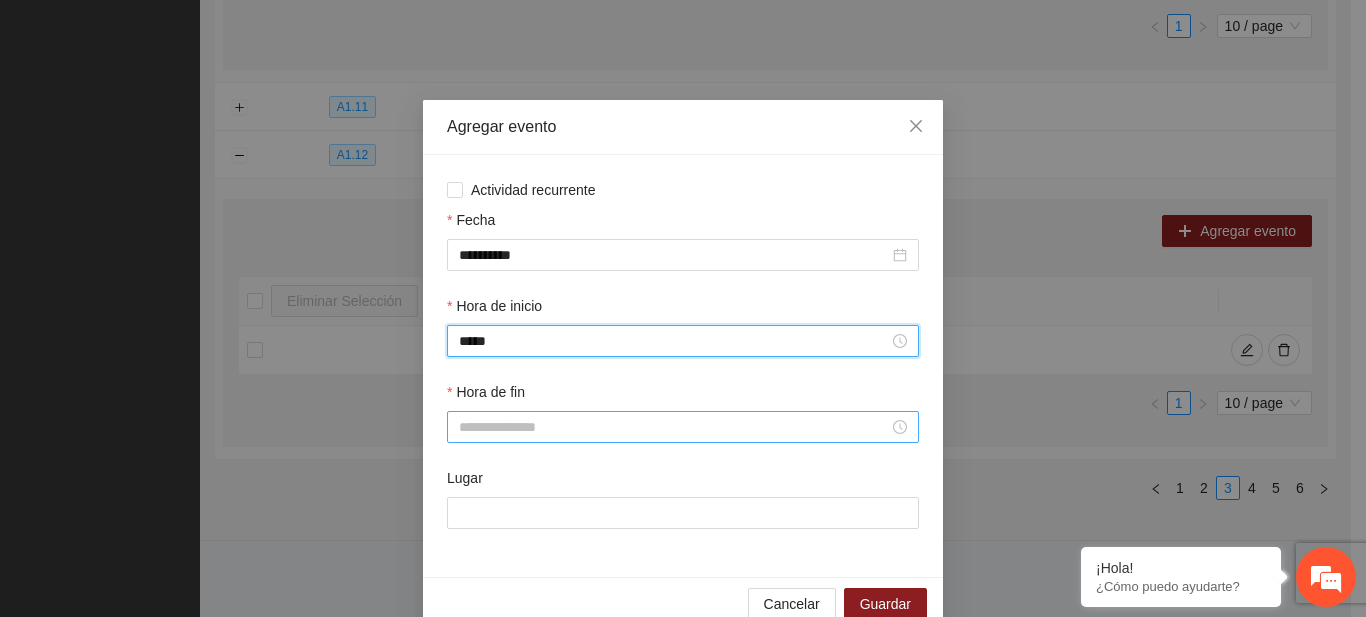 type on "*****" 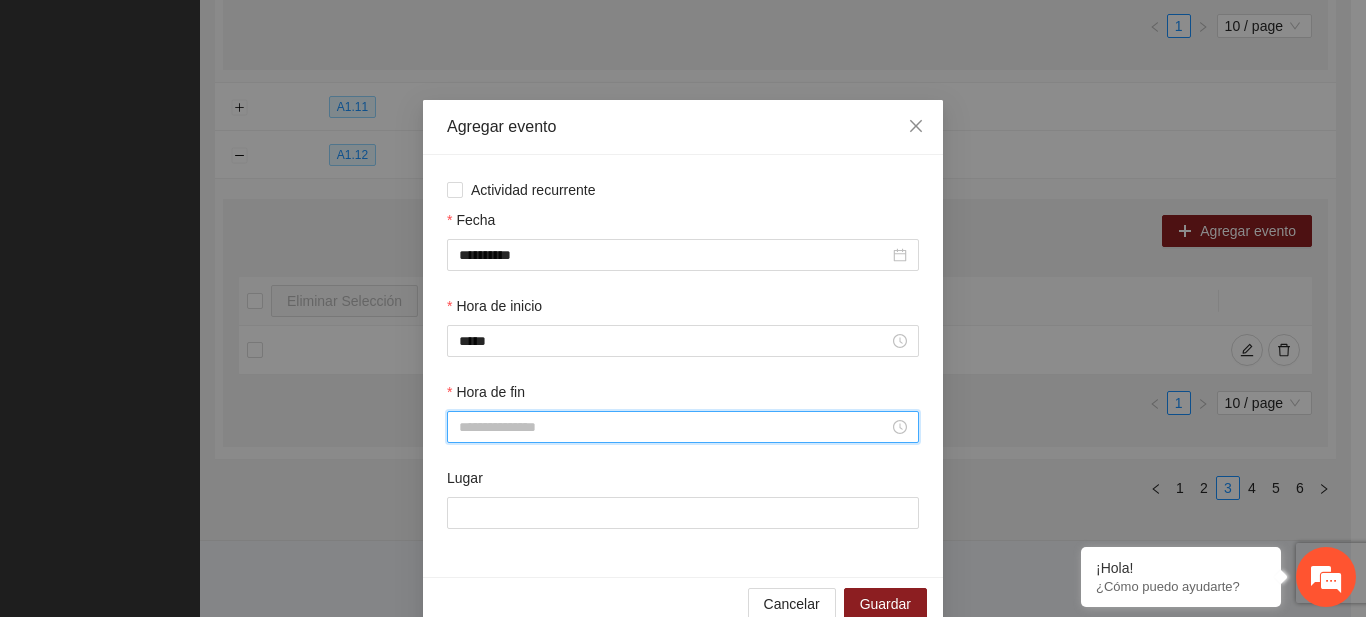 click on "Hora de fin" at bounding box center (674, 427) 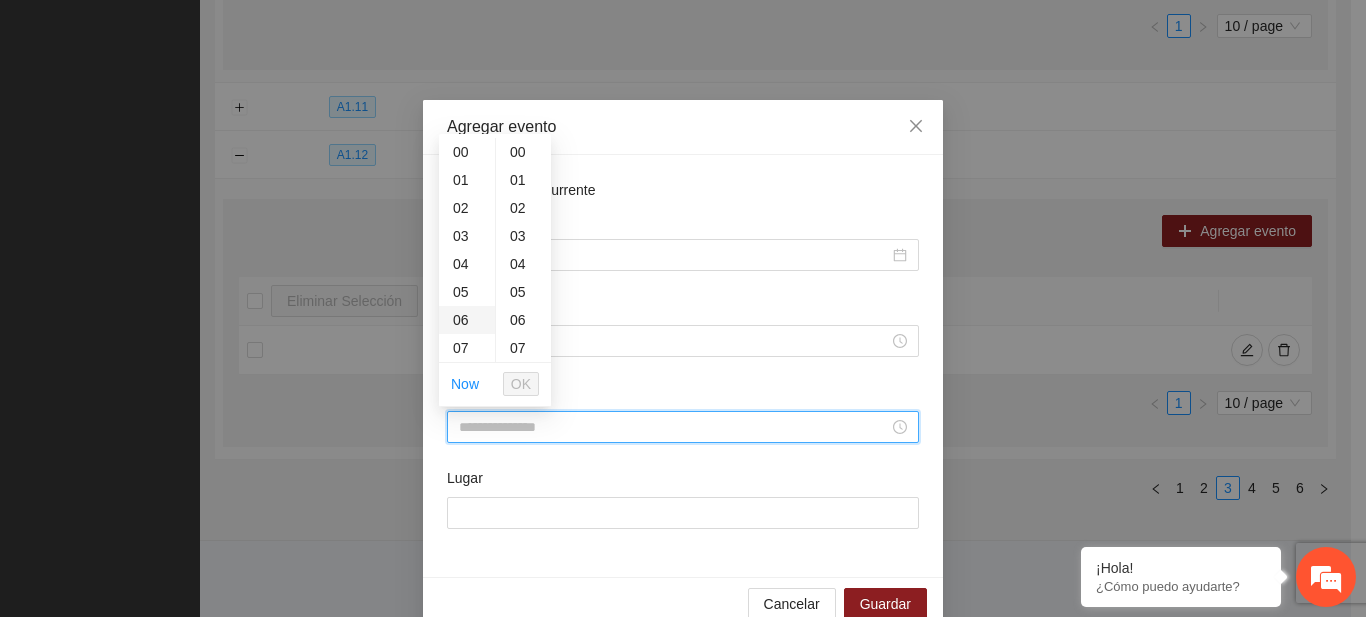 click on "06" at bounding box center [467, 320] 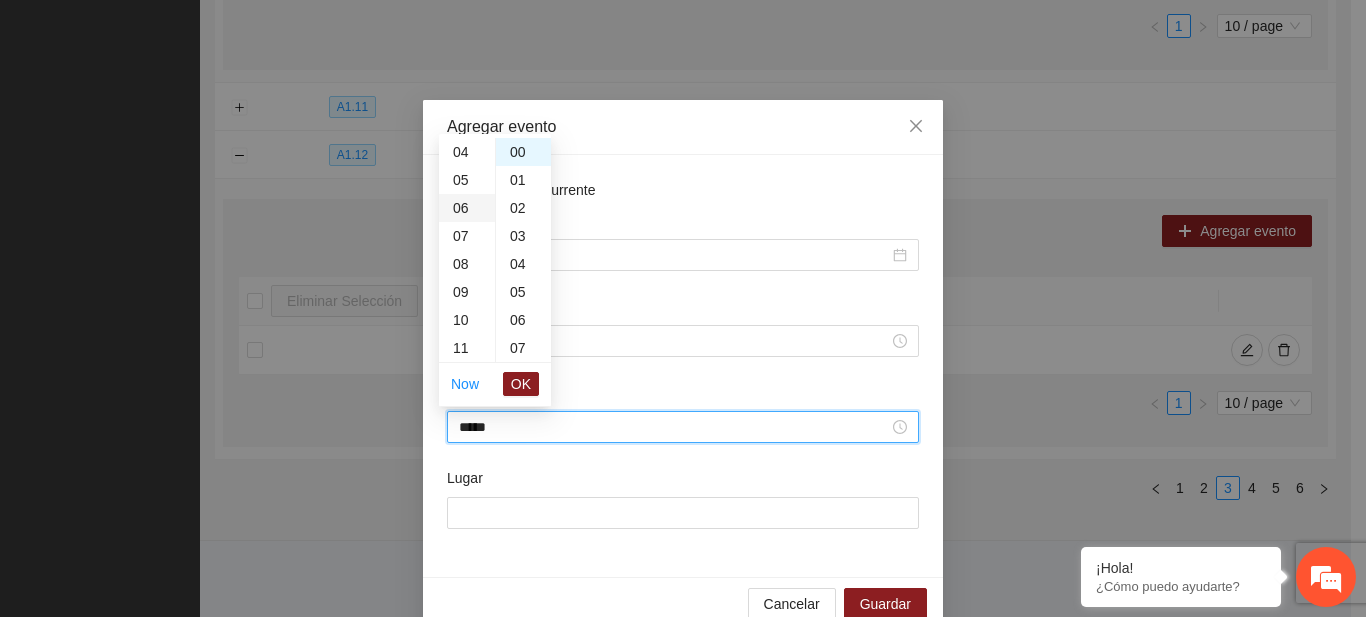 scroll, scrollTop: 168, scrollLeft: 0, axis: vertical 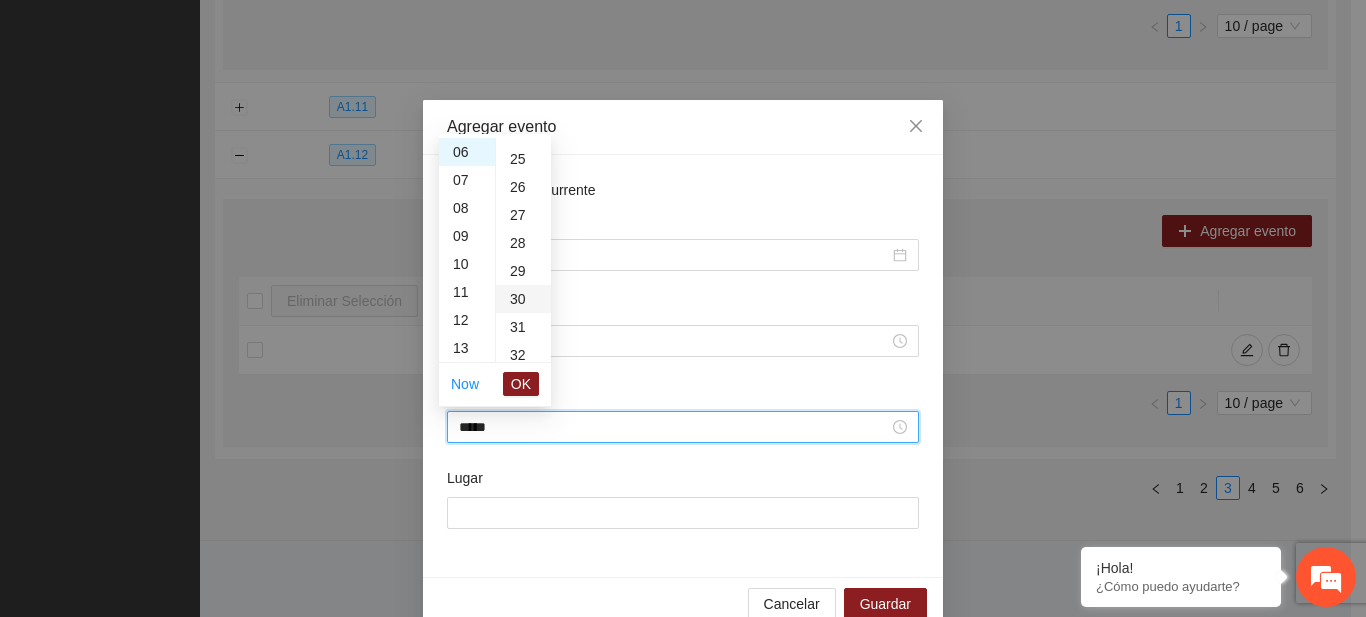 click on "30" at bounding box center [523, 299] 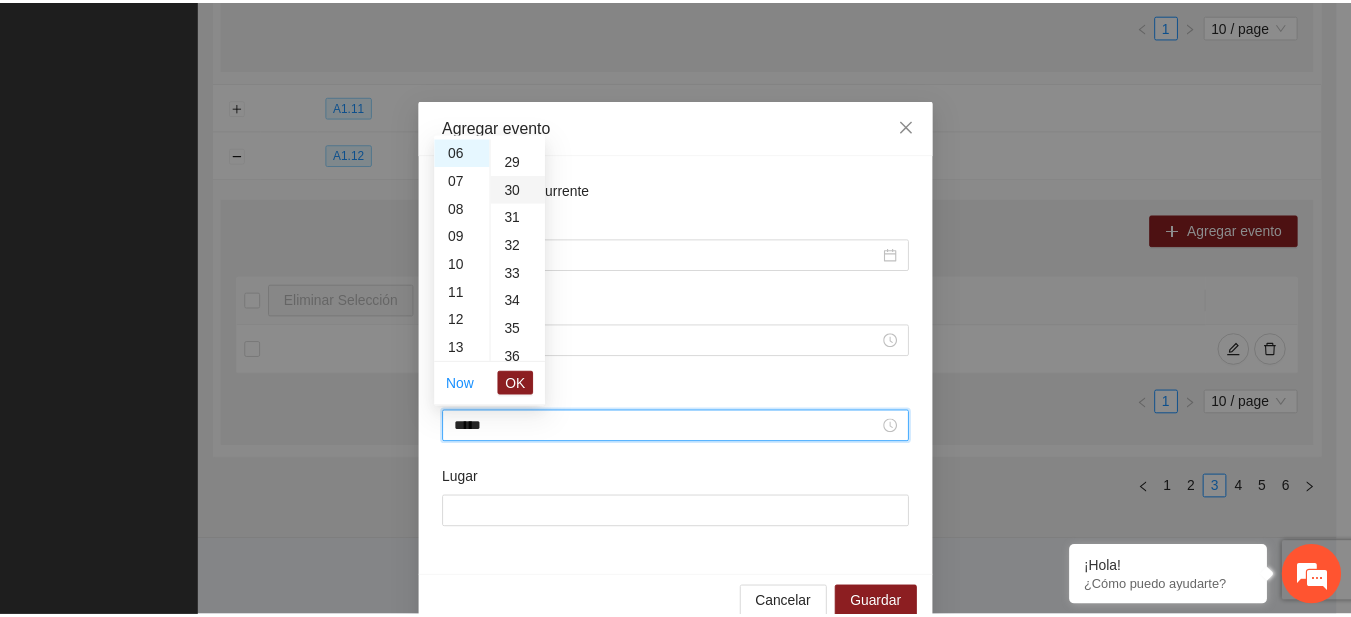 scroll, scrollTop: 840, scrollLeft: 0, axis: vertical 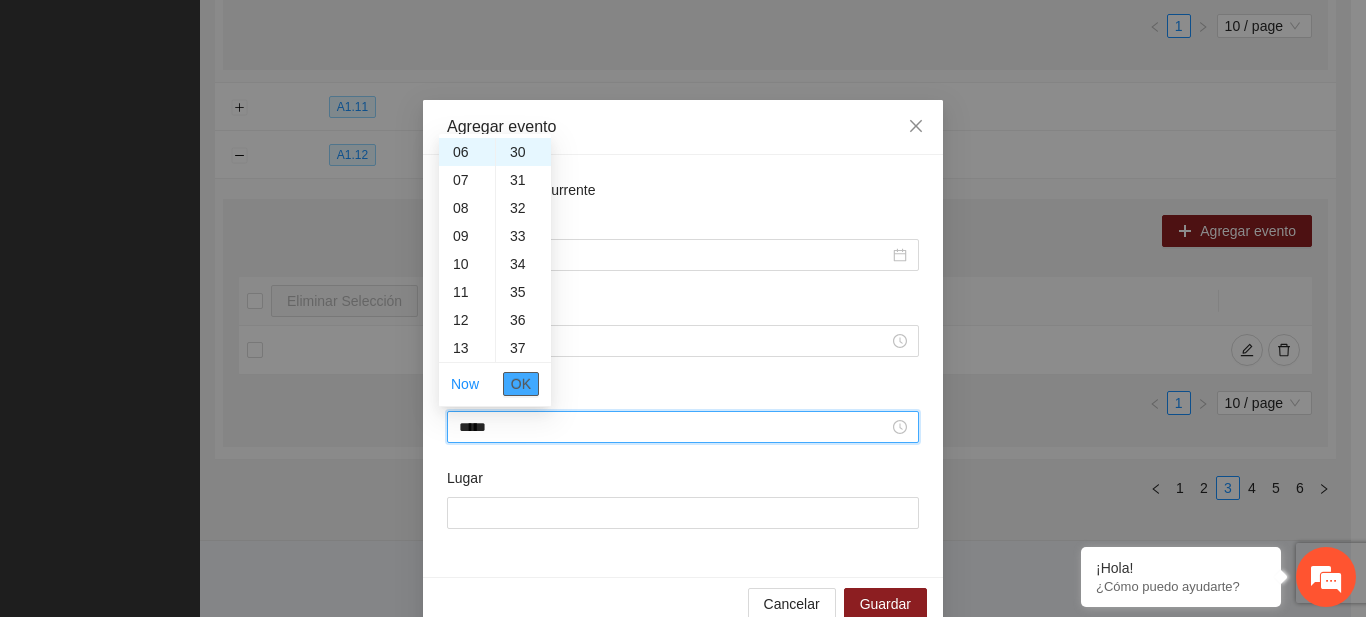 click on "OK" at bounding box center (521, 384) 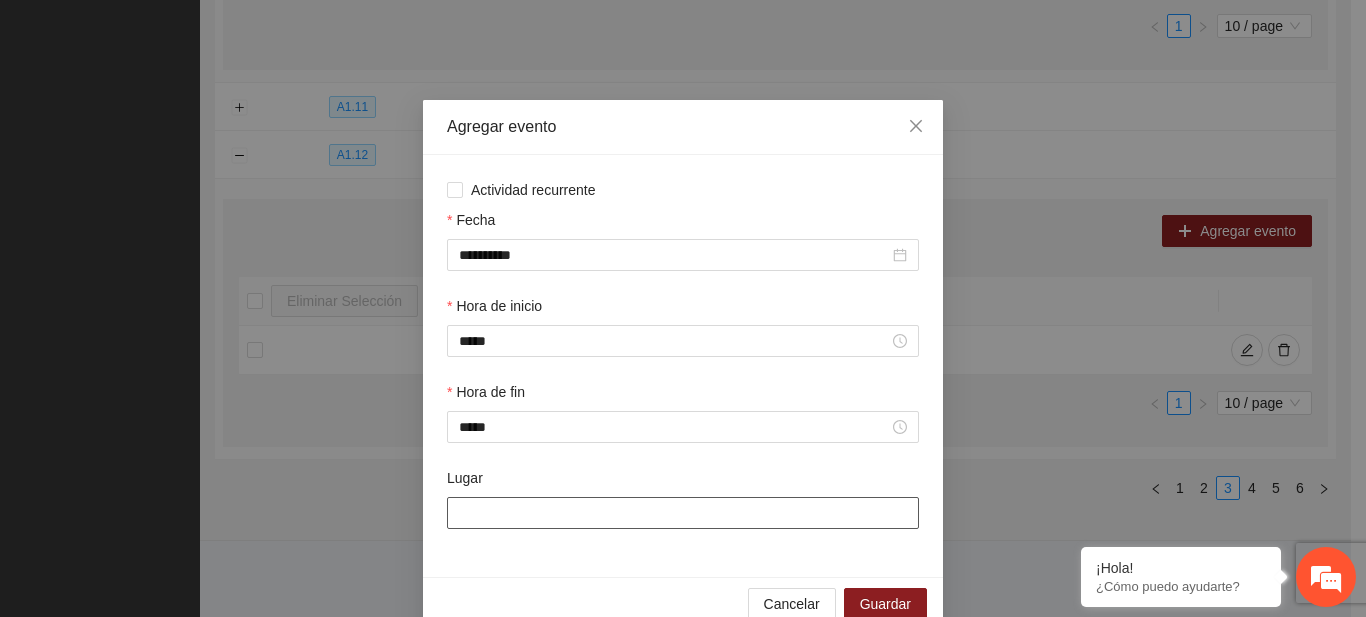 click on "Lugar" at bounding box center (683, 513) 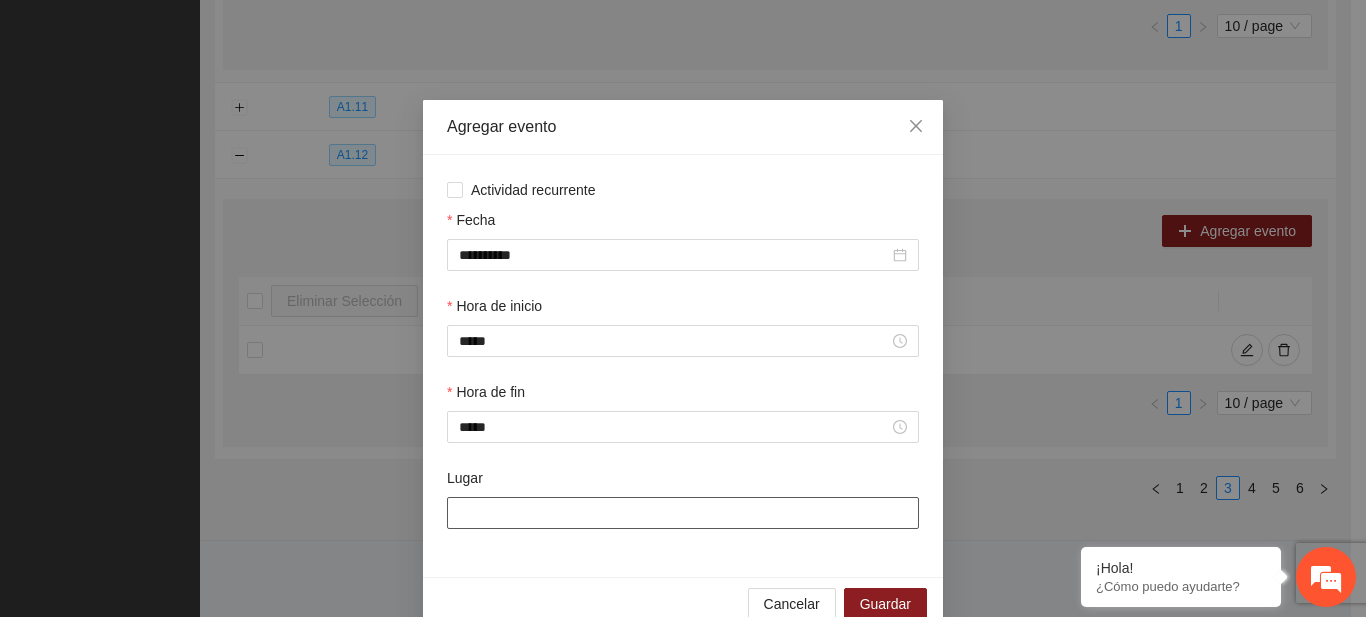 type on "**********" 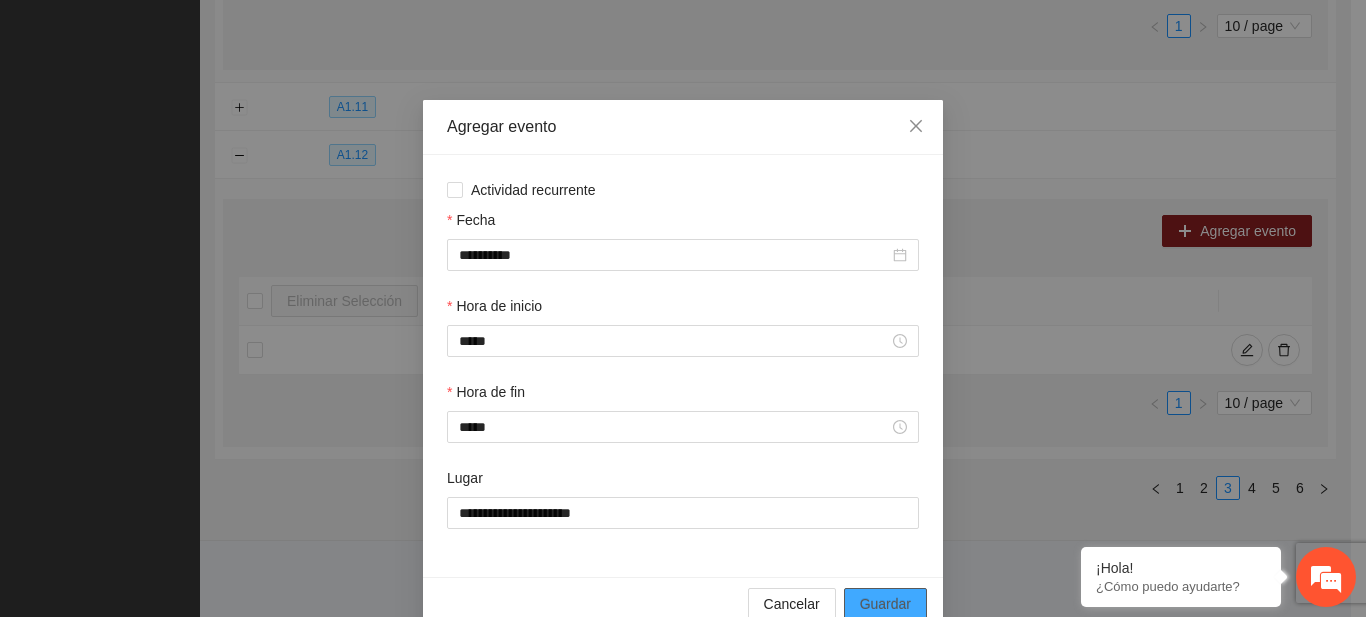 click on "Guardar" at bounding box center [885, 604] 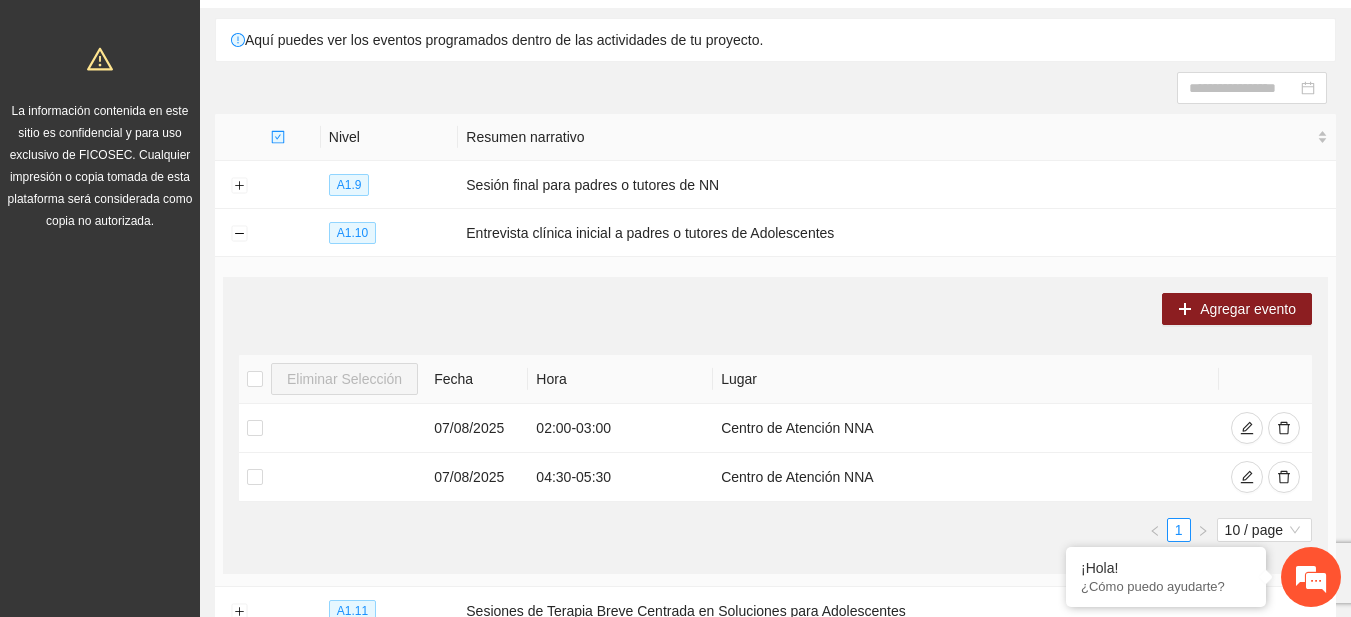scroll, scrollTop: 91, scrollLeft: 0, axis: vertical 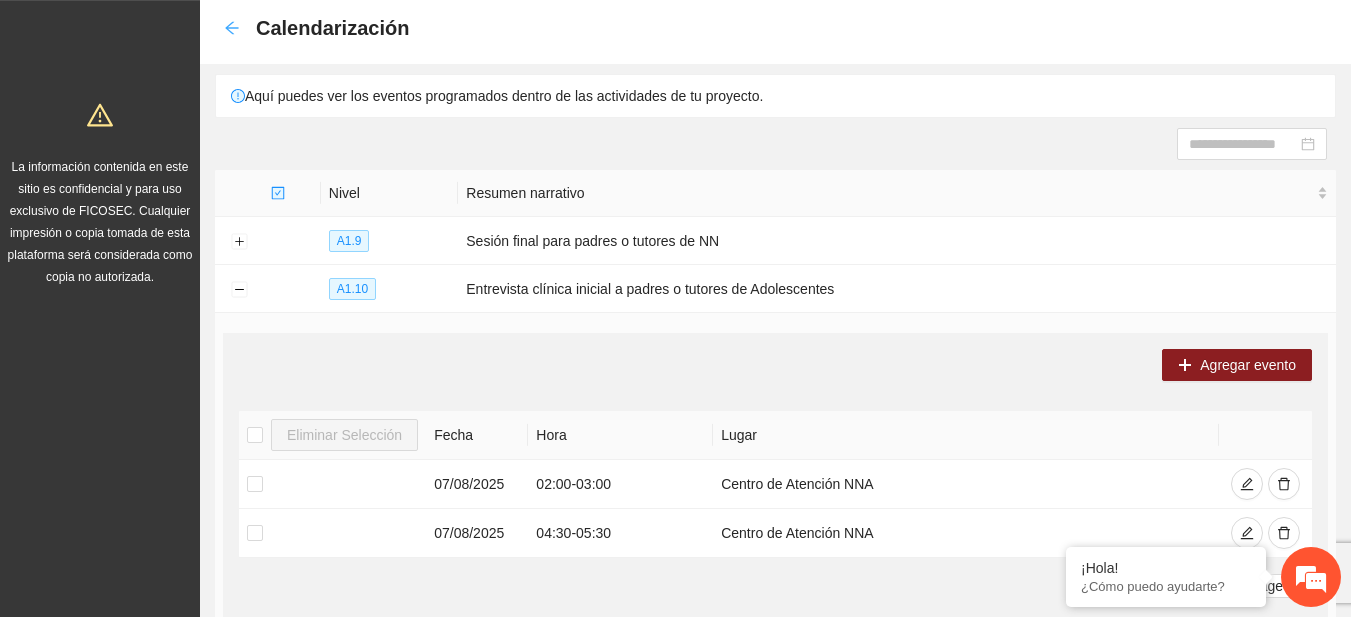 click 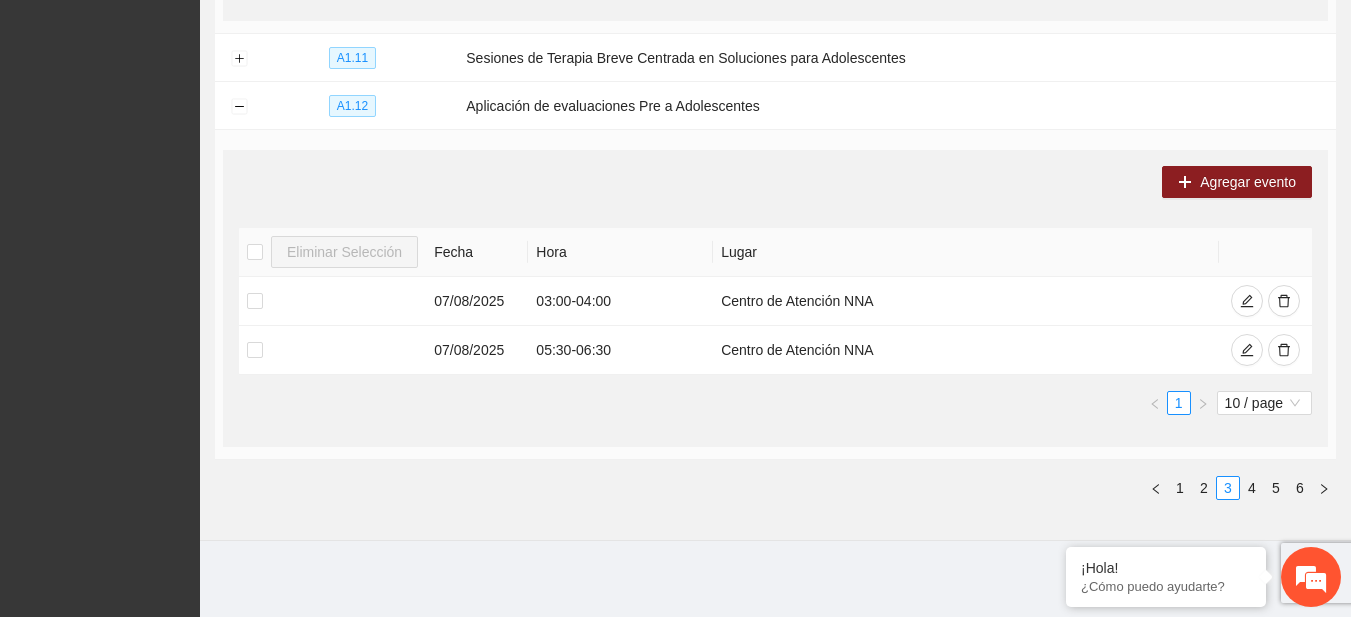 scroll, scrollTop: 0, scrollLeft: 0, axis: both 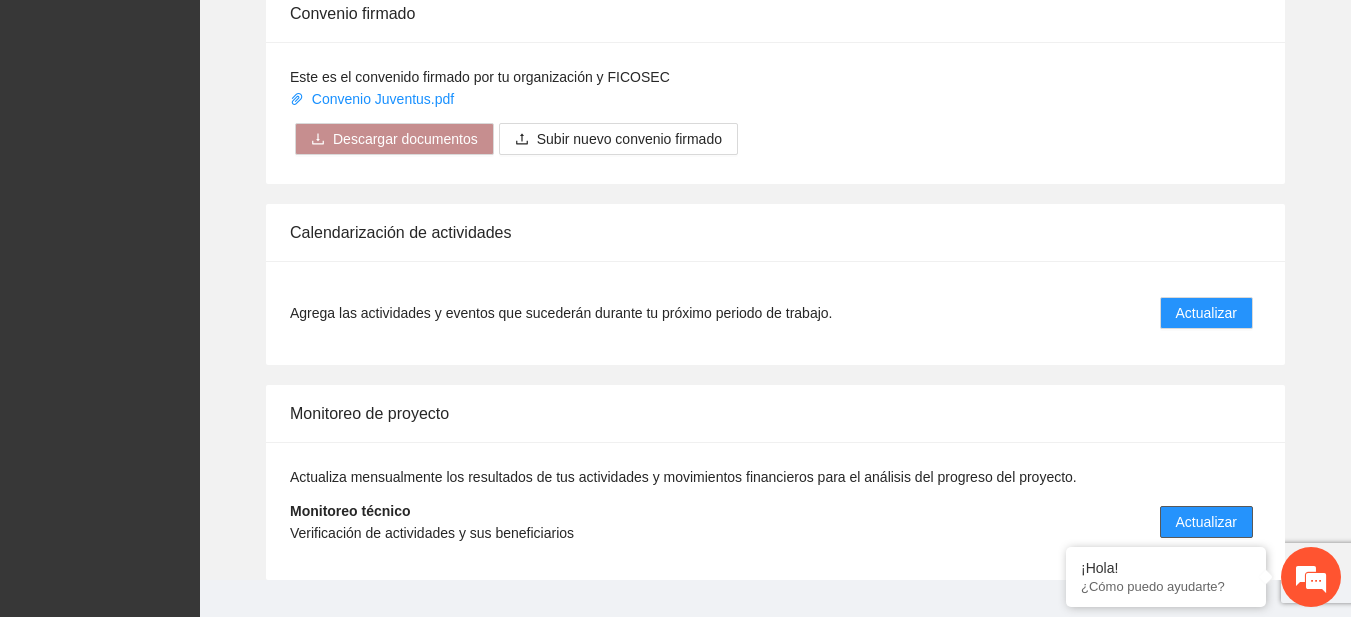 click on "Actualizar" at bounding box center [1206, 522] 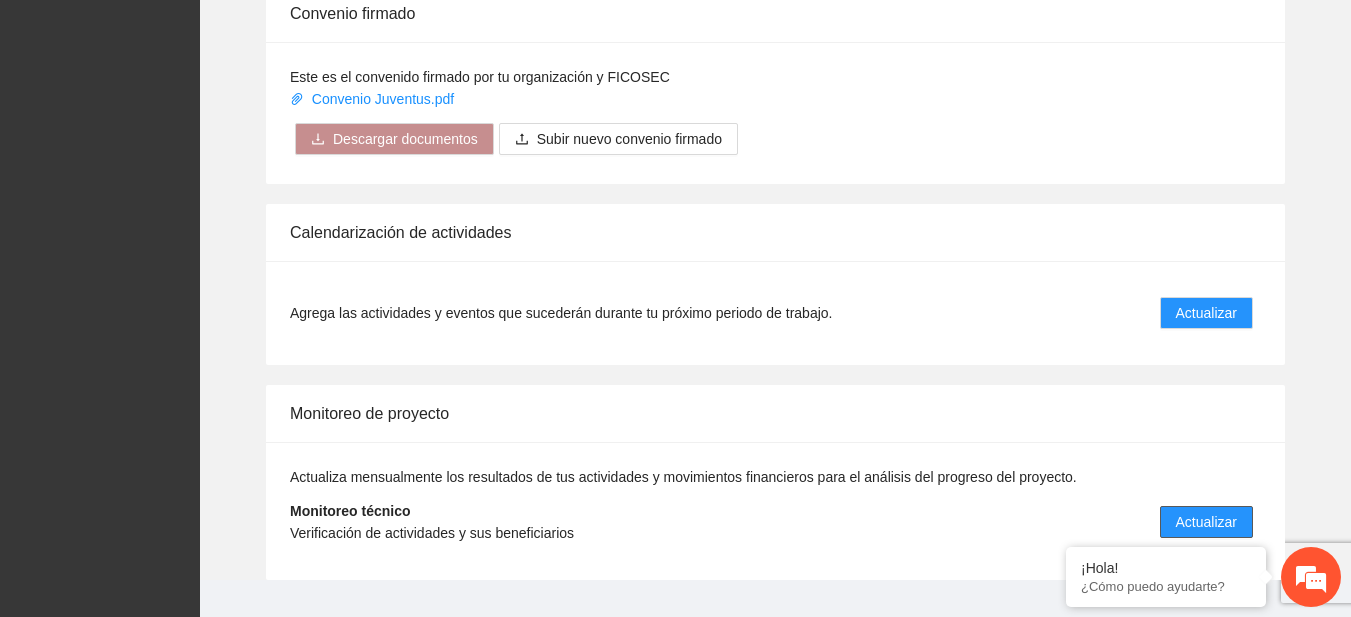 scroll, scrollTop: 0, scrollLeft: 0, axis: both 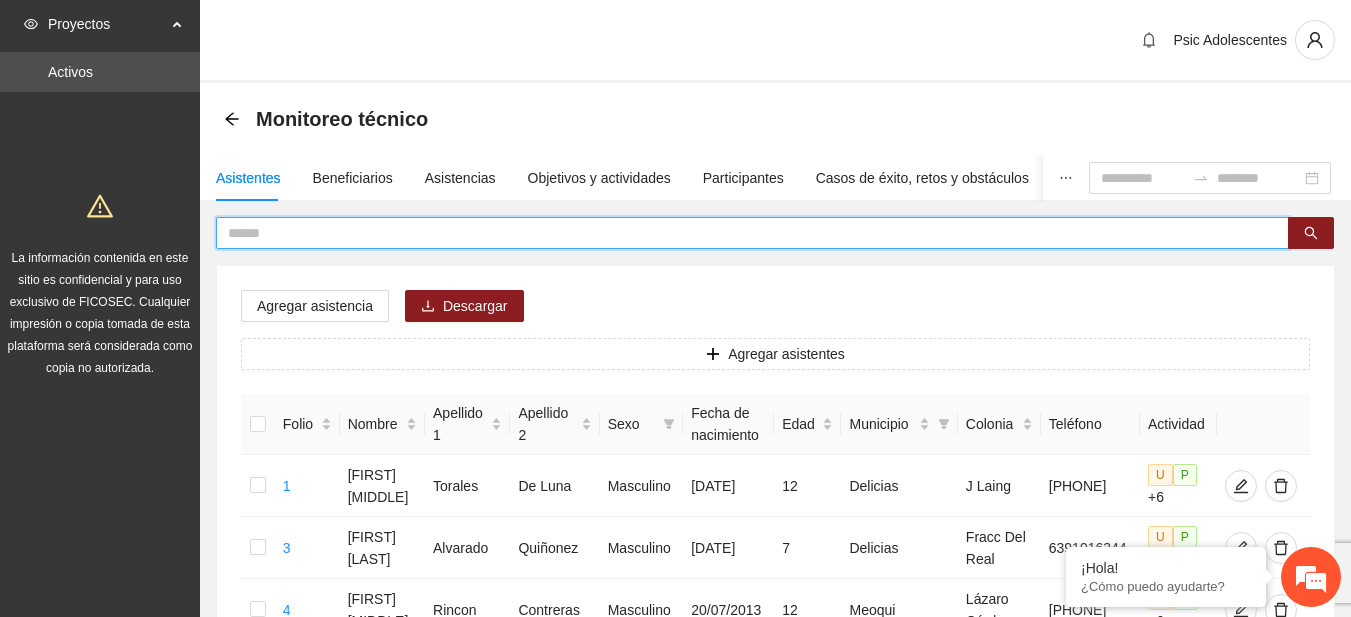 click at bounding box center (744, 233) 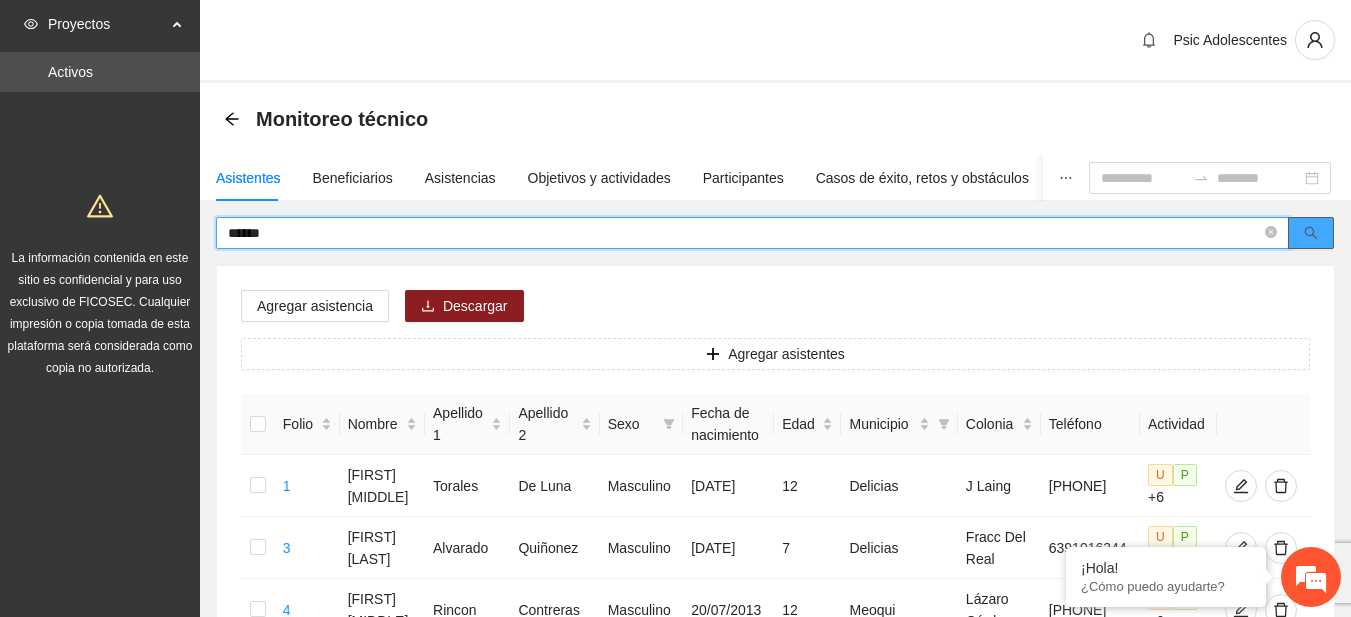 click at bounding box center (1311, 233) 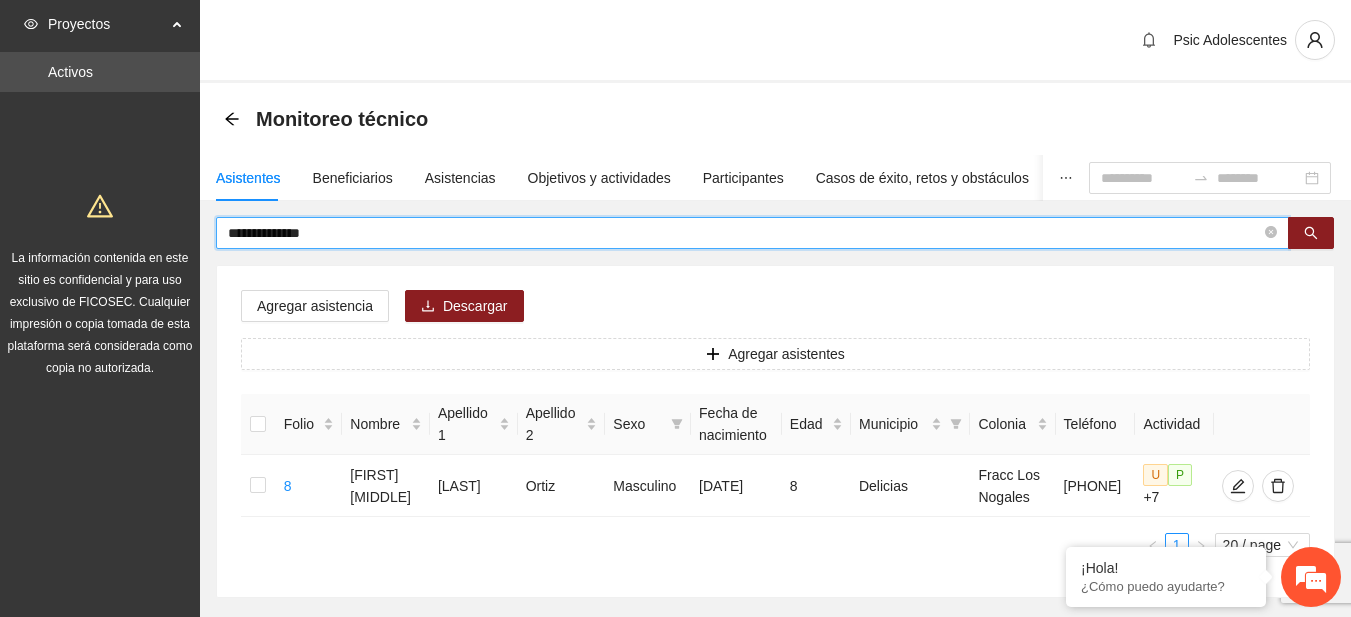 type on "**********" 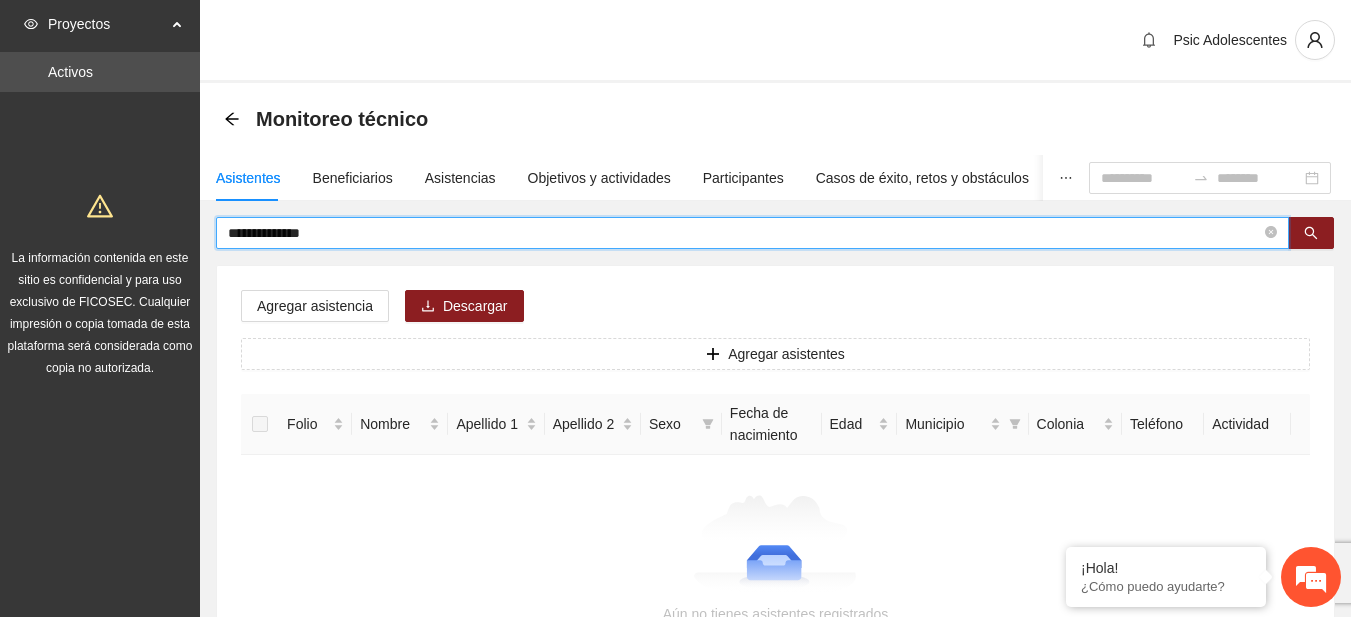 drag, startPoint x: 336, startPoint y: 224, endPoint x: 144, endPoint y: 215, distance: 192.21082 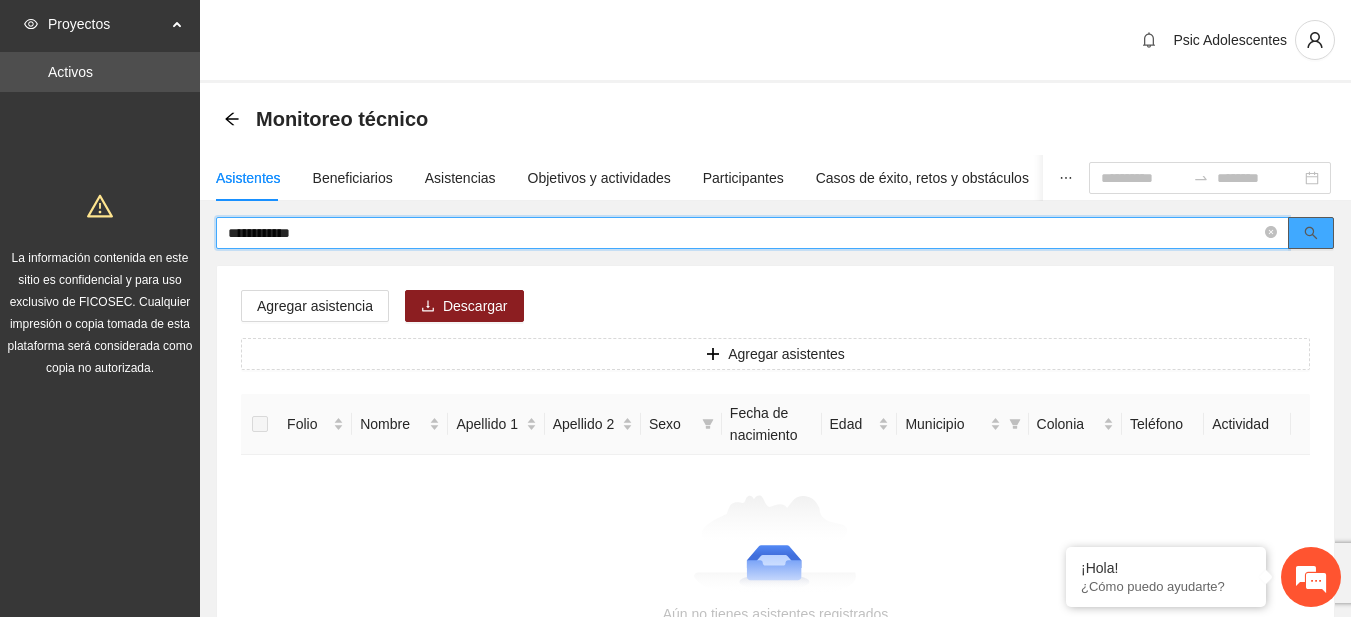 click at bounding box center (1311, 233) 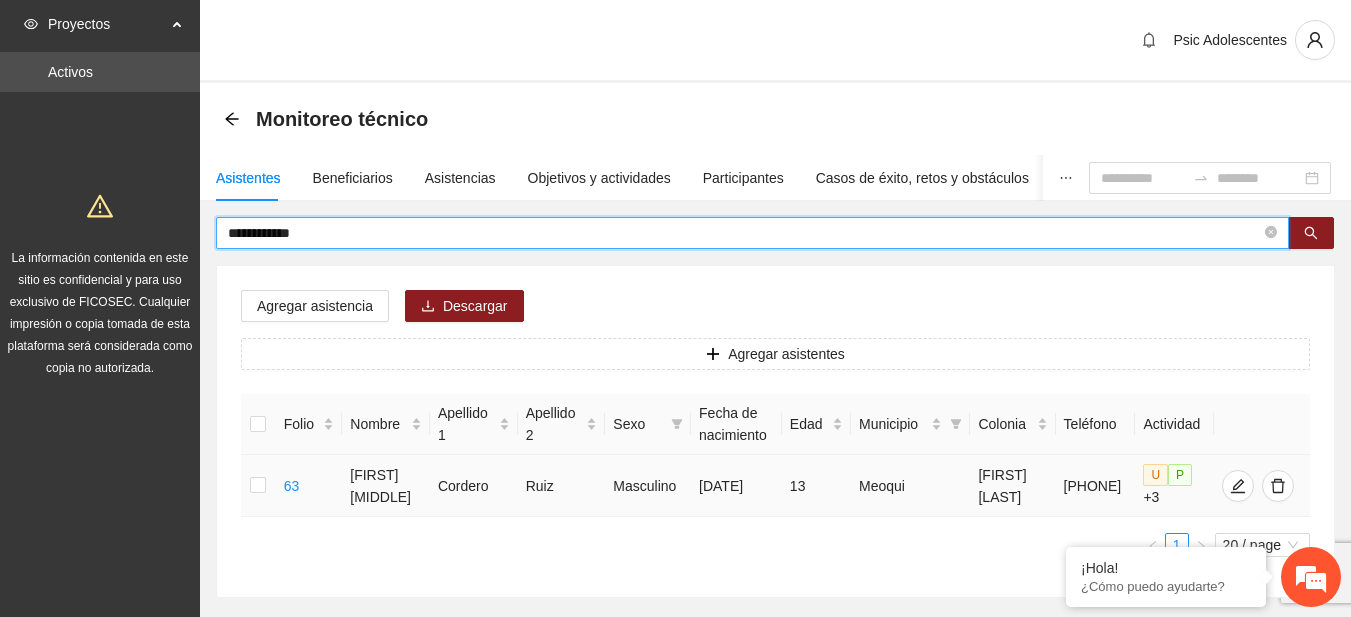 type on "**********" 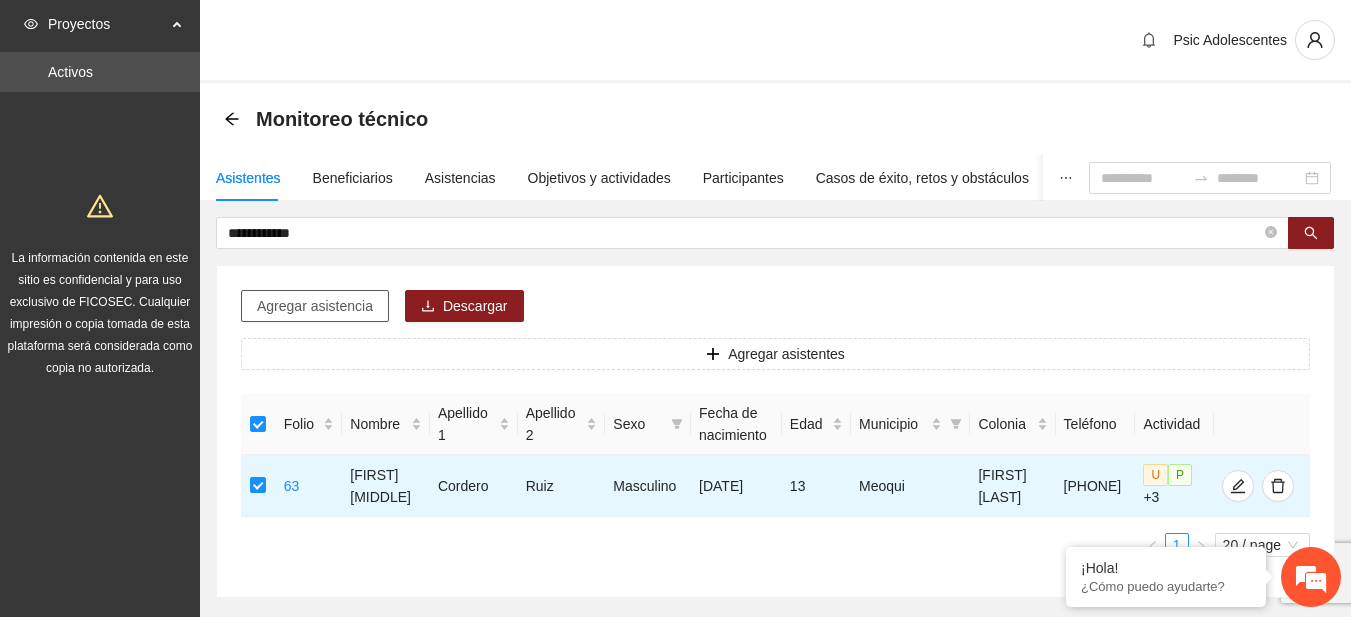 click on "Agregar asistencia" at bounding box center (315, 306) 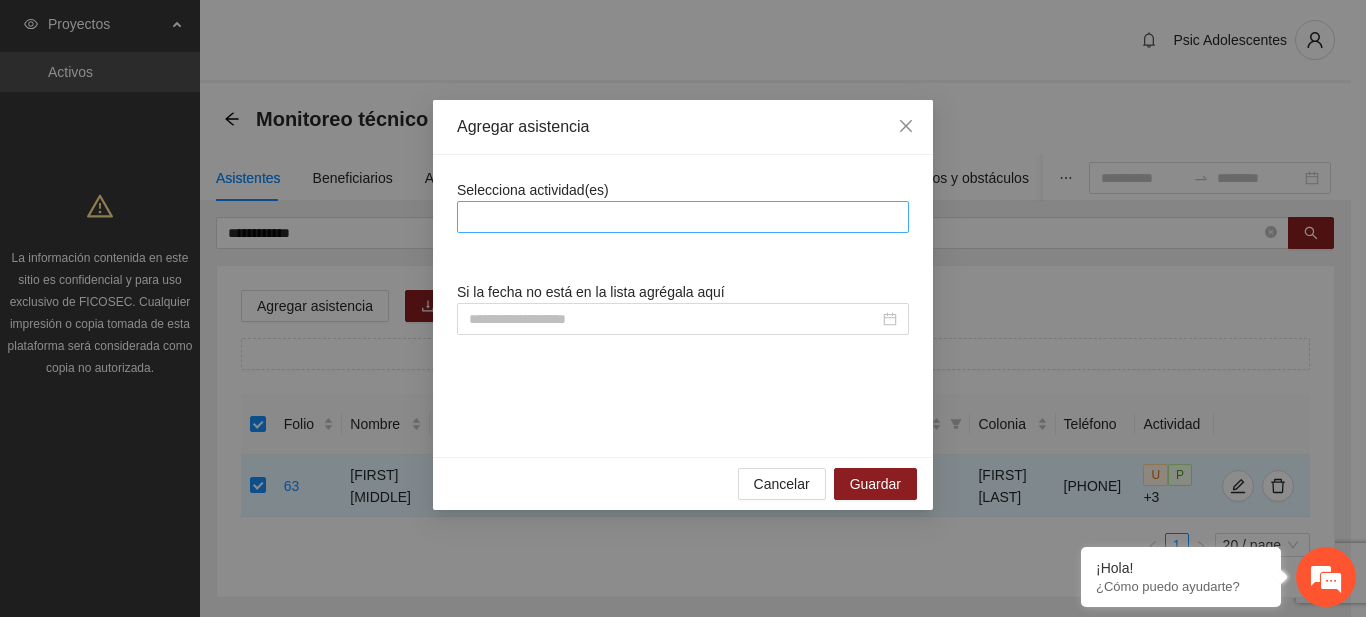 click at bounding box center [683, 217] 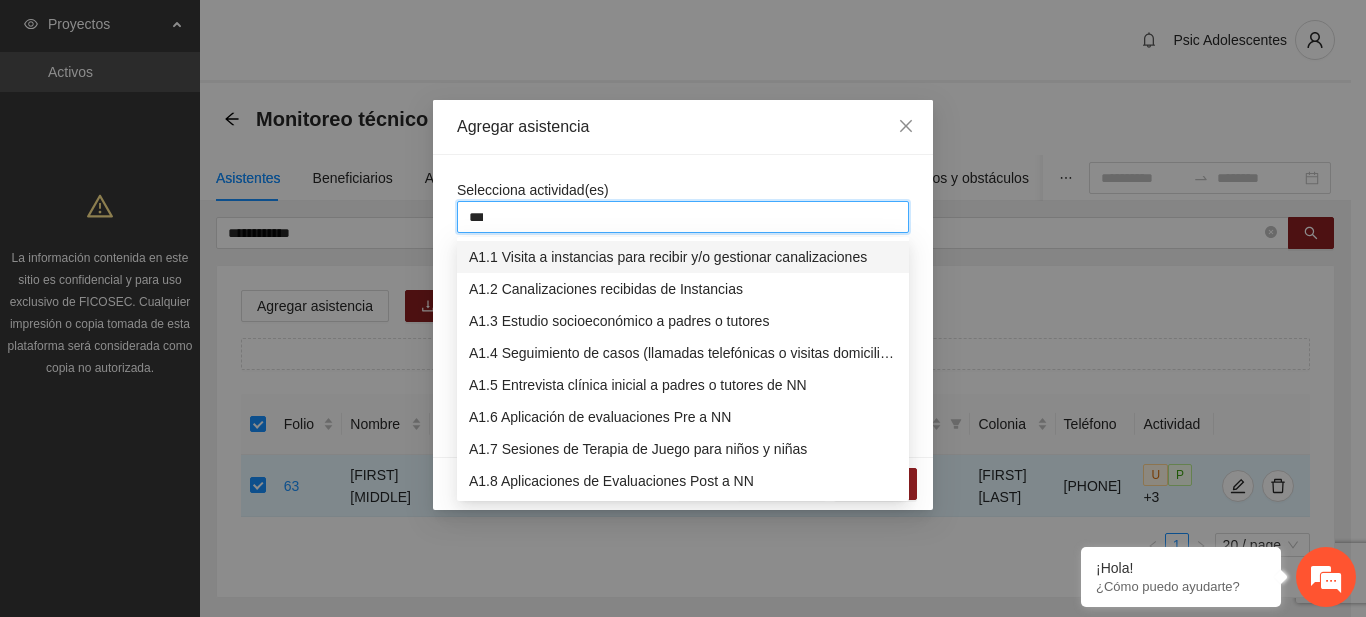 type on "****" 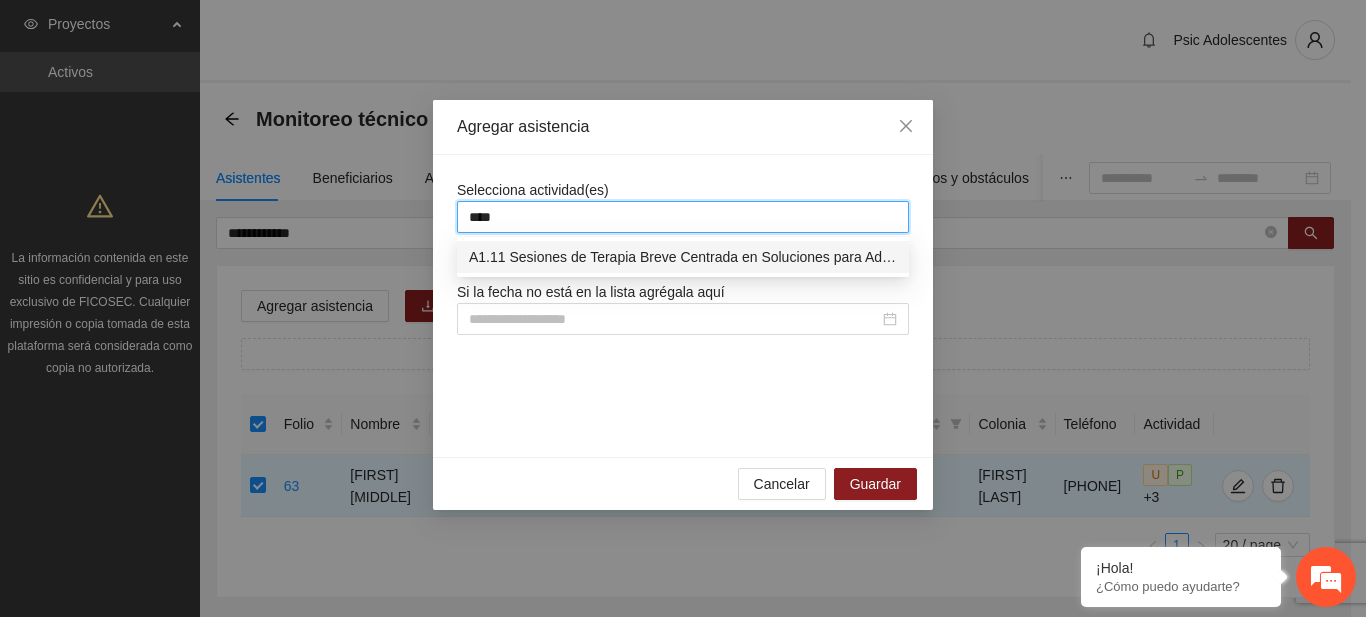 click on "A1.11 Sesiones de Terapia Breve Centrada en Soluciones para Adolescentes" at bounding box center (683, 257) 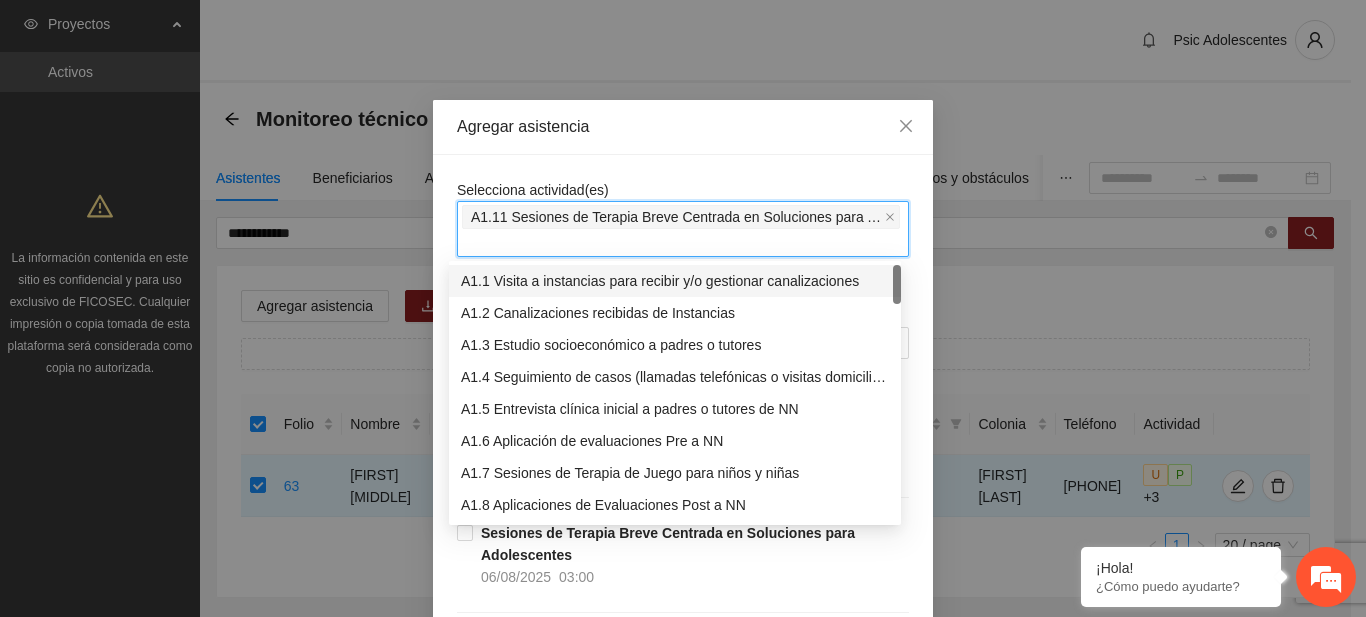 click on "Agregar asistencia Selecciona actividad(es) A1.11 Sesiones de Terapia Breve Centrada en Soluciones para Adolescentes
Si la fecha no está en la lista agrégala aquí Sesiones de Terapia Breve Centrada en Soluciones para Adolescentes
[DATE] [TIME] Sesiones de Terapia Breve Centrada en Soluciones para Adolescentes
[DATE] [TIME] Sesiones de Terapia Breve Centrada en Soluciones para Adolescentes
[DATE] [TIME] Sesiones de Terapia Breve Centrada en Soluciones para Adolescentes
[DATE] [TIME] Sesiones de Terapia Breve Centrada en Soluciones para Adolescentes
[DATE] [TIME] Sesiones de Terapia Breve Centrada en Soluciones para Adolescentes
[DATE] [TIME] Sesiones de Terapia Breve Centrada en Soluciones para Adolescentes
[DATE] [TIME] Sesiones de Terapia Breve Centrada en Soluciones para Adolescentes
[DATE] [TIME] Sesiones de Terapia Breve Centrada en Soluciones para Adolescentes
[DATE] [TIME] Sesiones de Terapia Breve Centrada en Soluciones para Adolescentes
[DATE] [TIME] [DATE] [TIME]" at bounding box center (683, 7447) 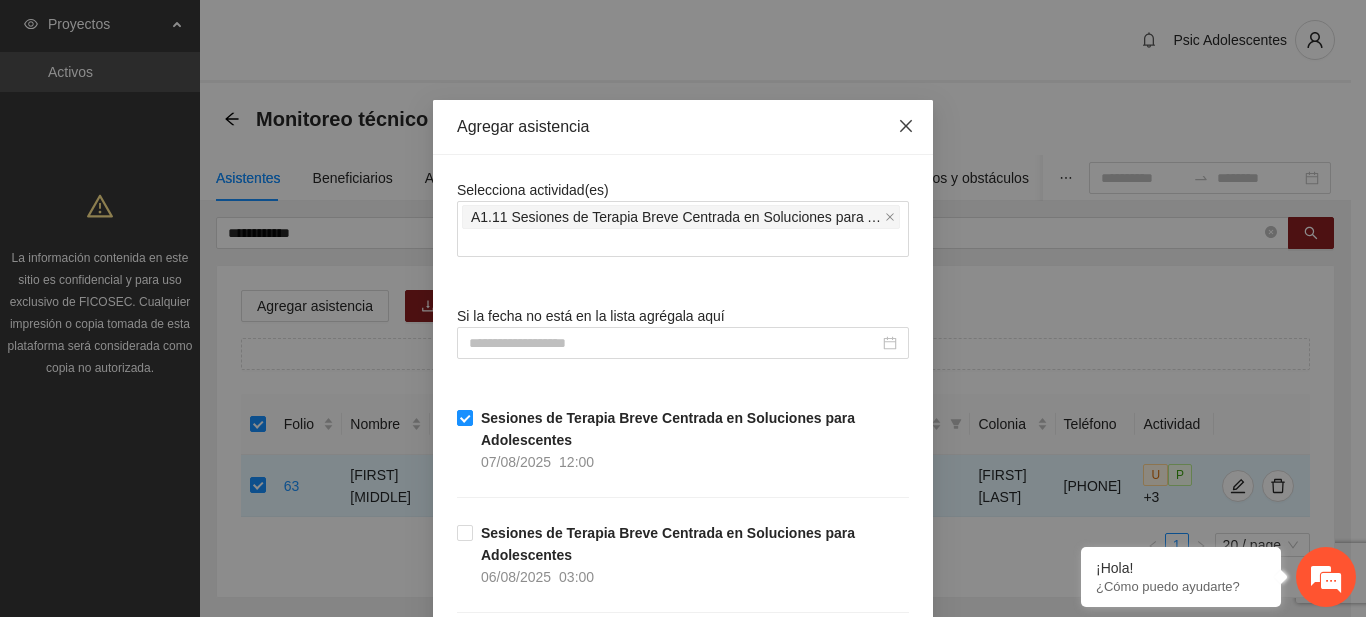 click 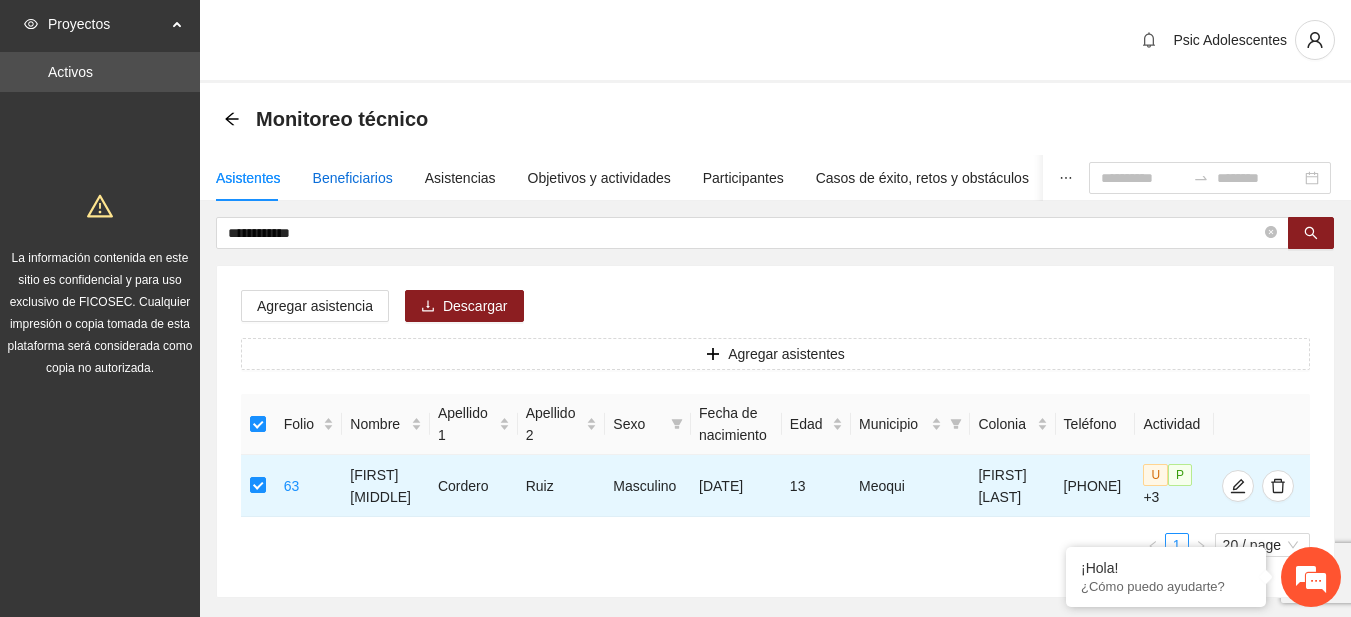 click on "Beneficiarios" at bounding box center [353, 178] 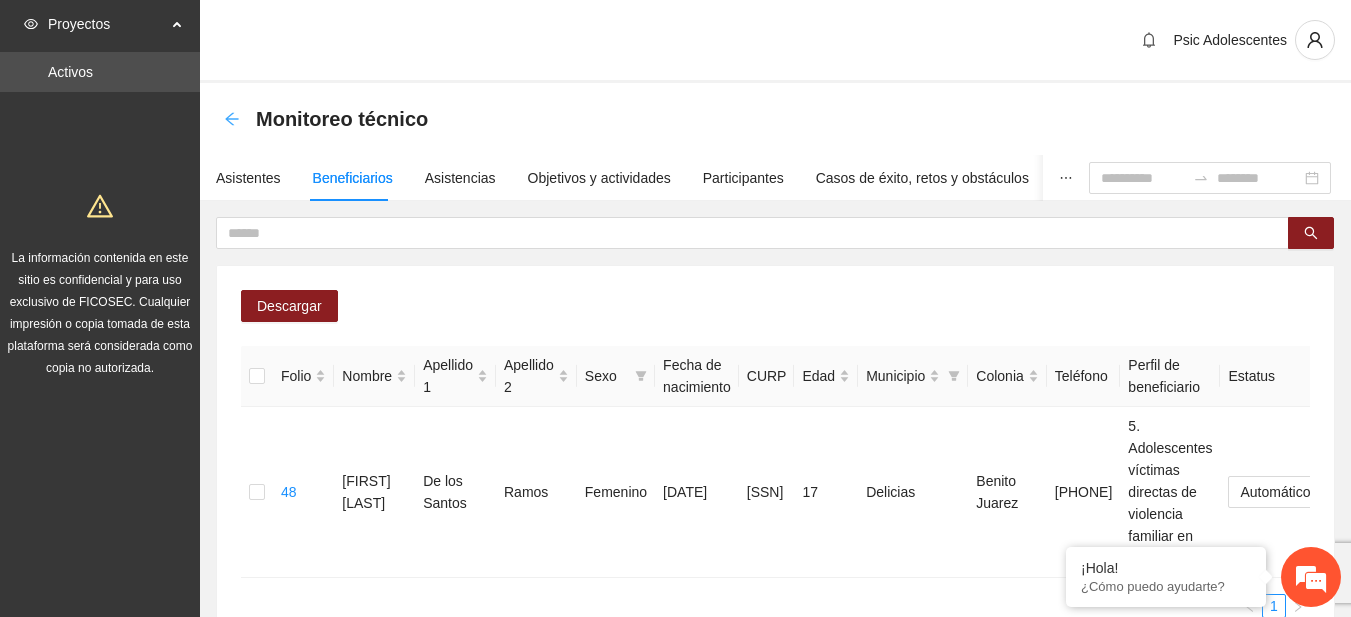 click 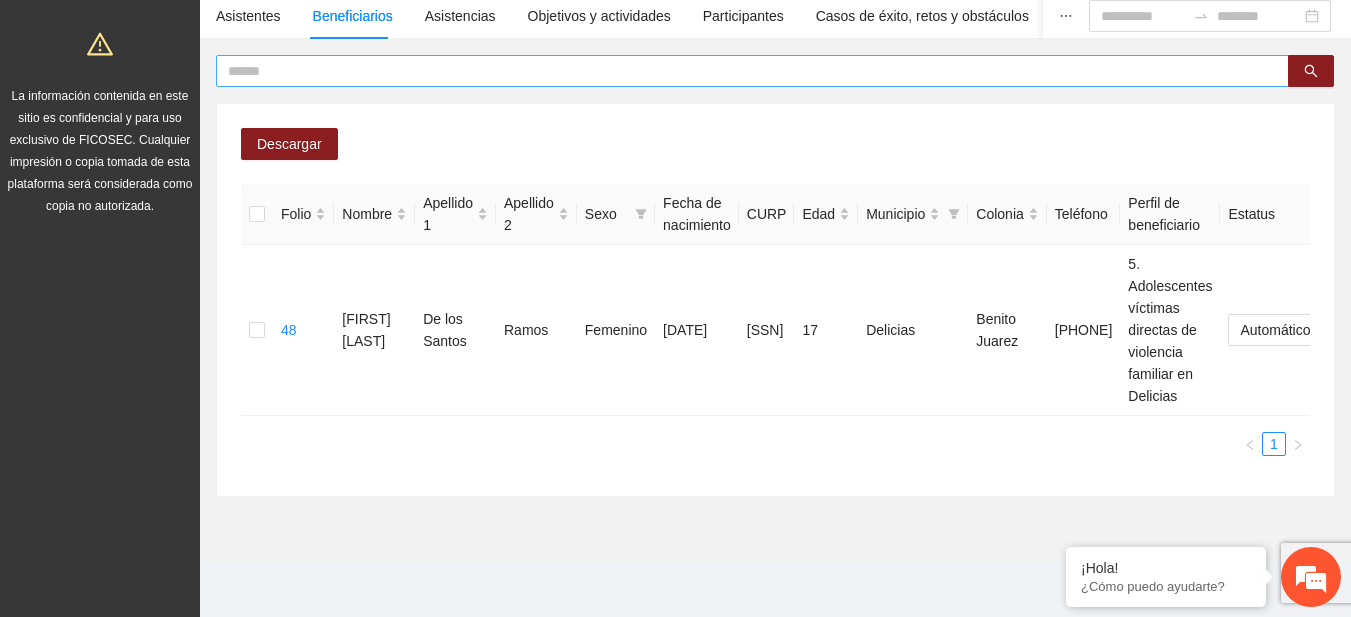 scroll, scrollTop: 0, scrollLeft: 0, axis: both 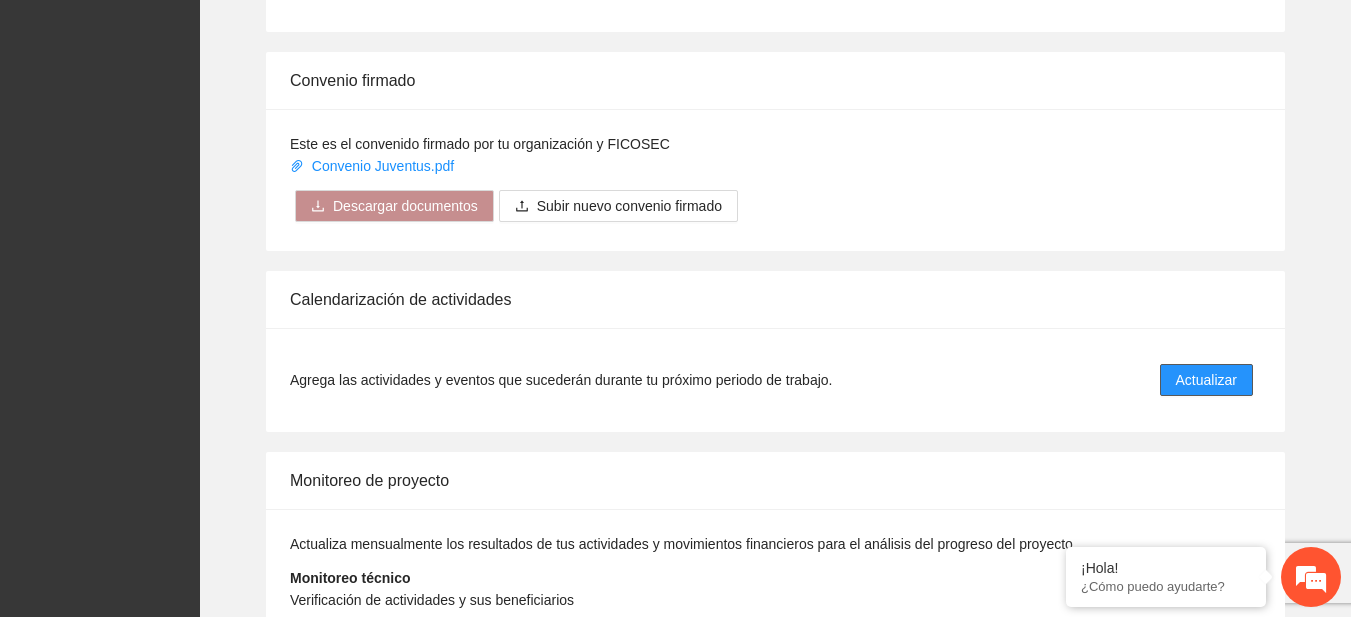 click on "Actualizar" at bounding box center (1206, 380) 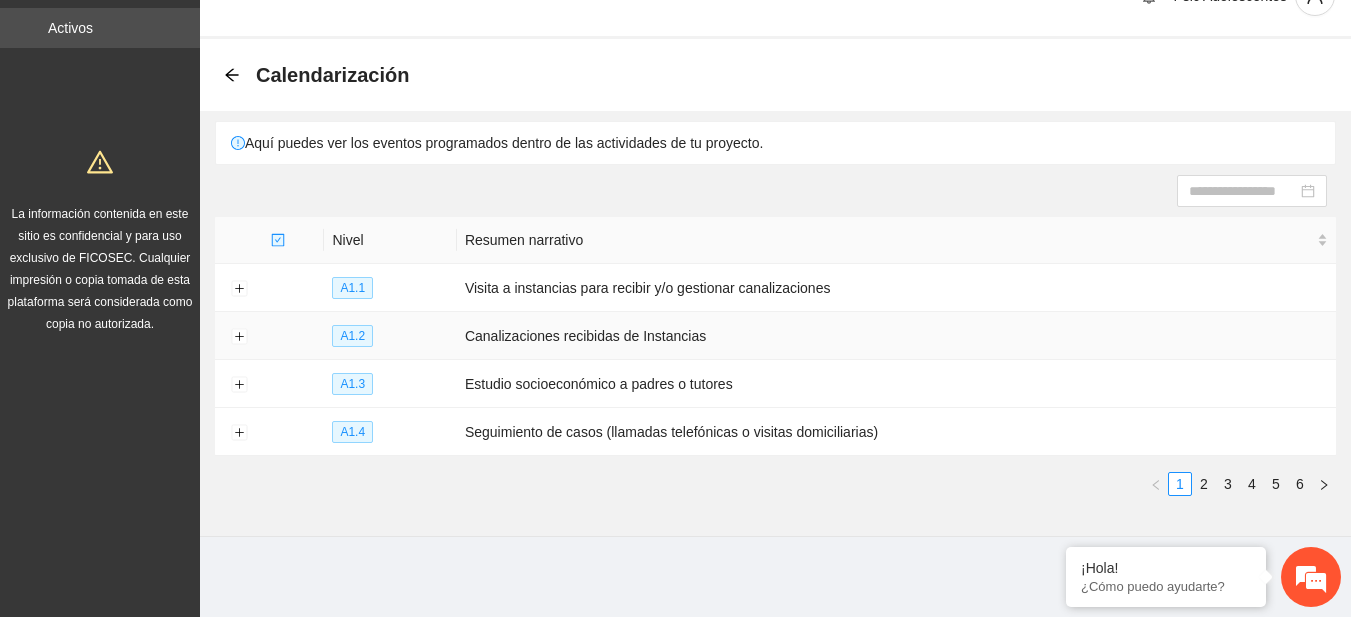 scroll, scrollTop: 0, scrollLeft: 0, axis: both 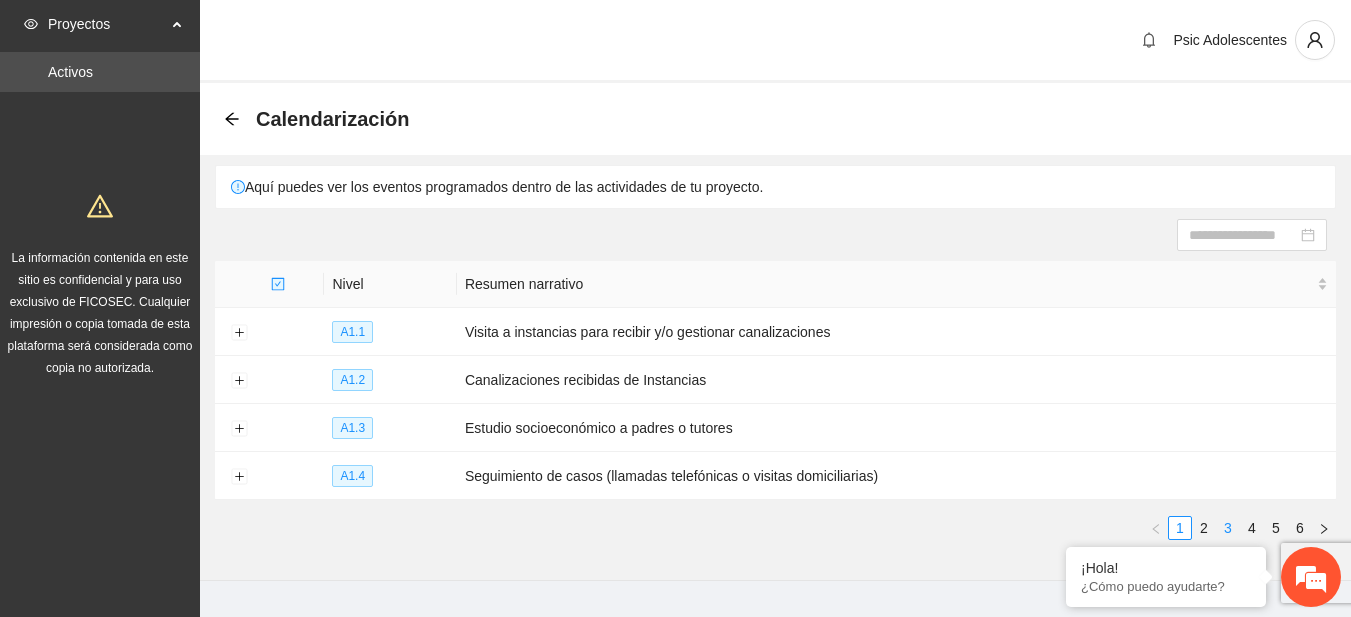 click on "3" at bounding box center [1228, 528] 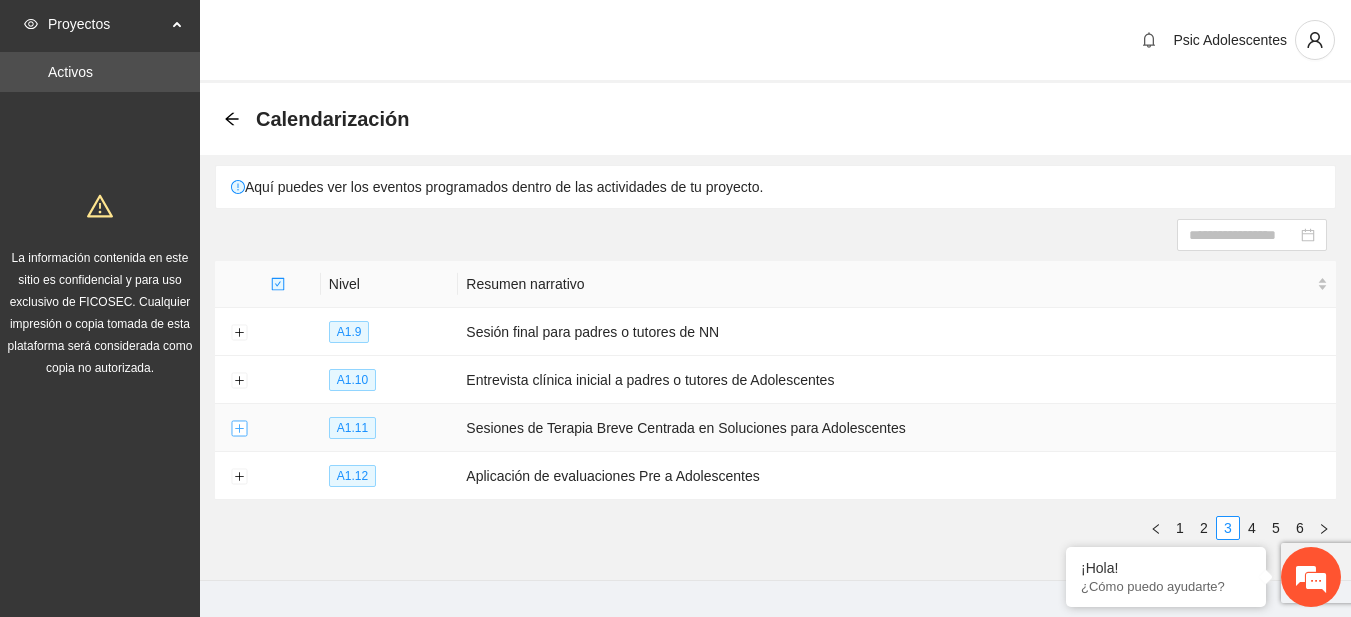 click at bounding box center (239, 429) 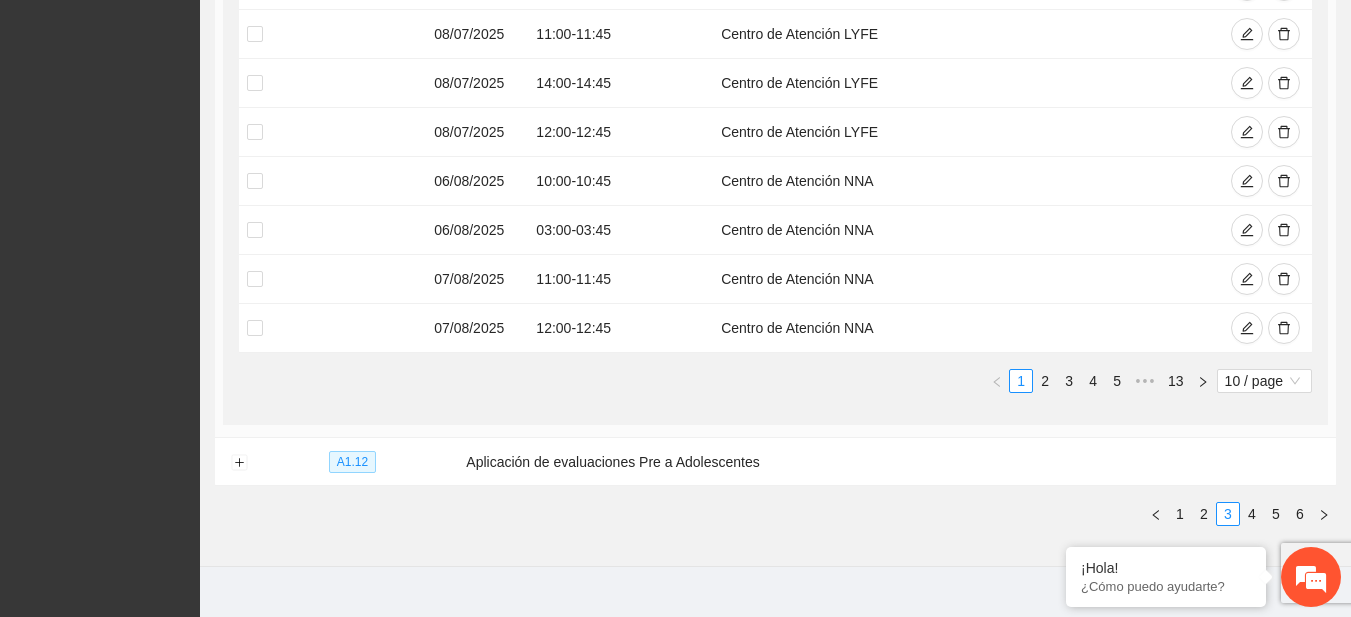 scroll, scrollTop: 729, scrollLeft: 0, axis: vertical 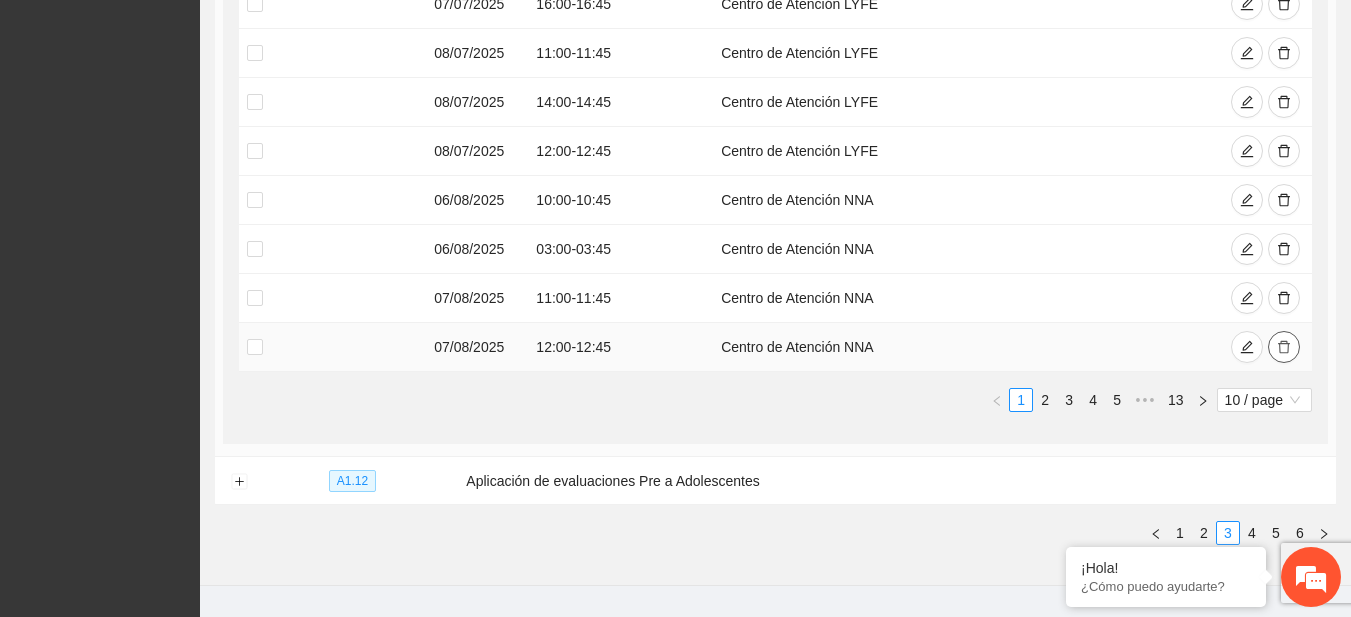 click 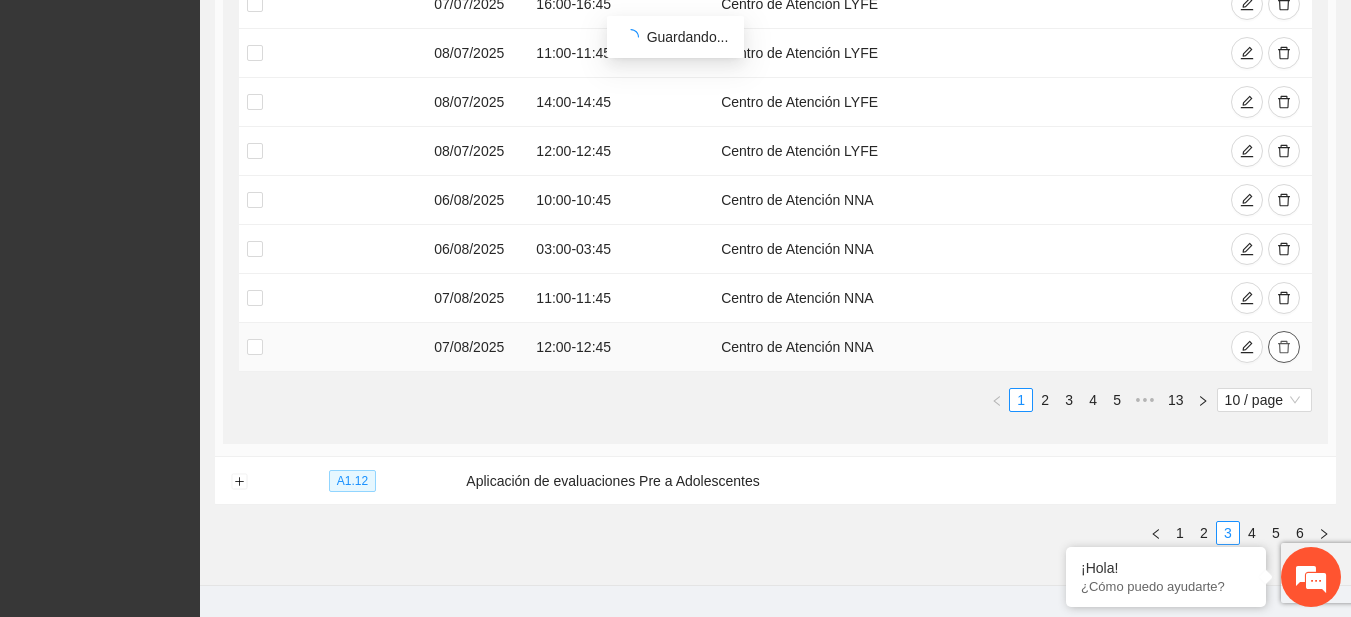 scroll, scrollTop: 713, scrollLeft: 0, axis: vertical 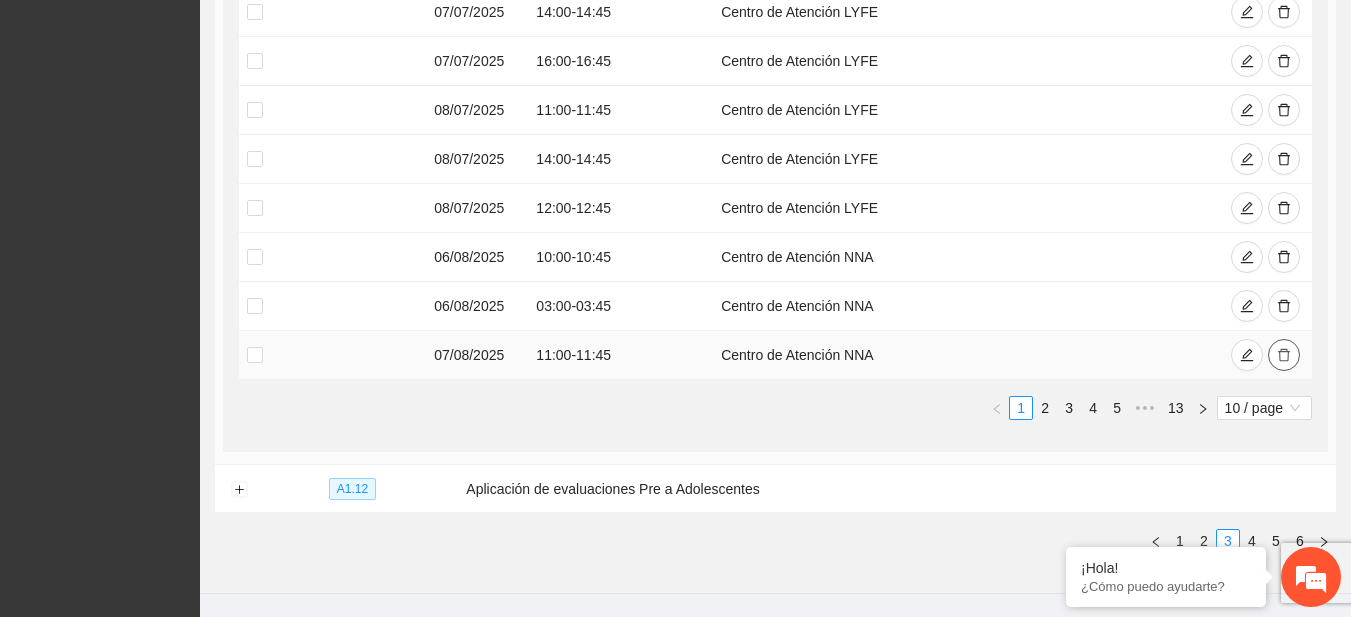 click 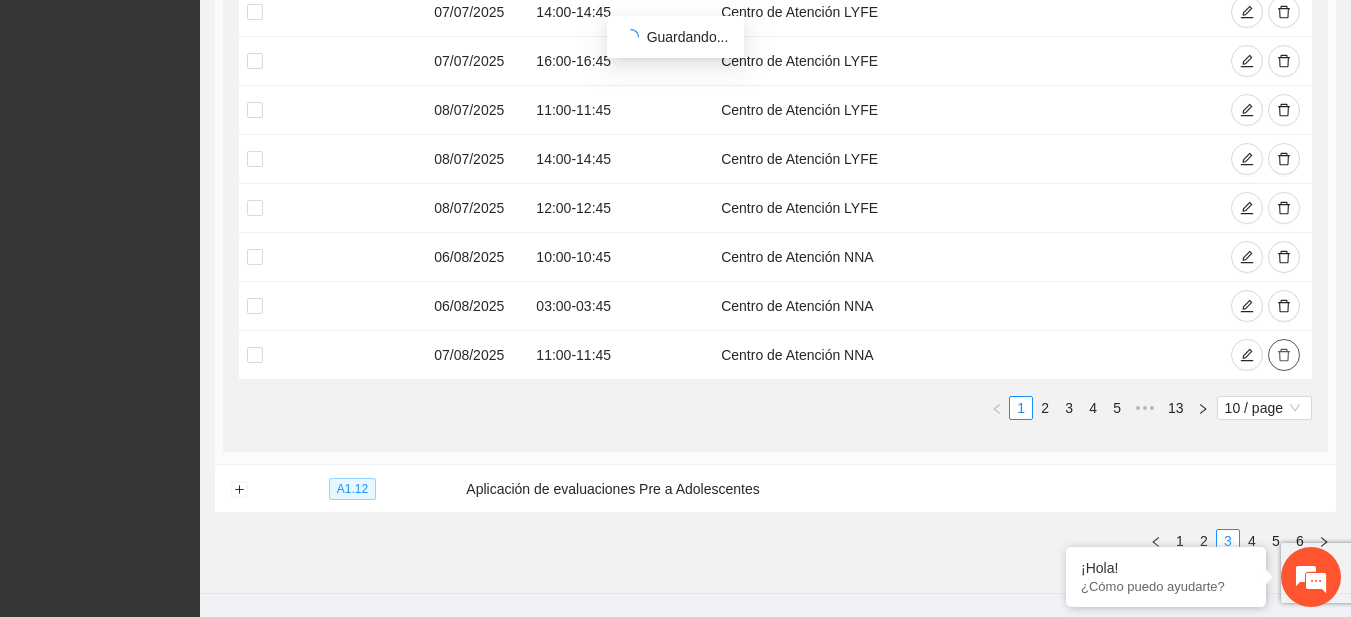 scroll, scrollTop: 0, scrollLeft: 0, axis: both 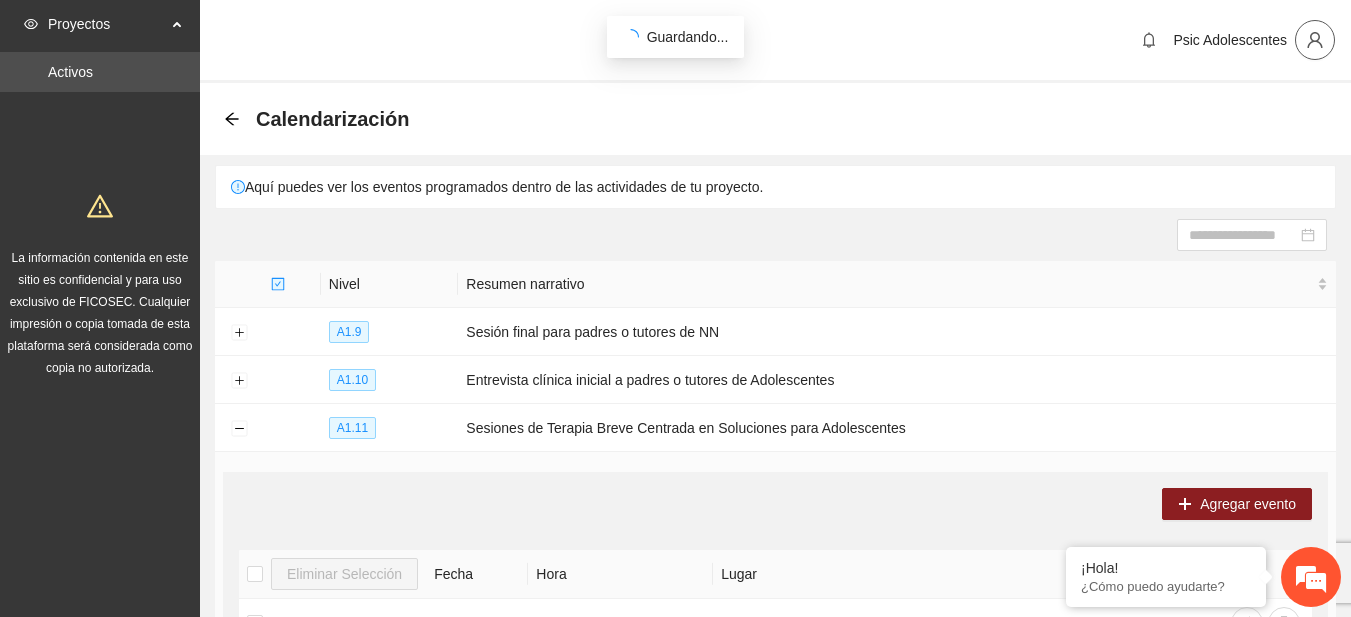 click 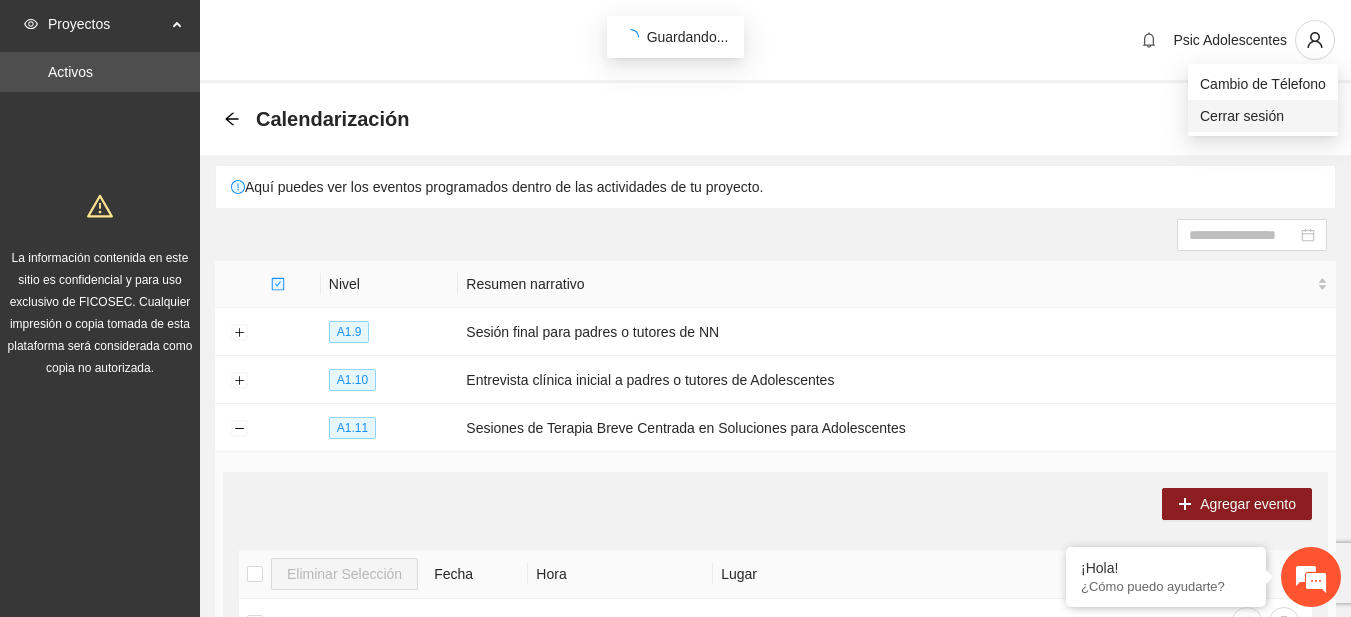 click on "Cerrar sesión" at bounding box center [1263, 116] 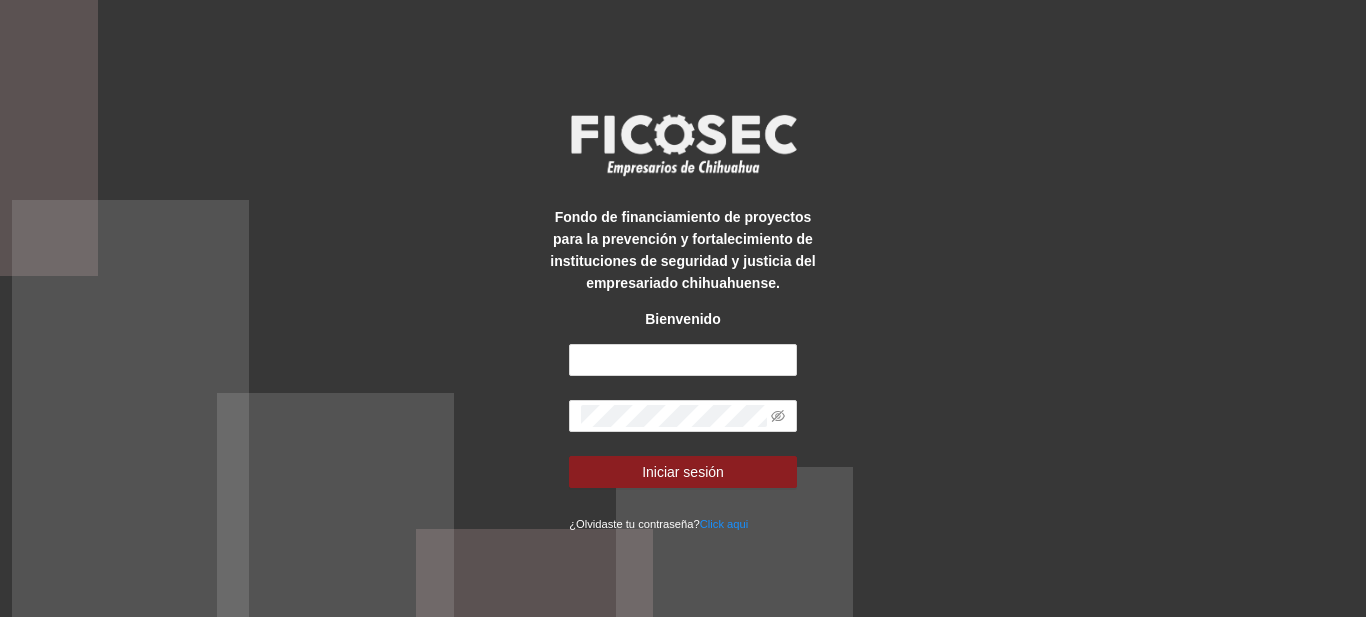 scroll, scrollTop: 0, scrollLeft: 0, axis: both 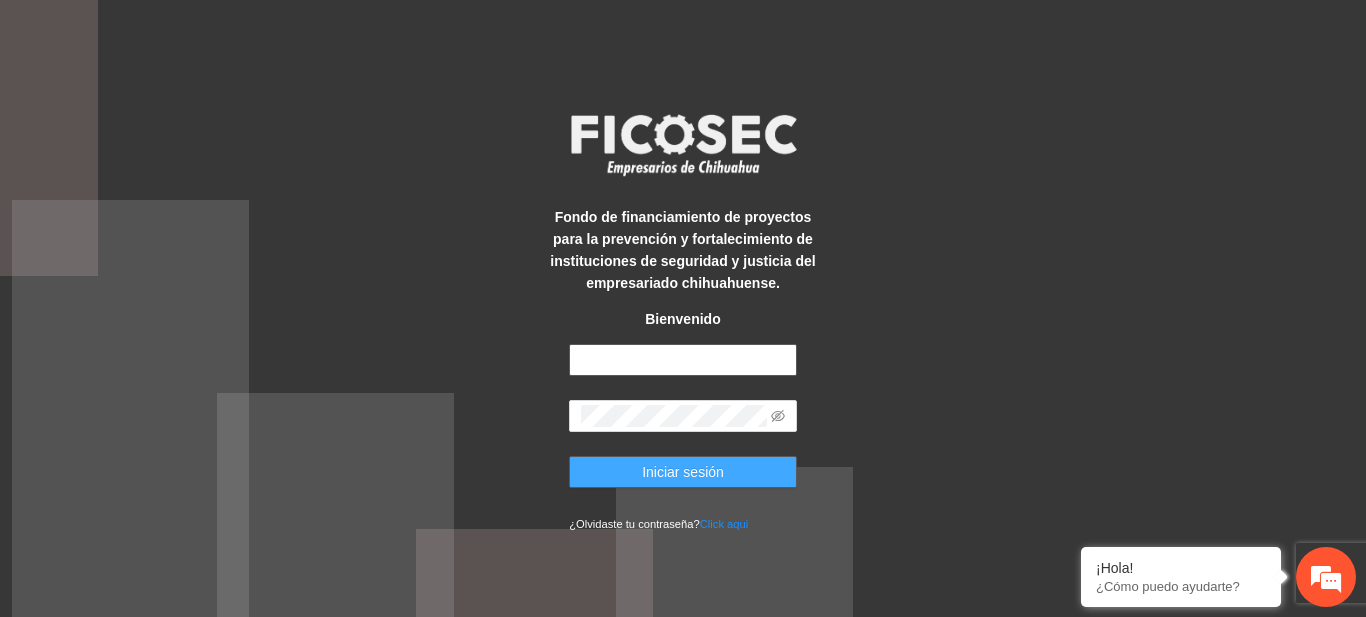 type on "**********" 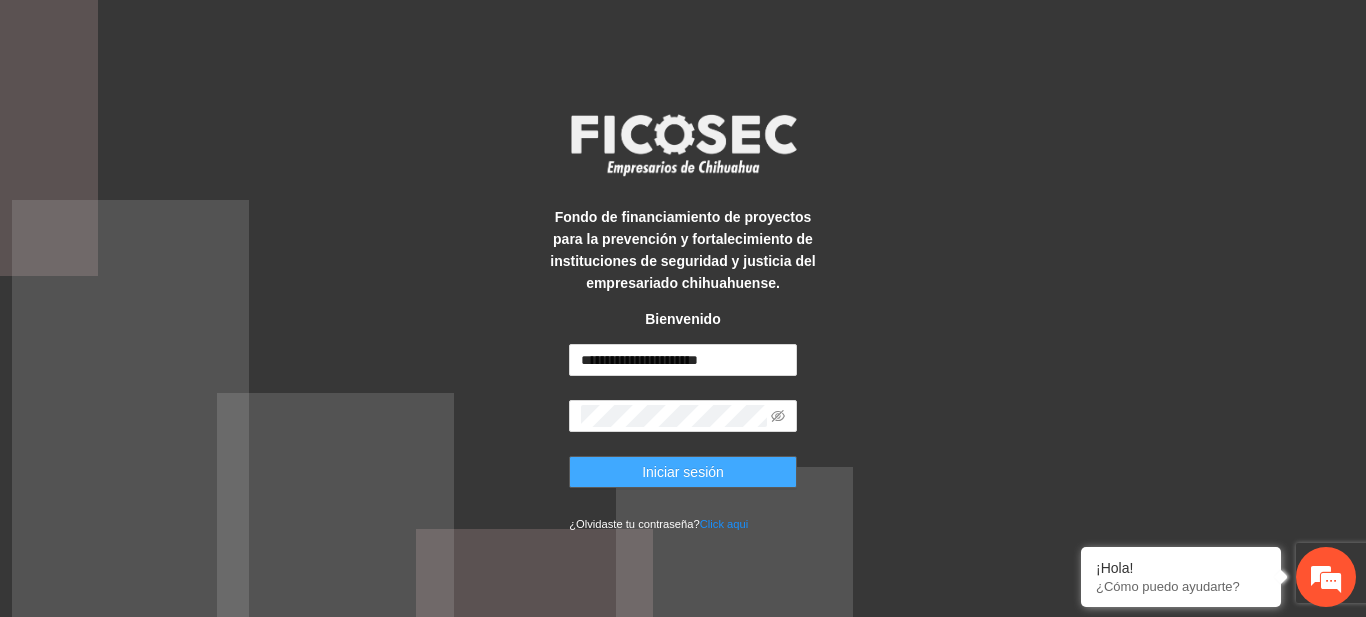 click on "Iniciar sesión" at bounding box center (683, 472) 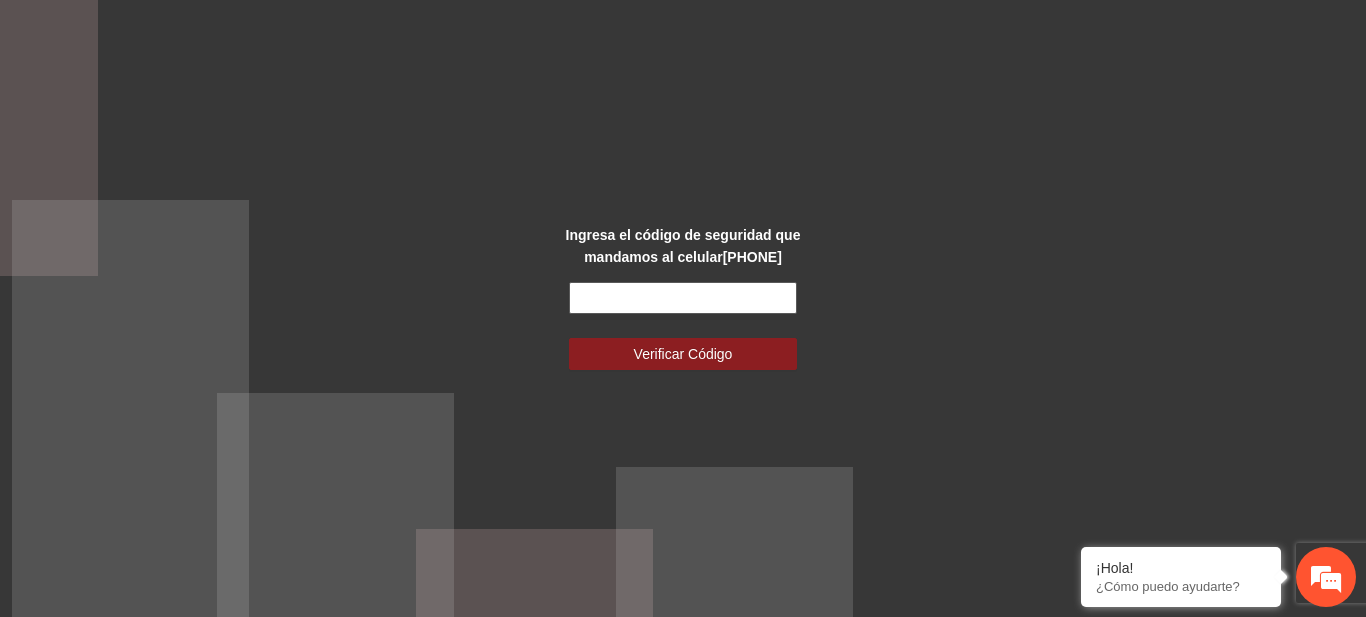 click at bounding box center [683, 298] 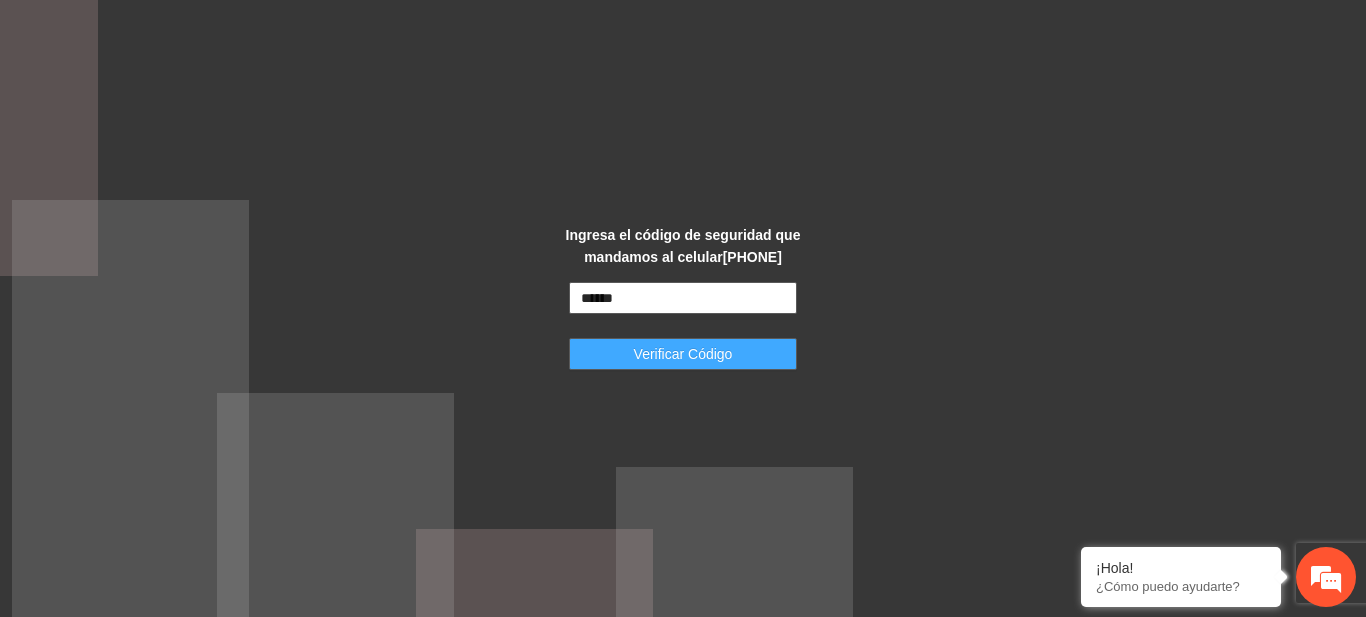 type on "******" 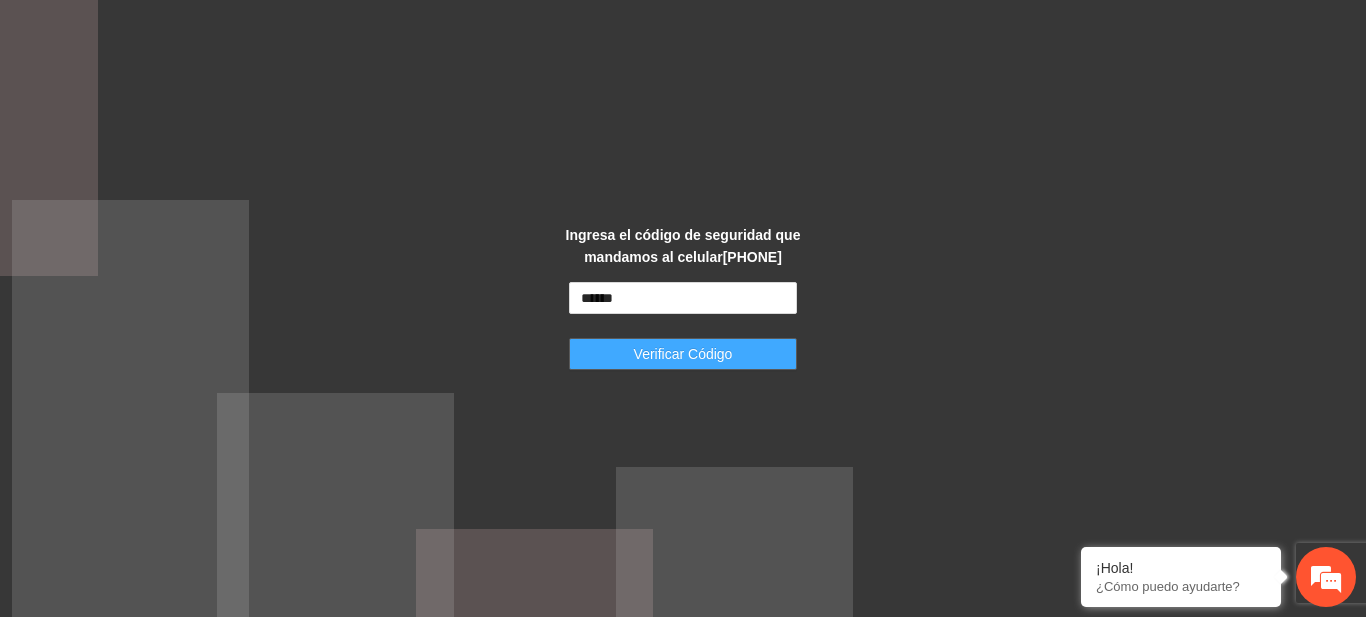 click on "Verificar Código" at bounding box center (683, 354) 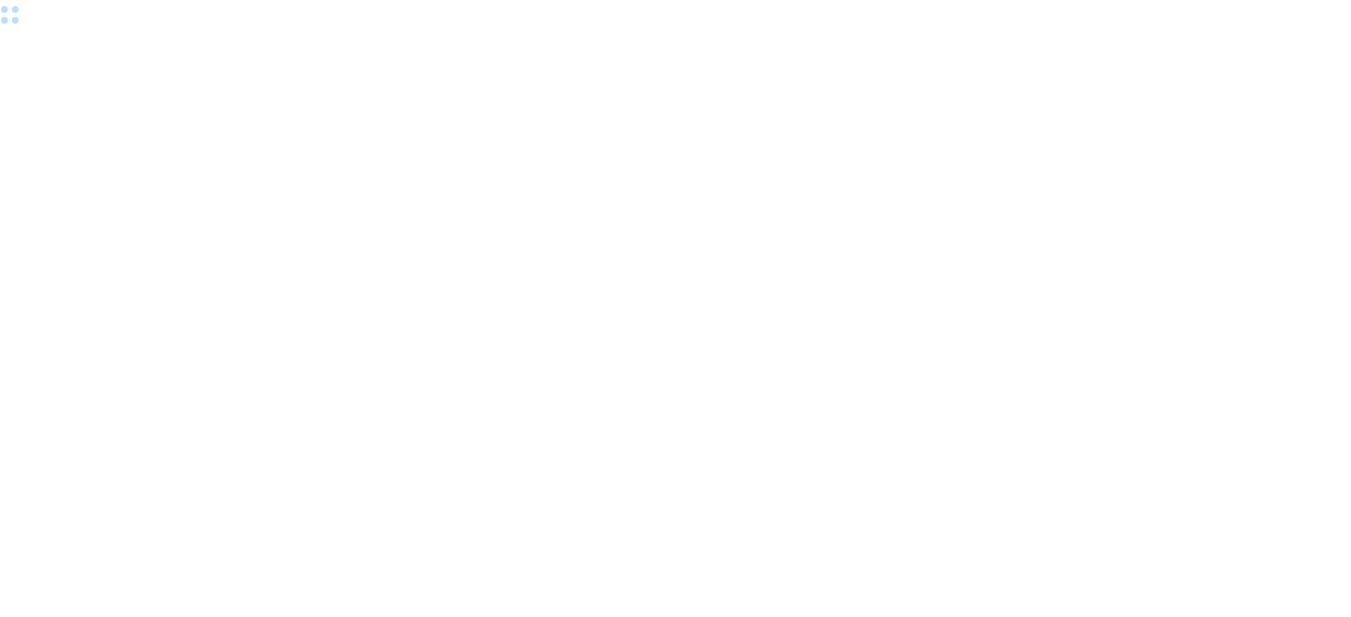 scroll, scrollTop: 0, scrollLeft: 0, axis: both 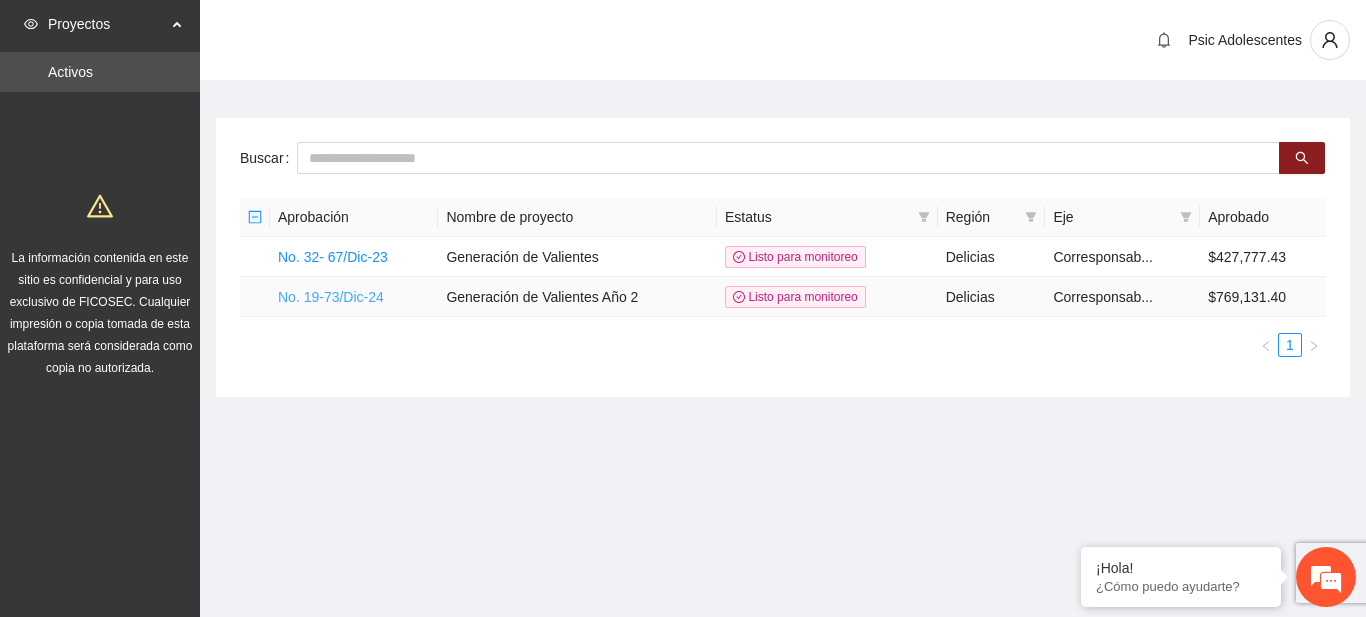 click on "No. 19-73/Dic-24" at bounding box center [331, 297] 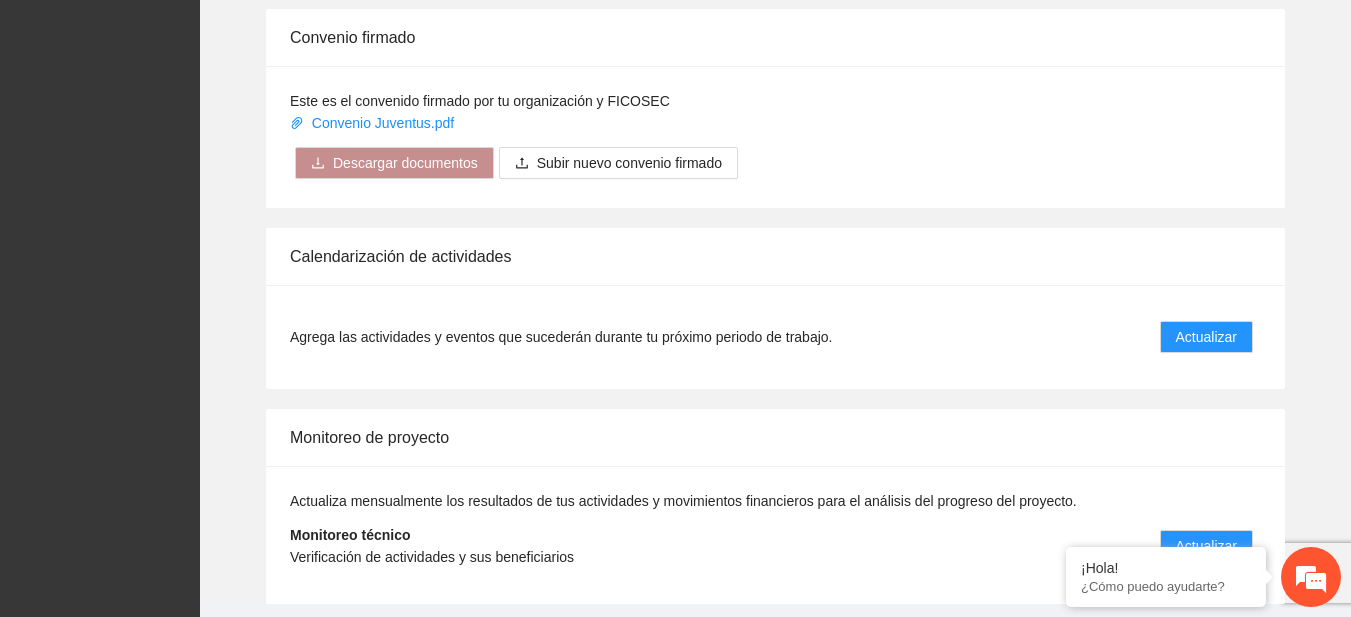 scroll, scrollTop: 1632, scrollLeft: 0, axis: vertical 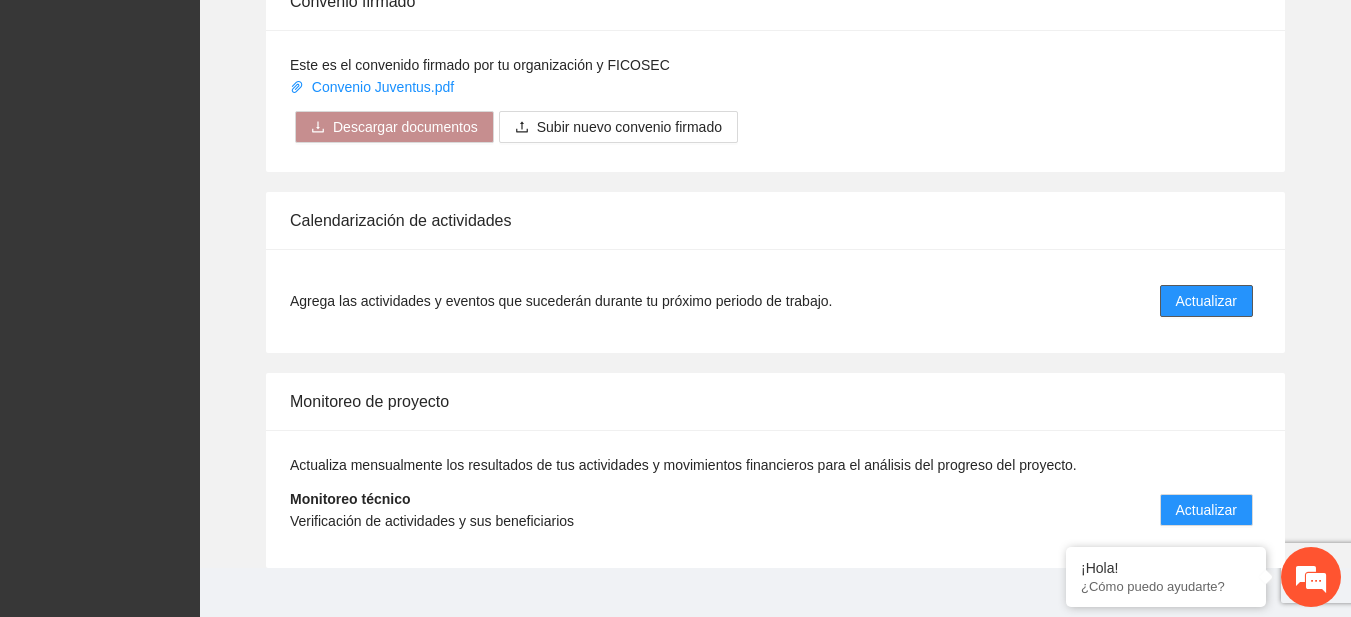 click on "Actualizar" at bounding box center (1206, 301) 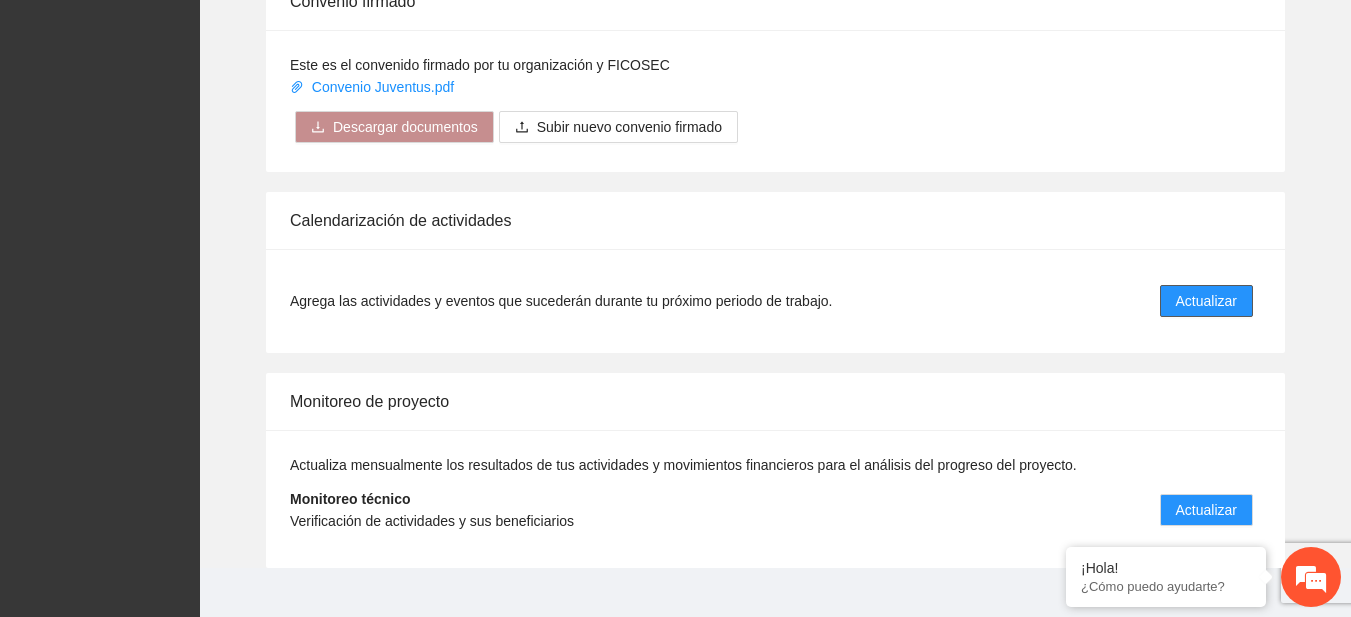 scroll, scrollTop: 0, scrollLeft: 0, axis: both 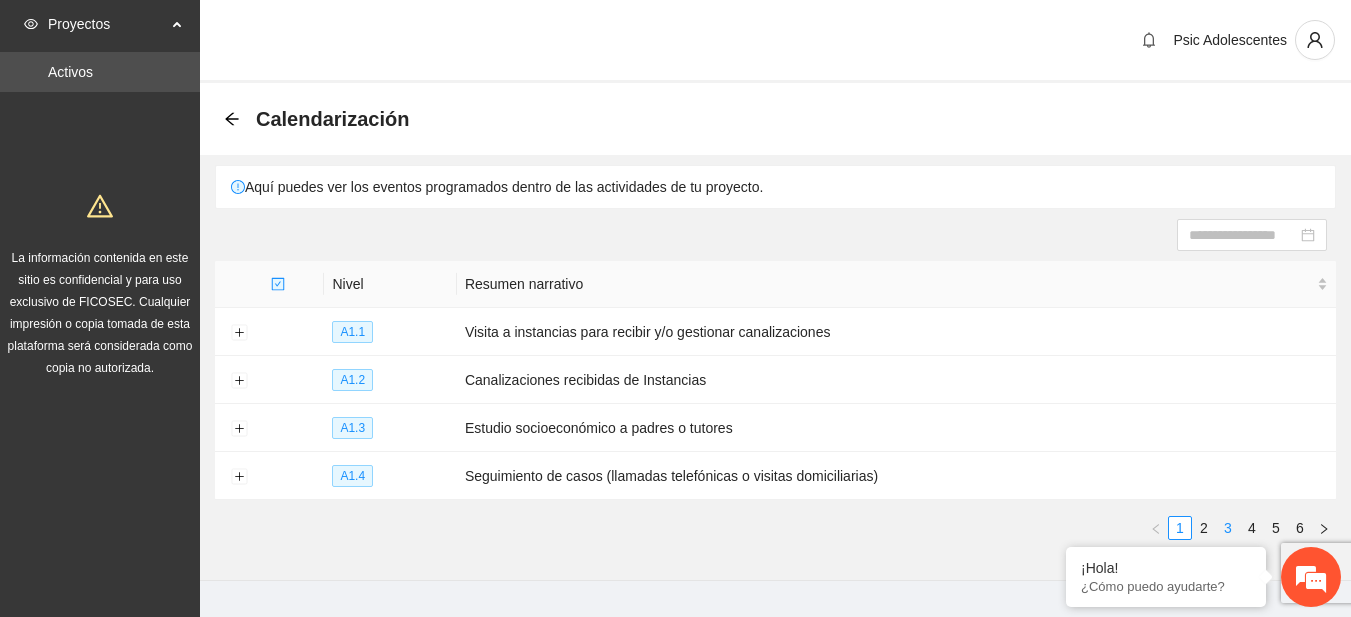 click on "3" at bounding box center [1228, 528] 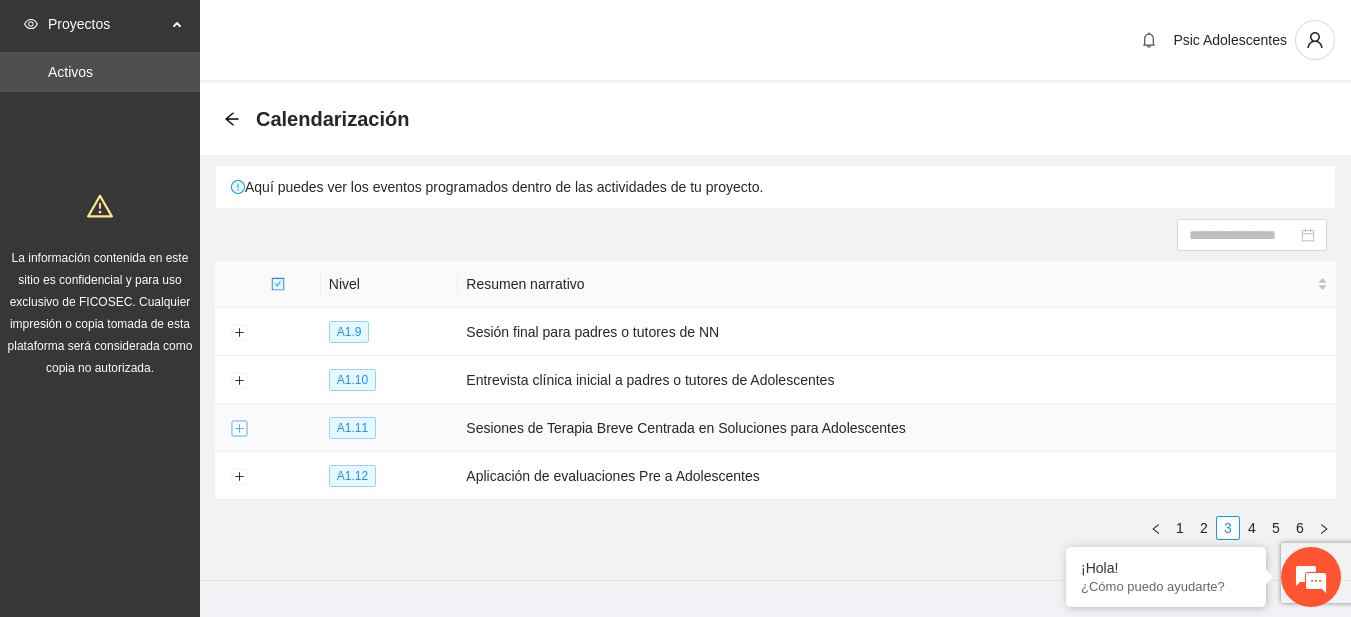 click at bounding box center [239, 429] 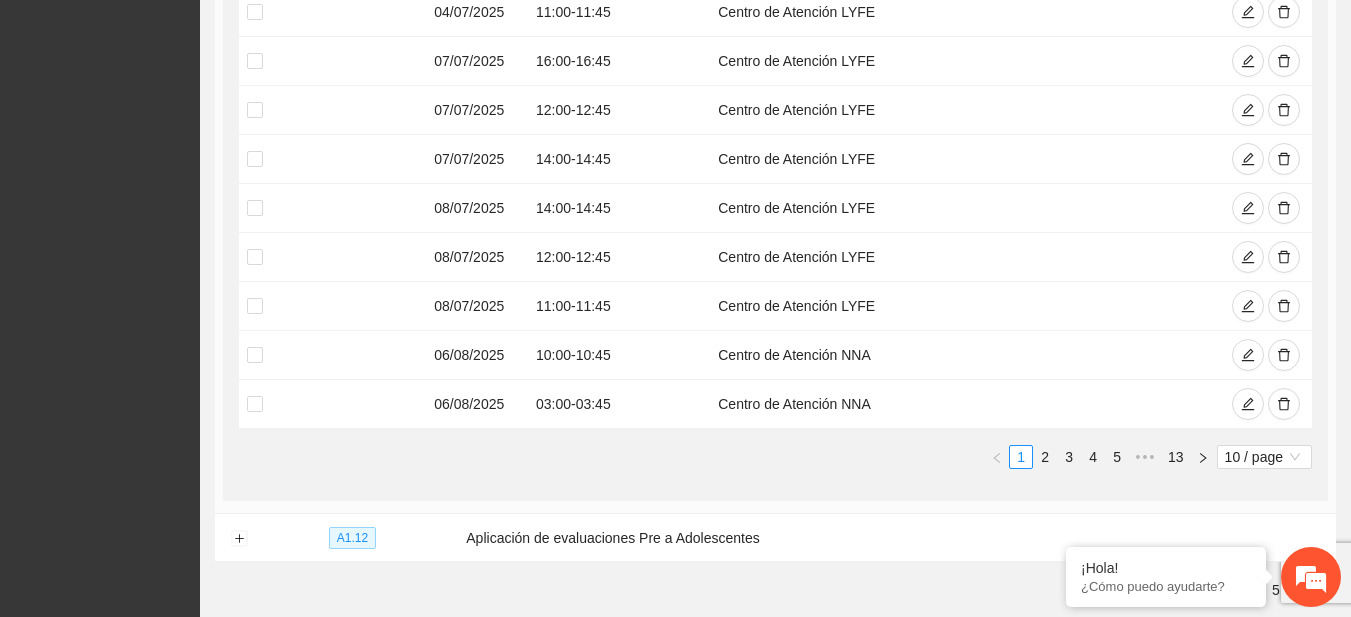 scroll, scrollTop: 650, scrollLeft: 0, axis: vertical 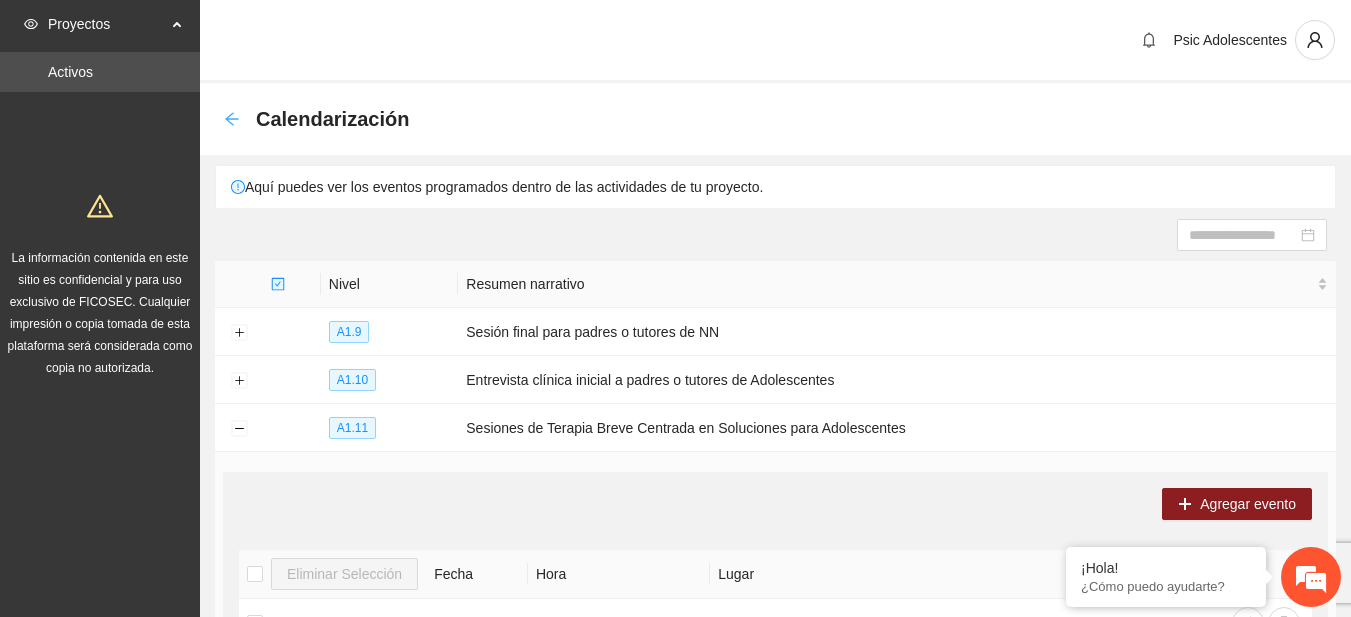 click 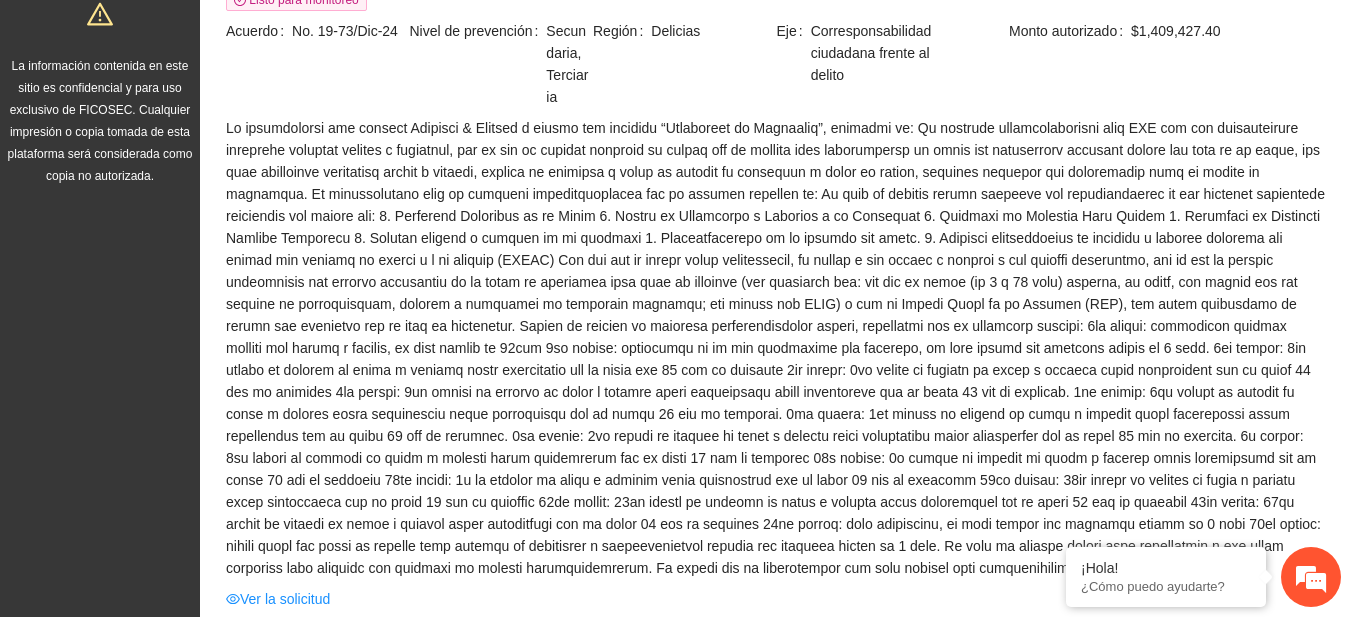 scroll, scrollTop: 0, scrollLeft: 0, axis: both 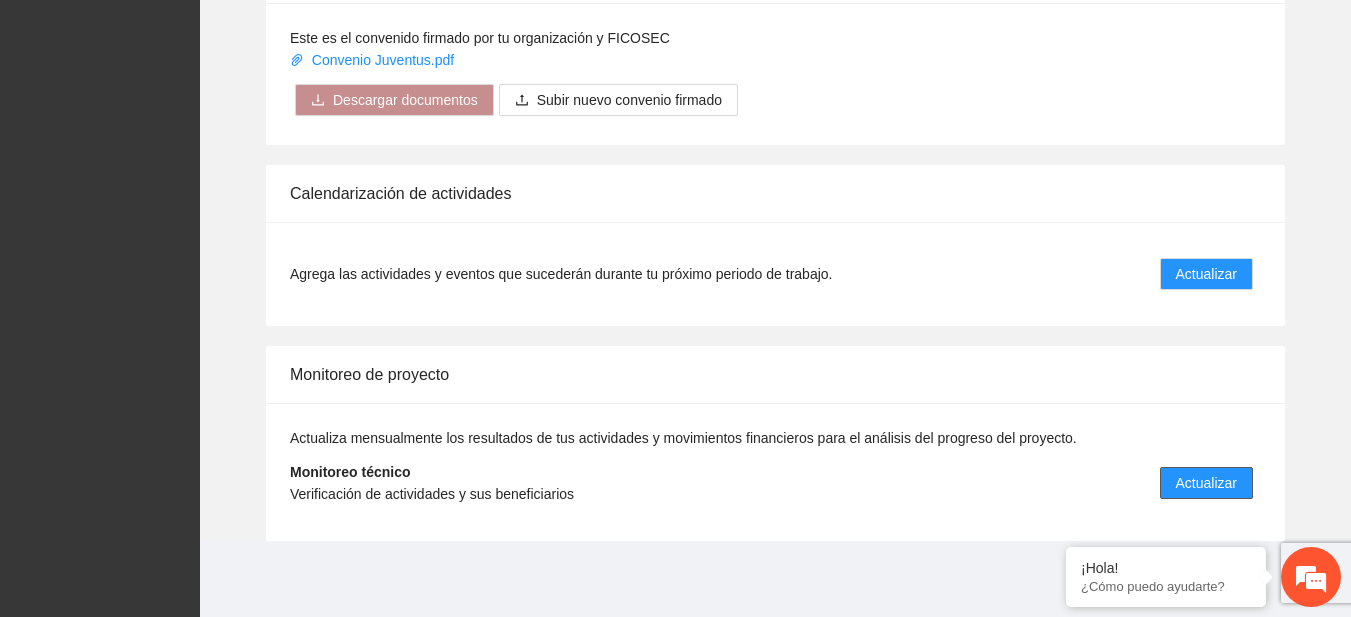 click on "Actualizar" at bounding box center [1206, 483] 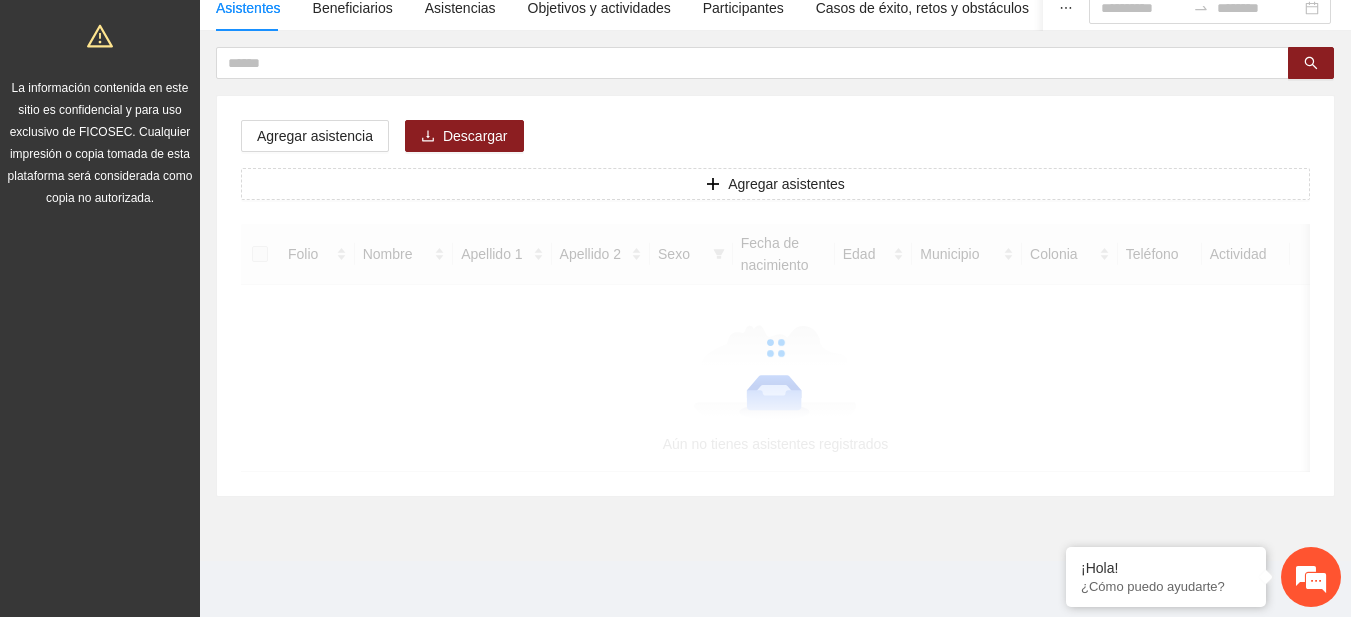 scroll, scrollTop: 0, scrollLeft: 0, axis: both 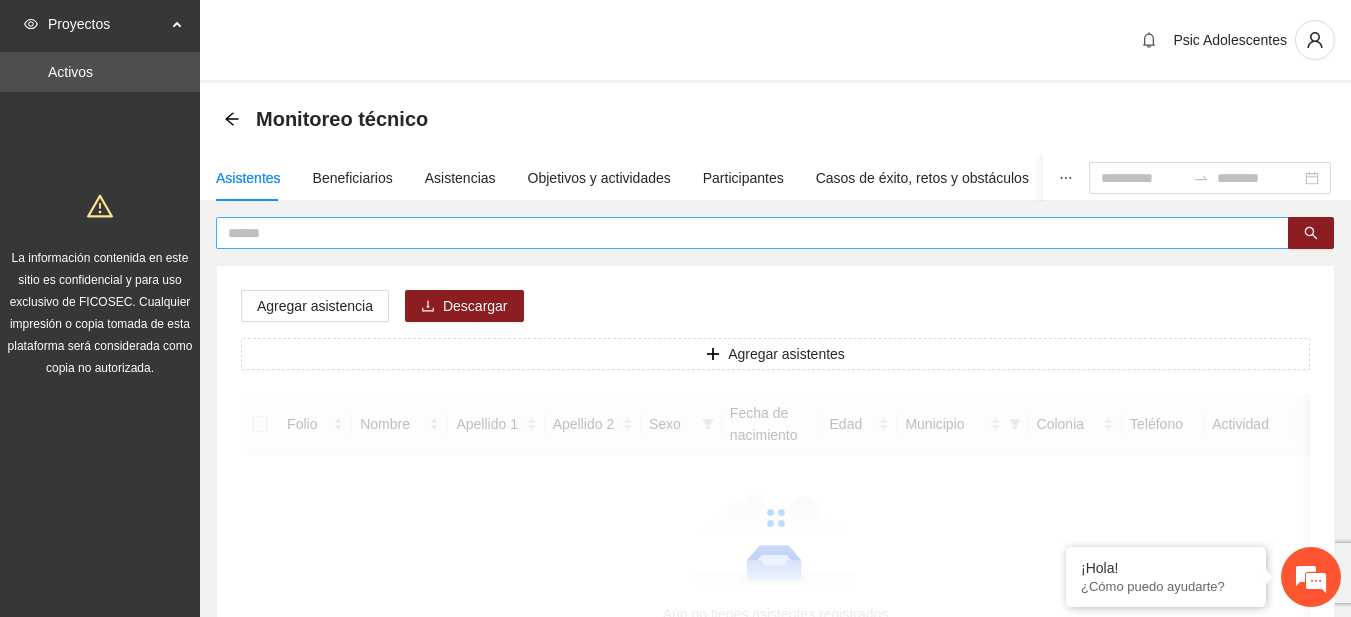 drag, startPoint x: 377, startPoint y: 220, endPoint x: 392, endPoint y: 248, distance: 31.764761 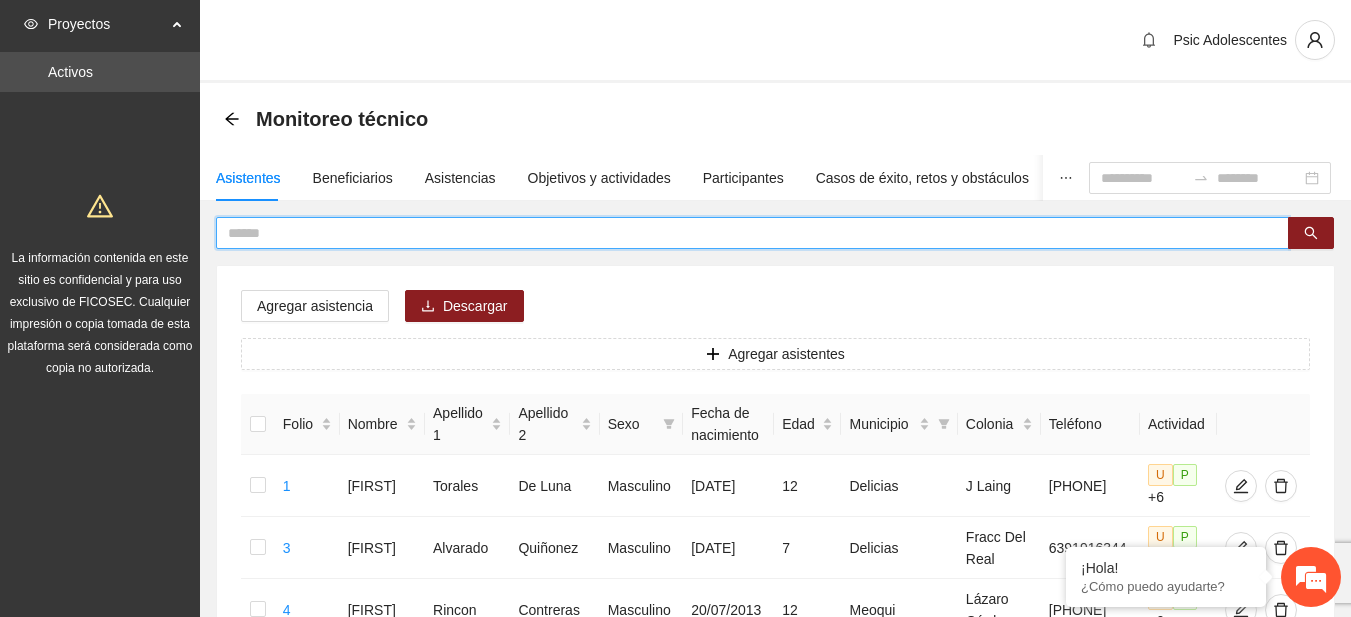 click at bounding box center [744, 233] 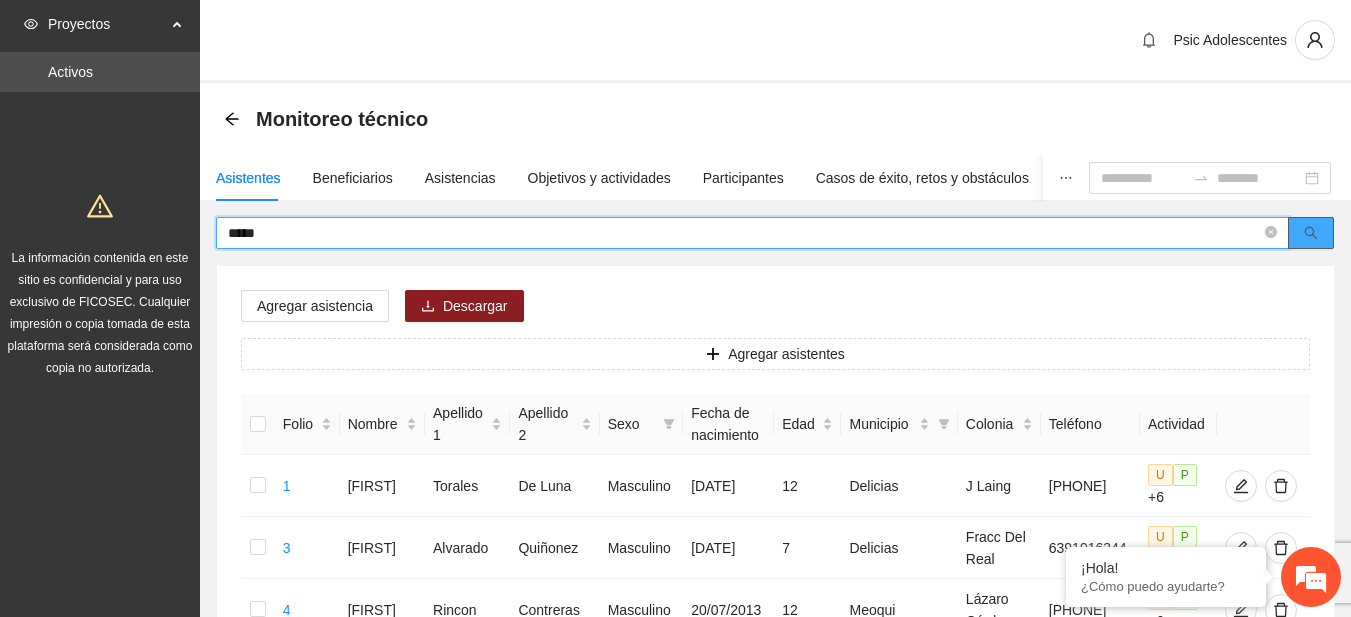 click at bounding box center [1311, 233] 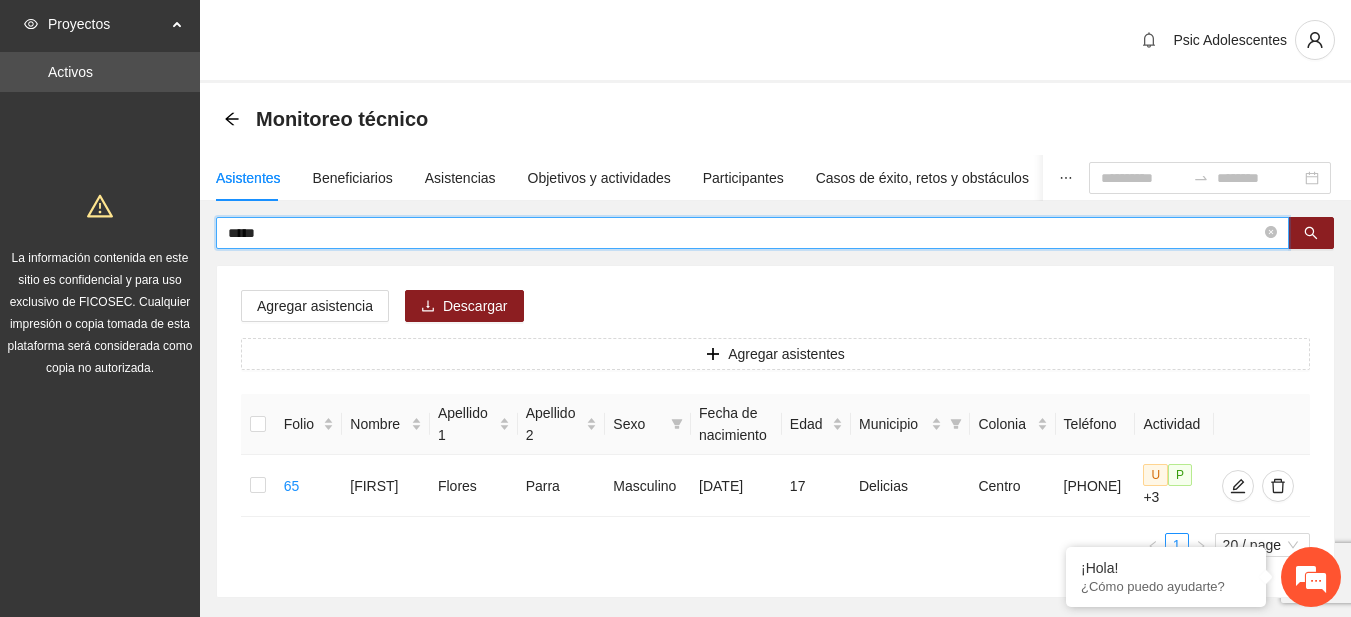 type on "*****" 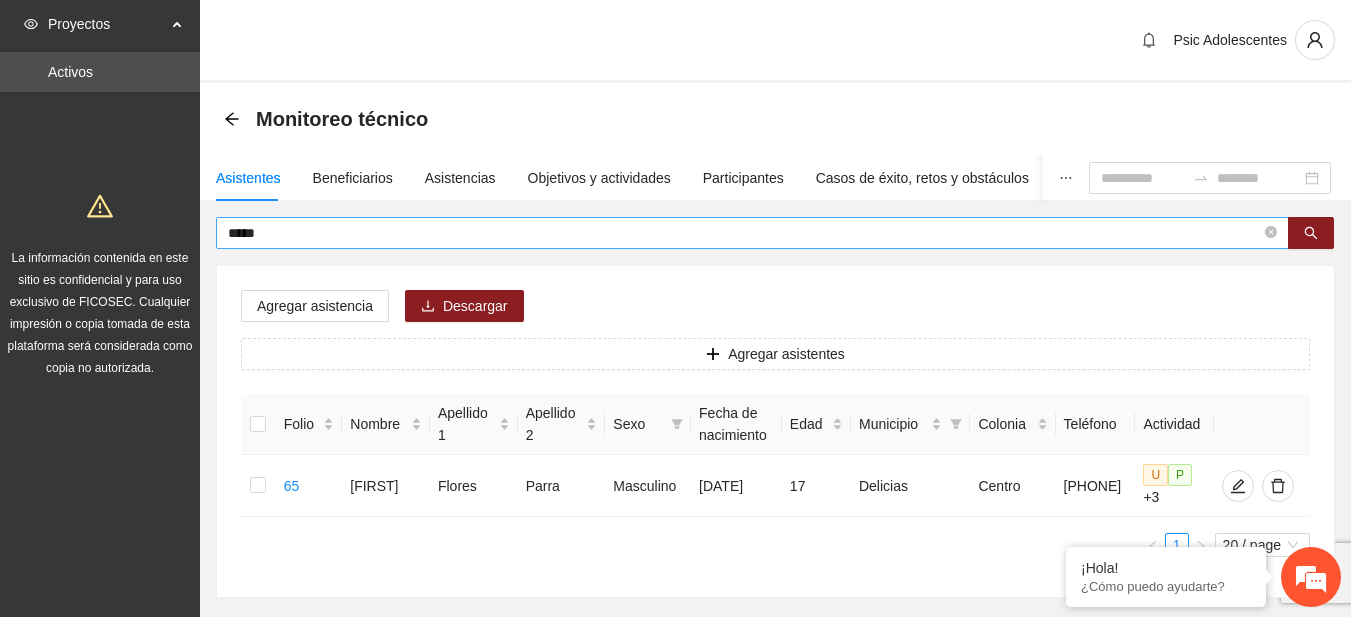 click on "*****" at bounding box center [744, 233] 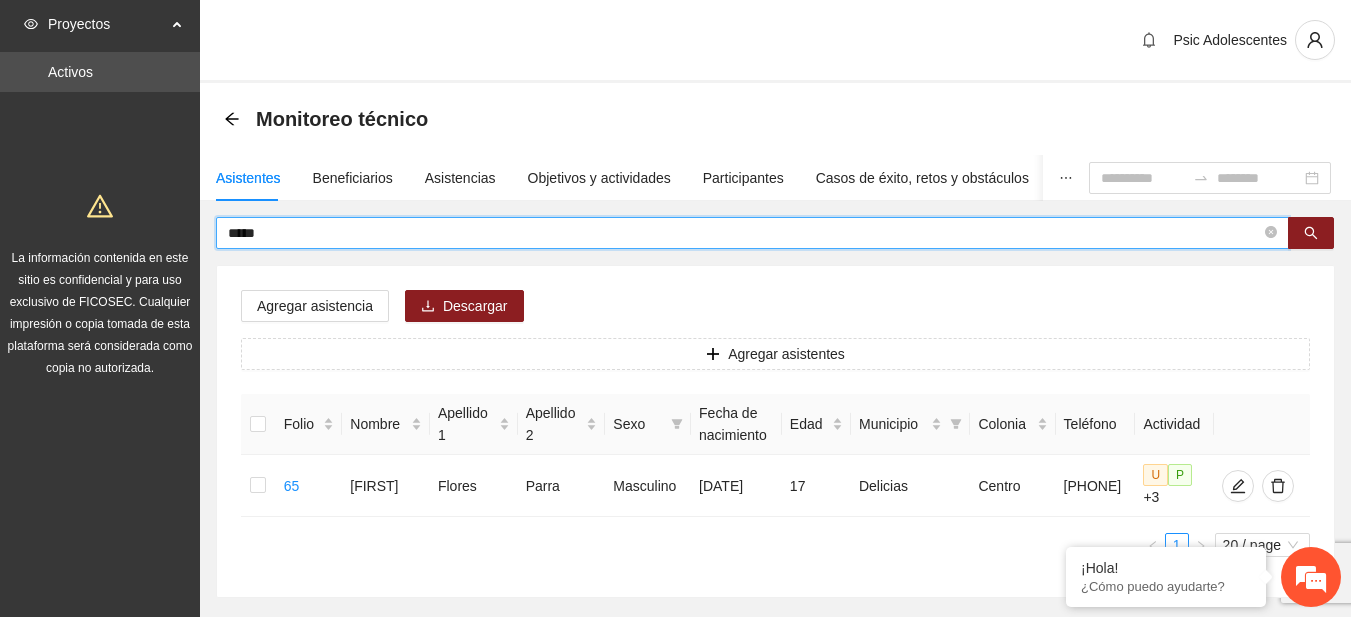 click on "*****" at bounding box center [744, 233] 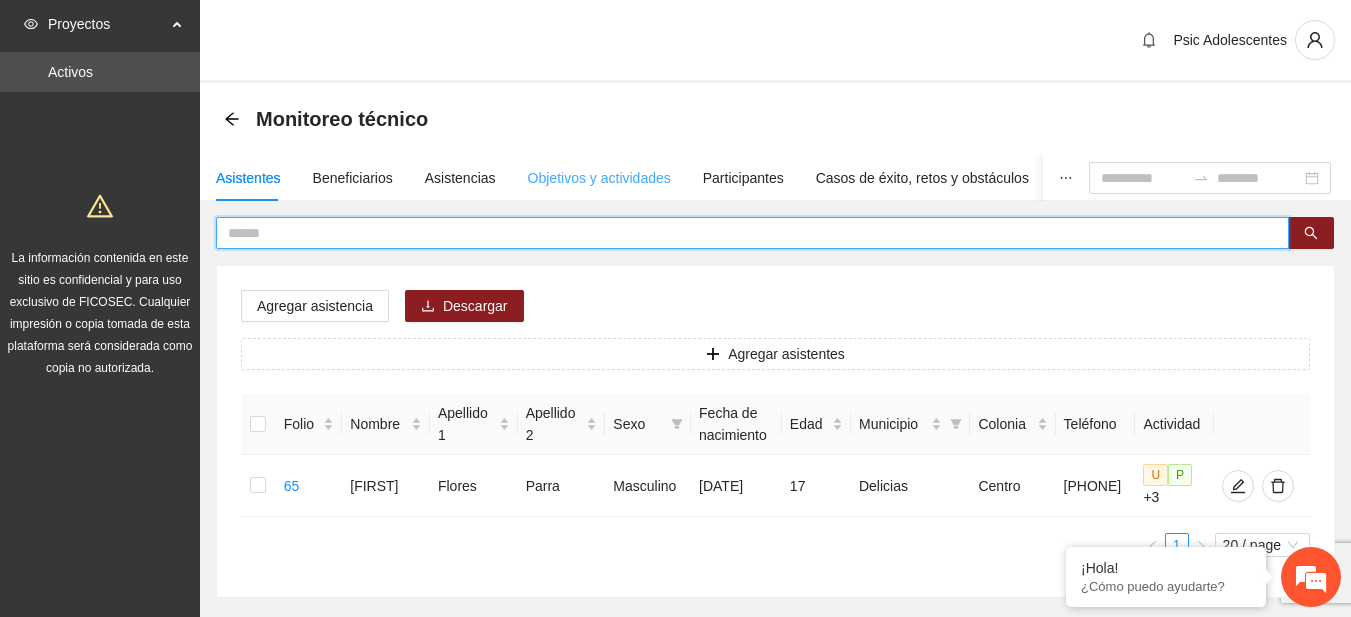 type 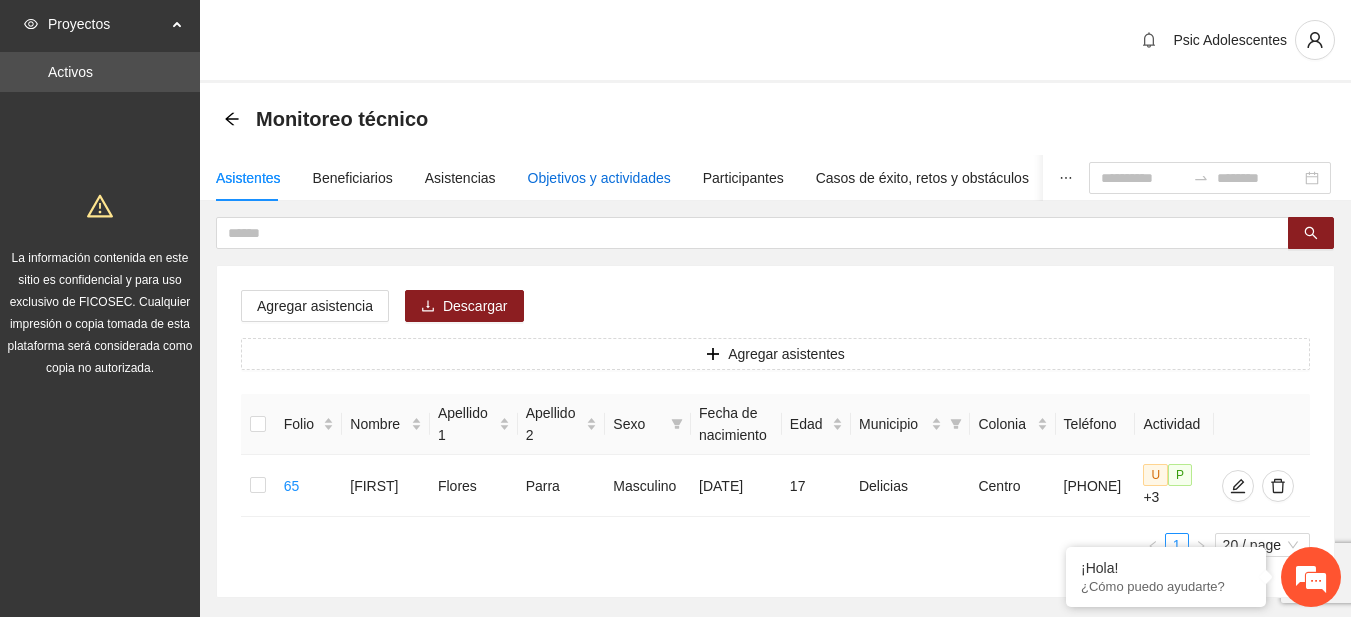 click on "Objetivos y actividades" at bounding box center [599, 178] 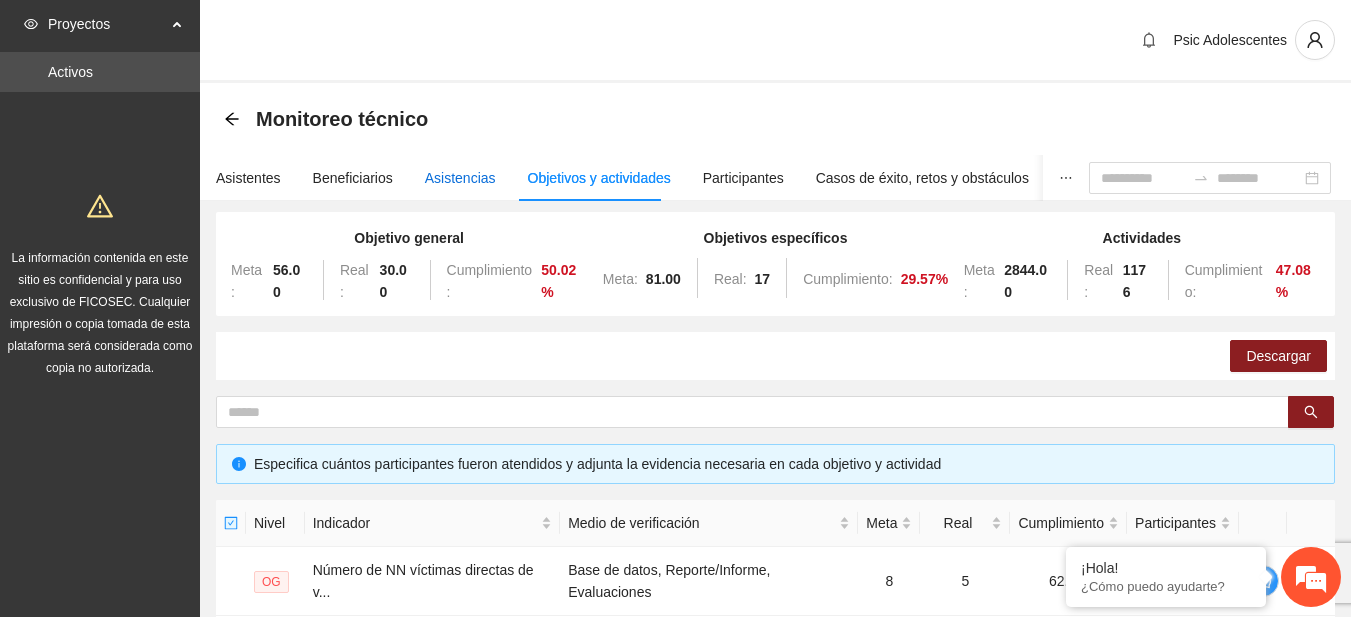 click on "Asistencias" at bounding box center (460, 178) 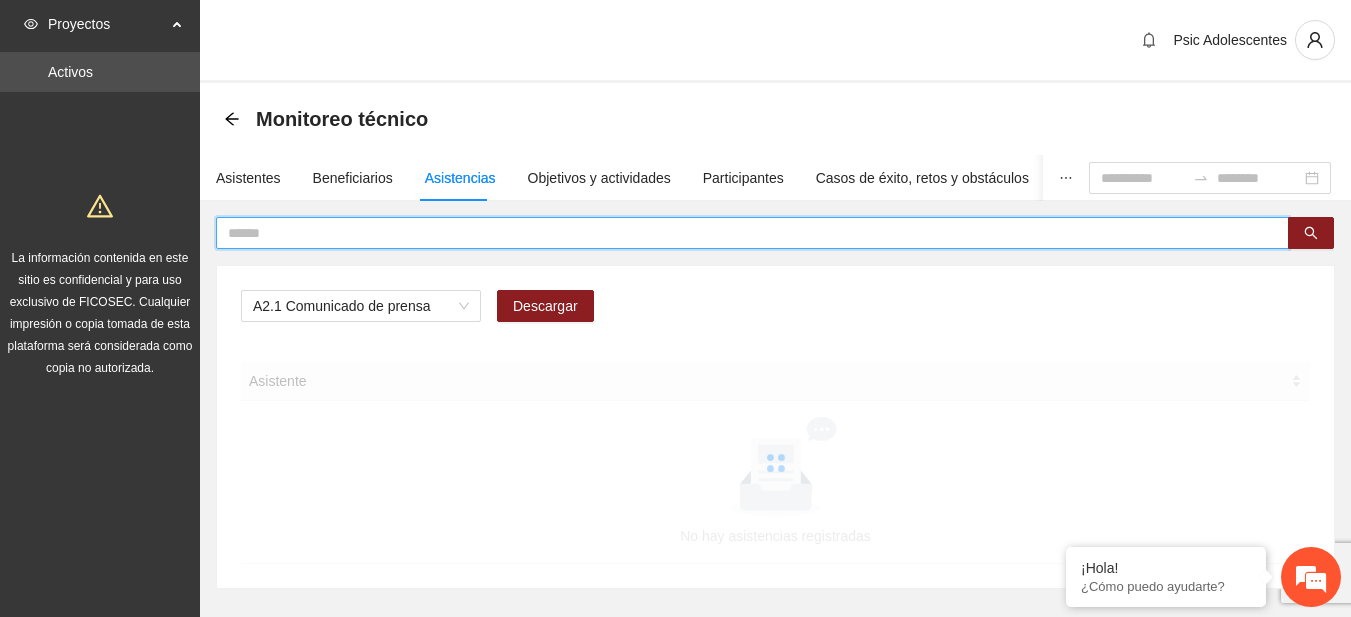 click at bounding box center (744, 233) 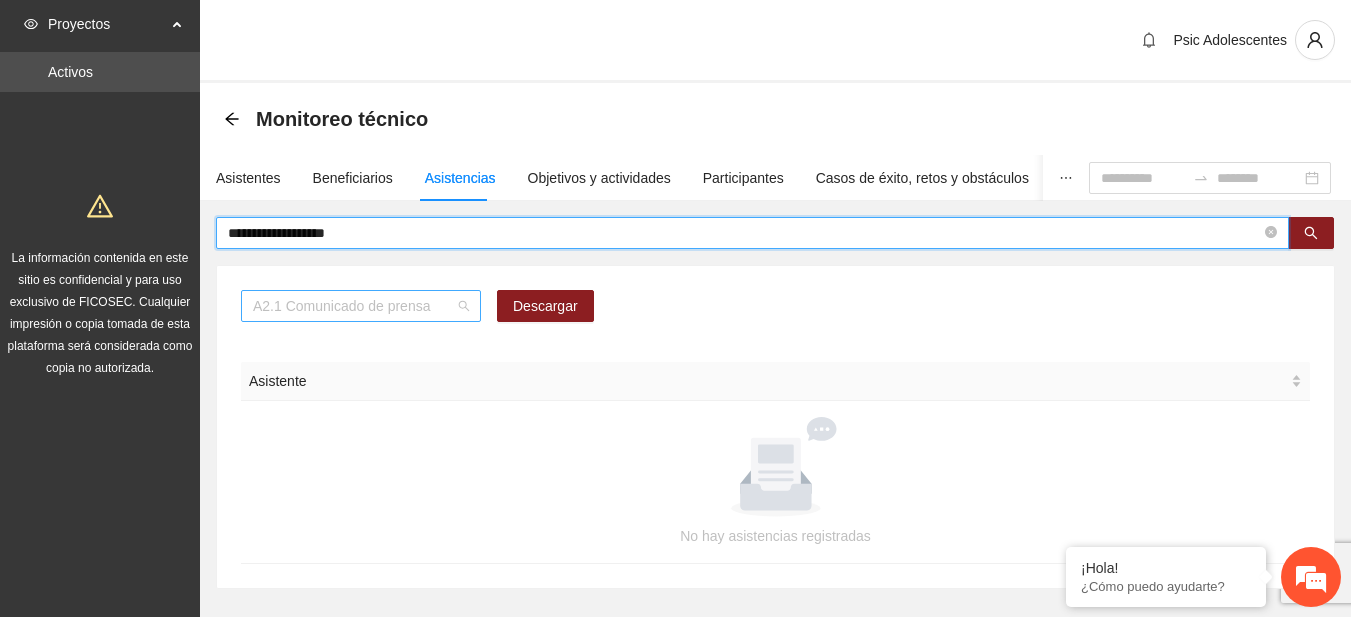 click on "A2.1 Comunicado de prensa" at bounding box center [361, 306] 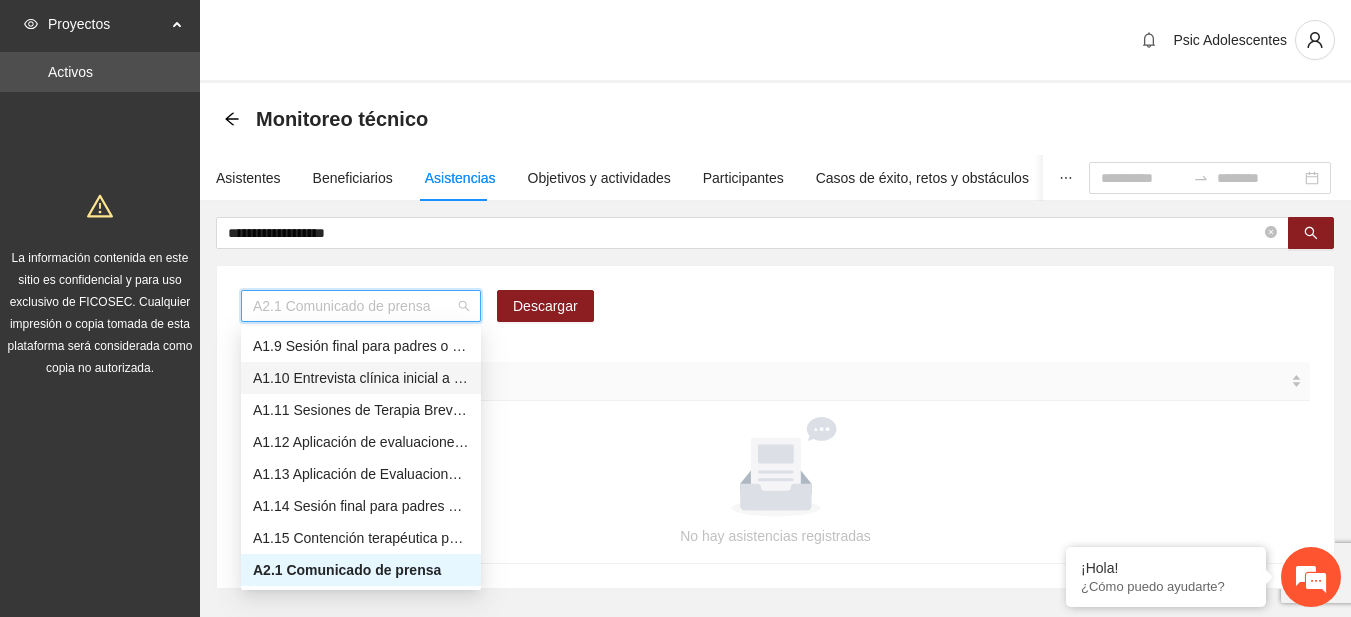 click on "A1.10 Entrevista clínica inicial a padres o tutores de Adolescentes" at bounding box center [361, 378] 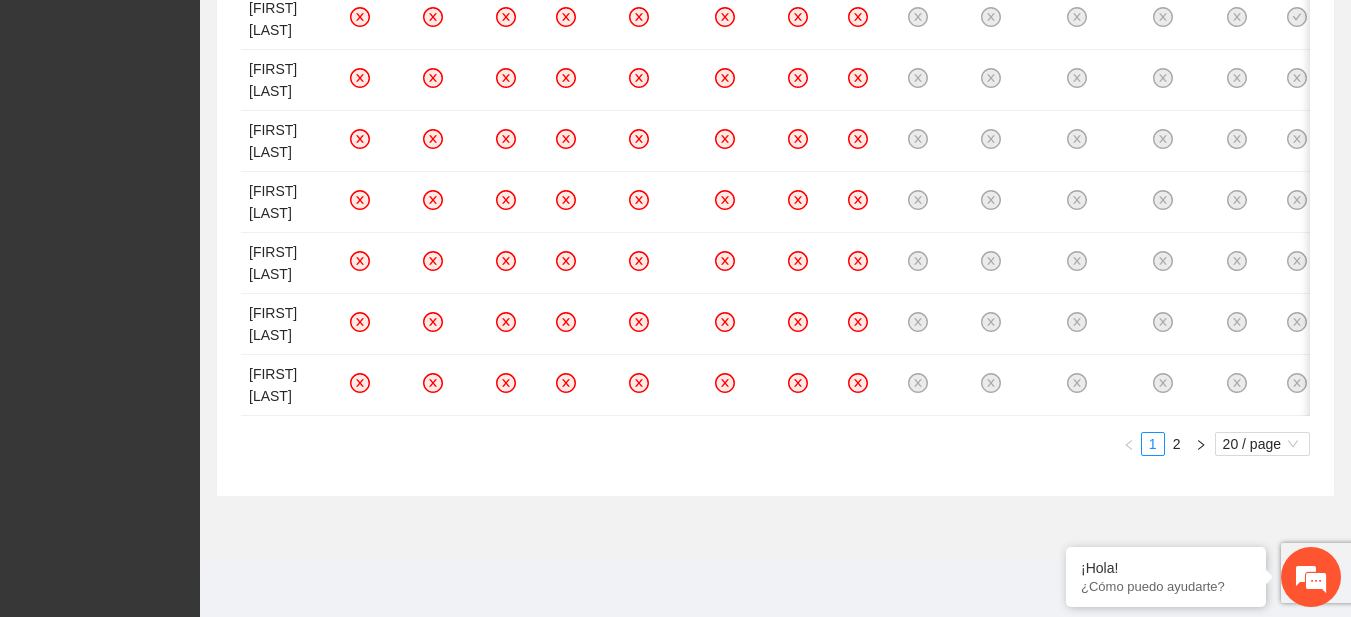 scroll, scrollTop: 1769, scrollLeft: 0, axis: vertical 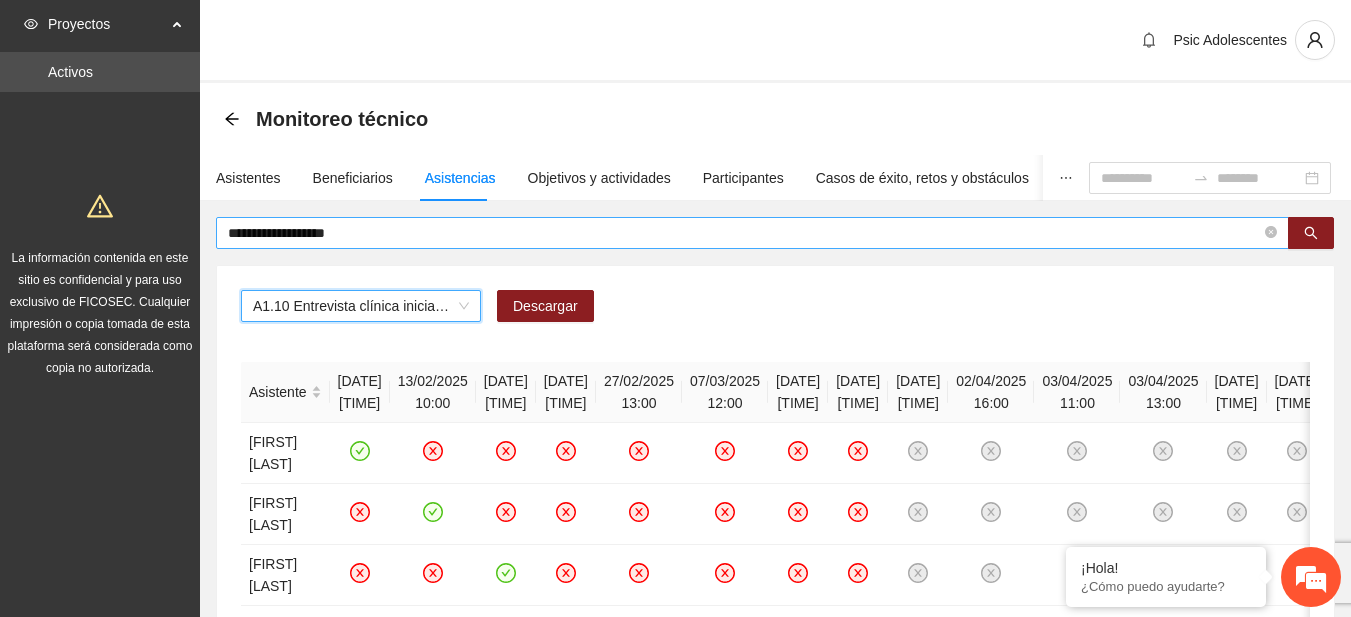 click on "**********" at bounding box center (744, 233) 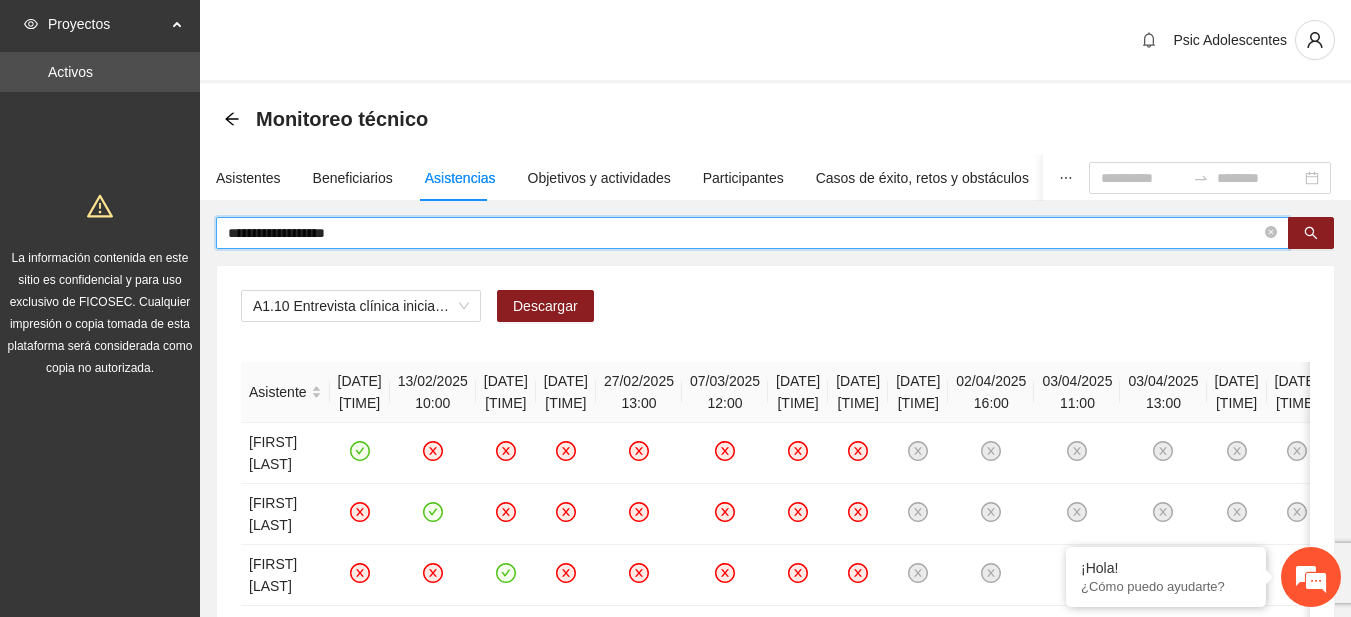 click on "**********" at bounding box center (744, 233) 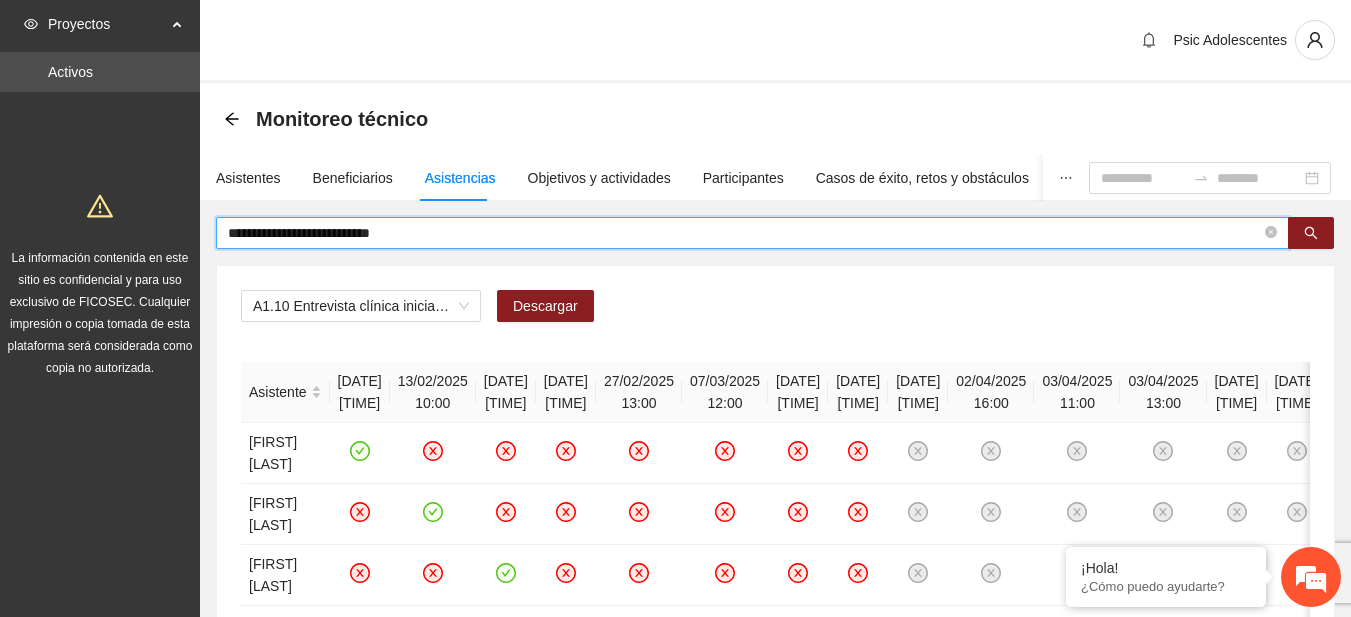 type on "**********" 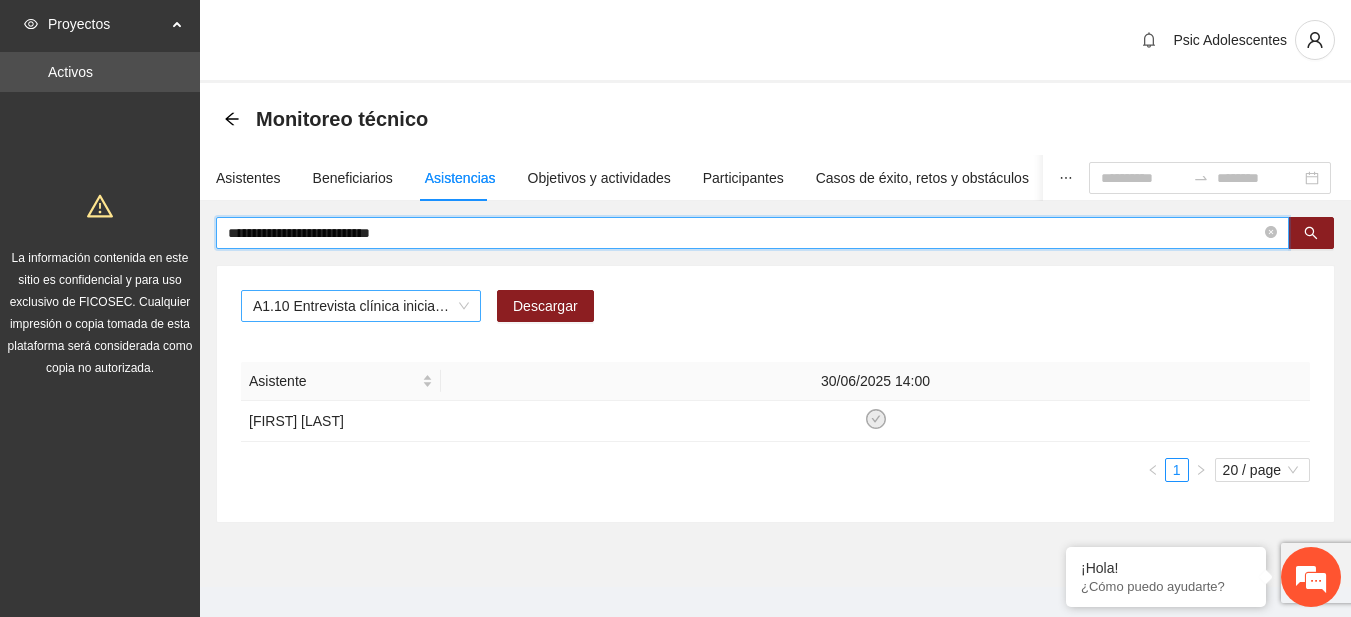 click on "A1.10 Entrevista clínica inicial a padres o tutores de Adolescentes" at bounding box center [361, 306] 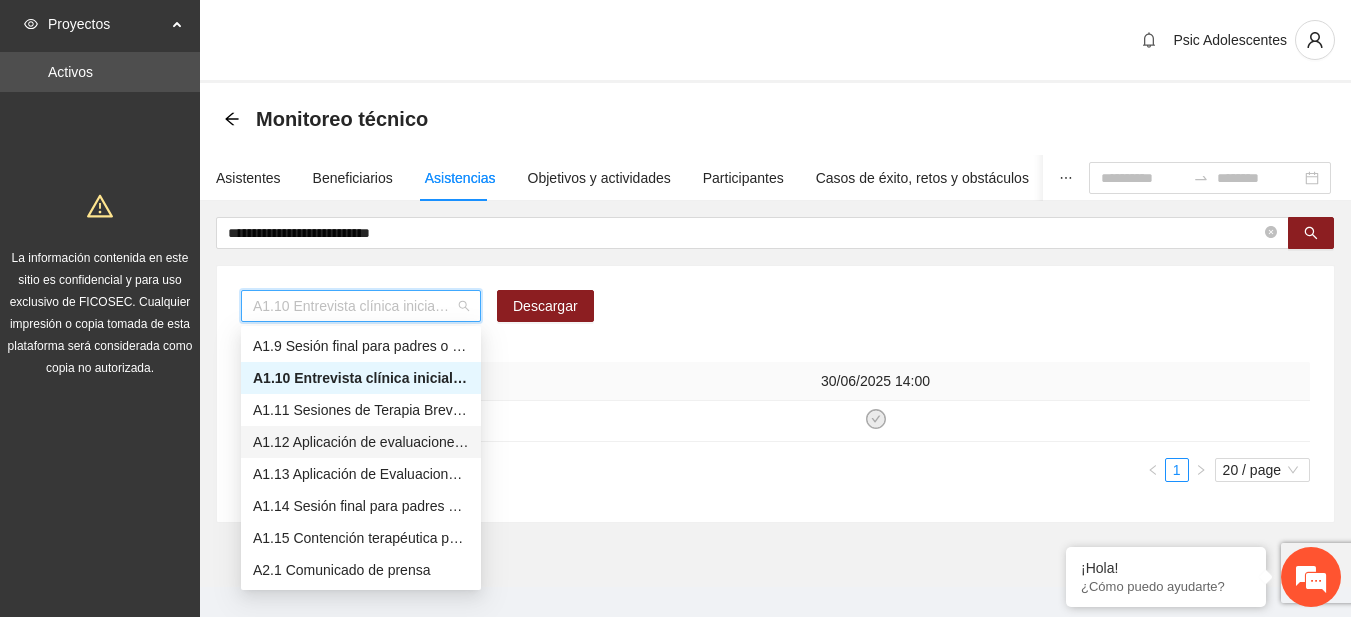 click on "A1.12 Aplicación de evaluaciones Pre a Adolescentes" at bounding box center (361, 442) 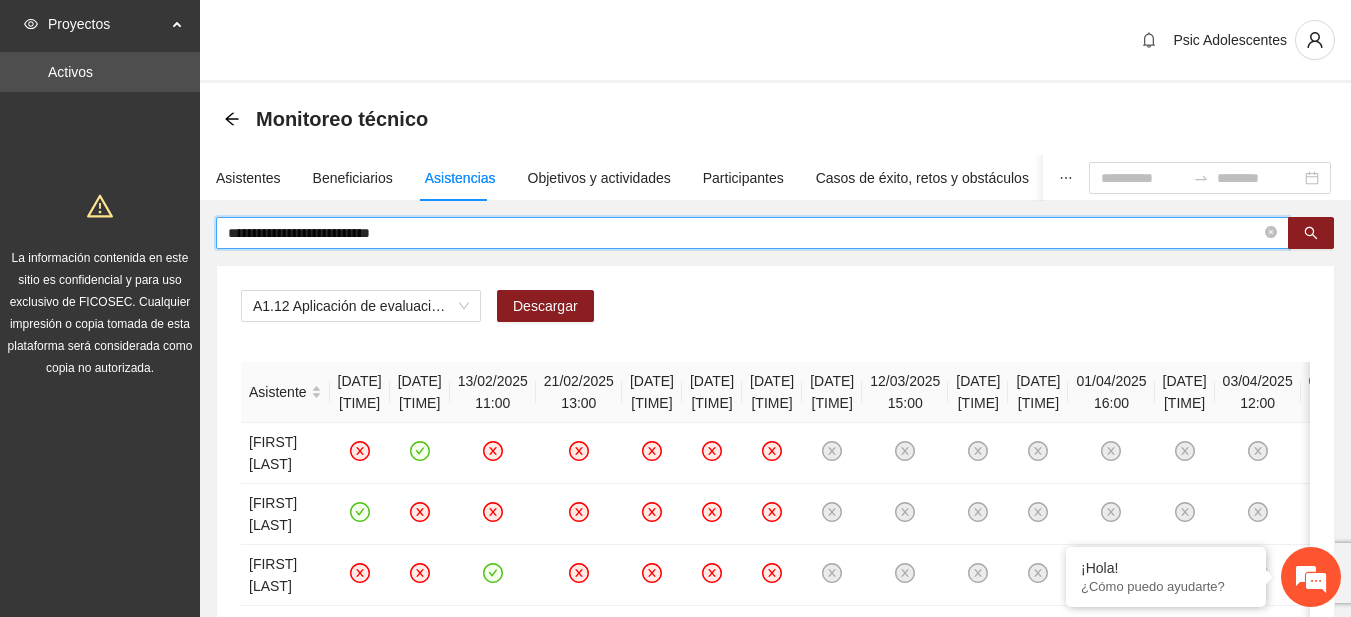 click on "**********" at bounding box center [744, 233] 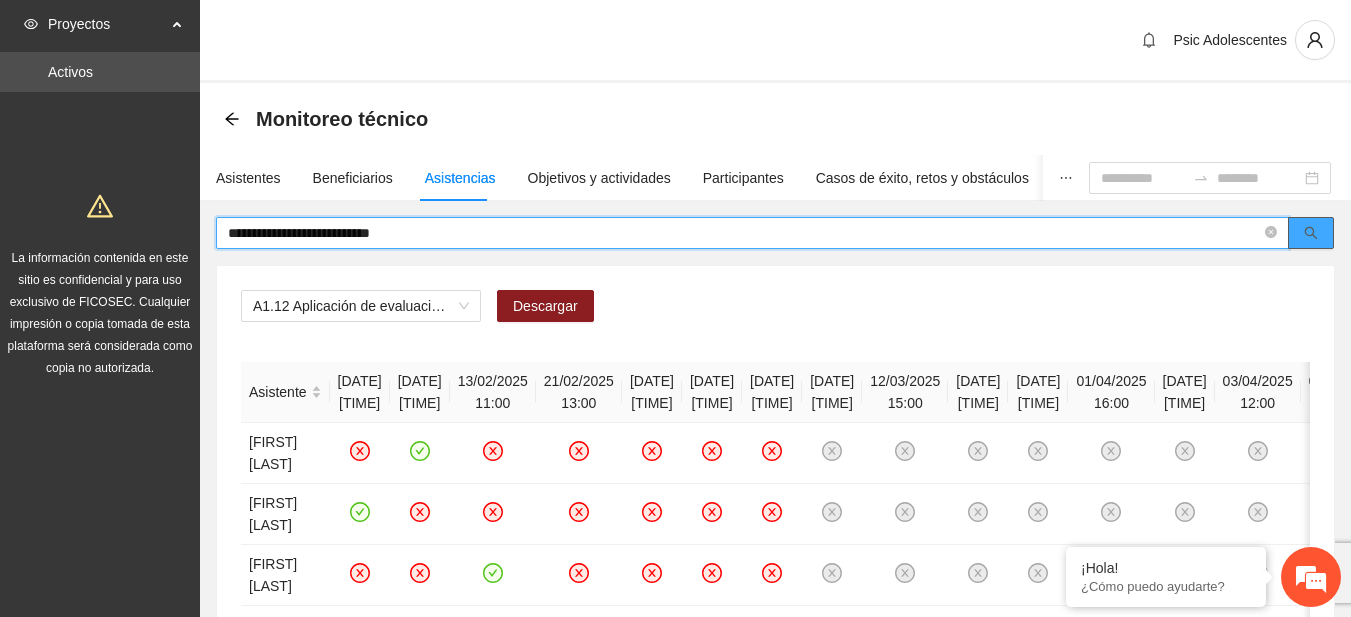 click 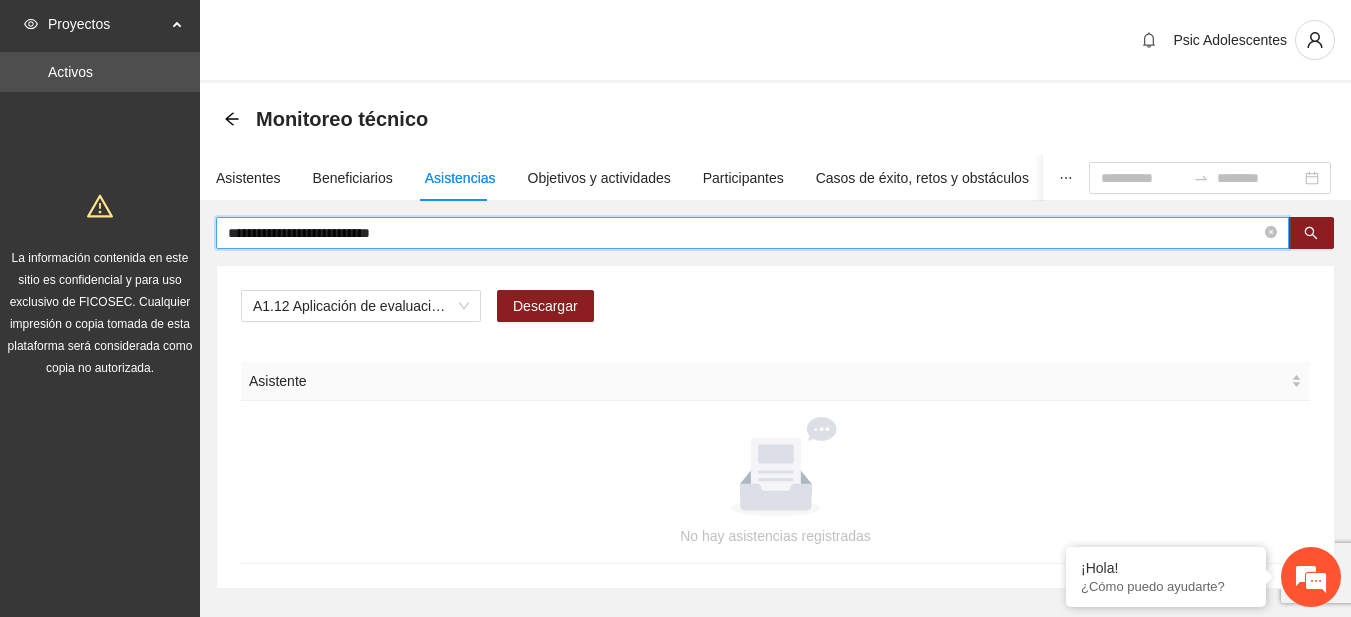 drag, startPoint x: 495, startPoint y: 233, endPoint x: 160, endPoint y: 227, distance: 335.05374 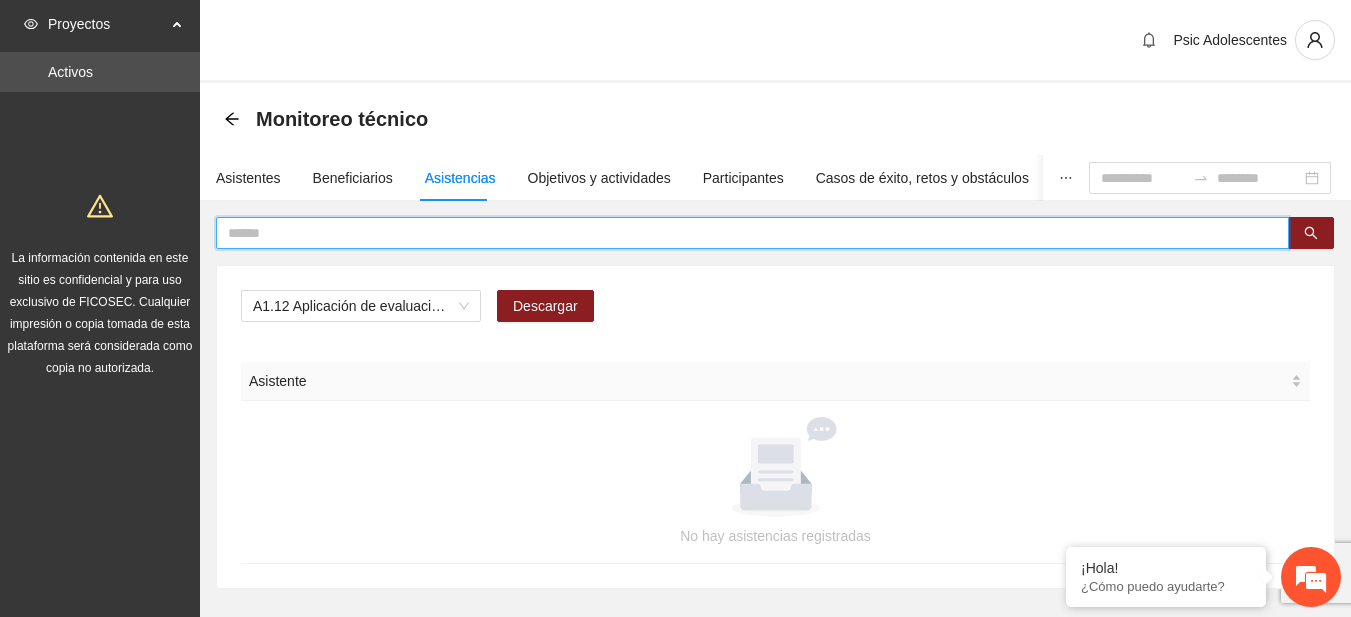 type 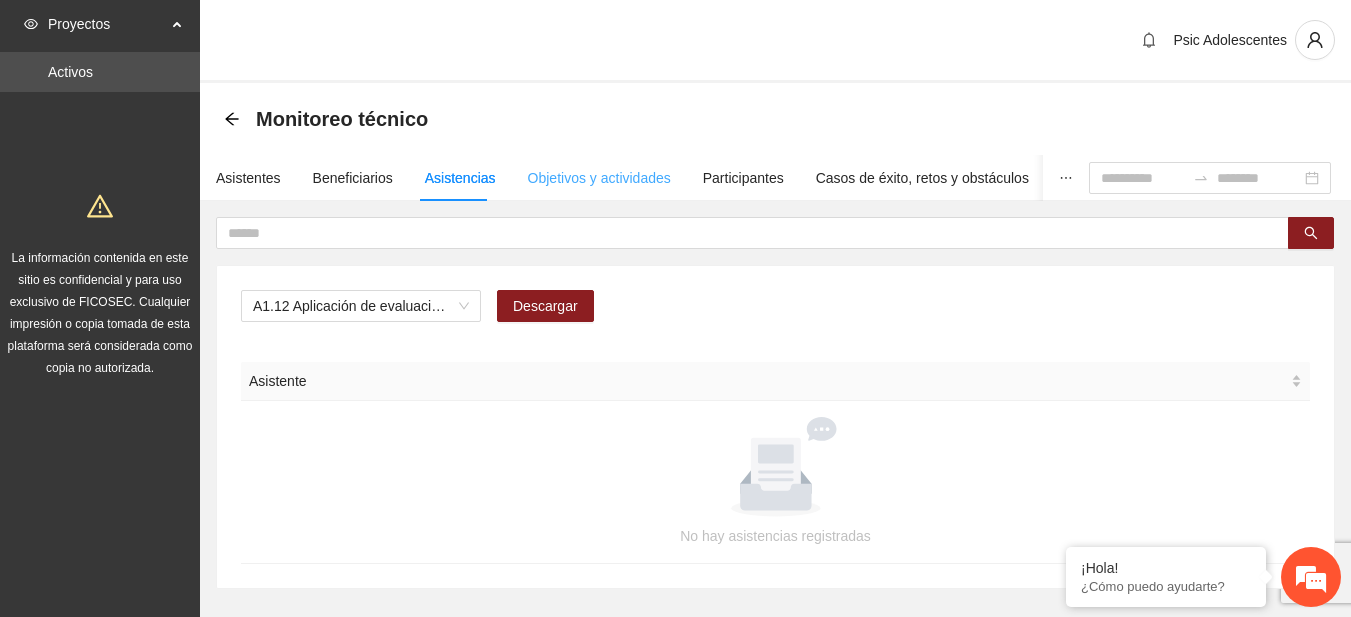 click on "Objetivos y actividades" at bounding box center [599, 178] 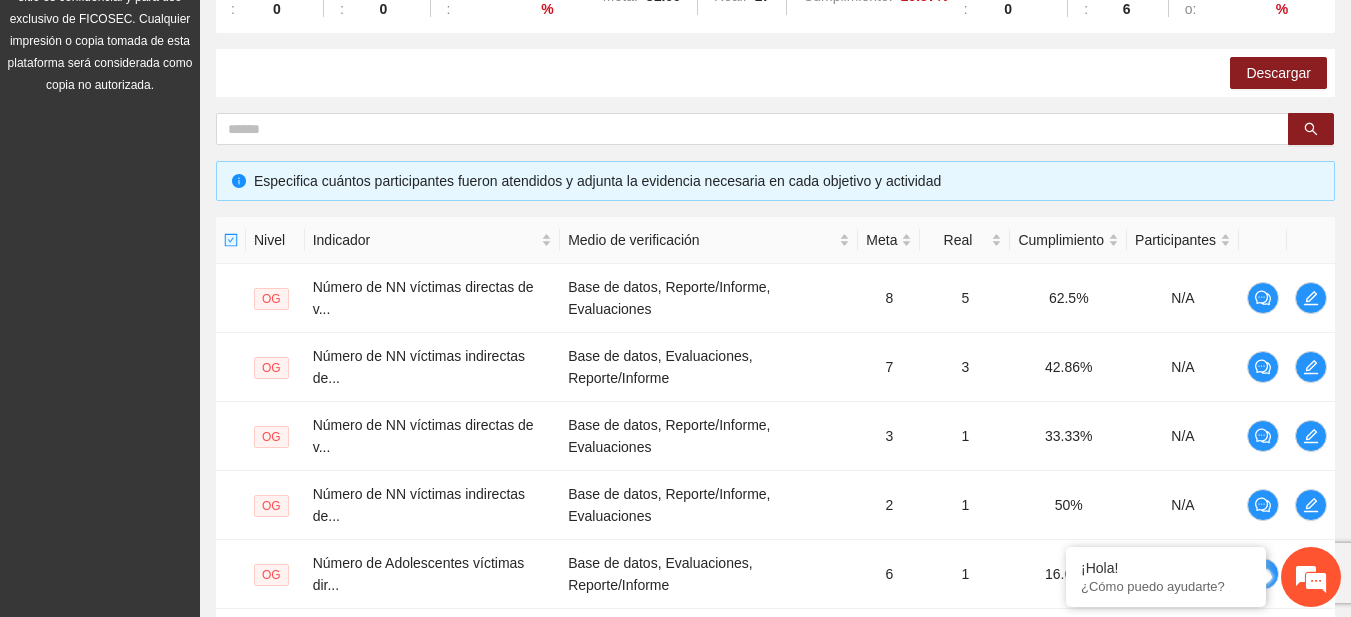 scroll, scrollTop: 276, scrollLeft: 0, axis: vertical 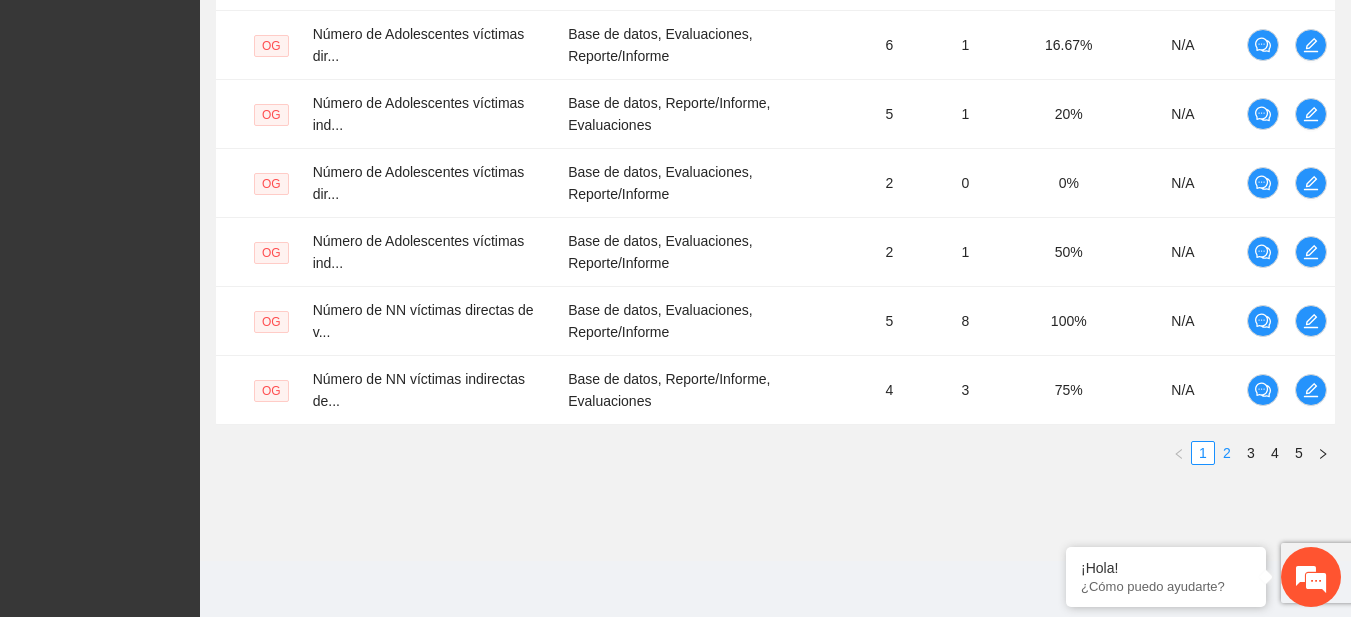 click on "2" at bounding box center (1227, 453) 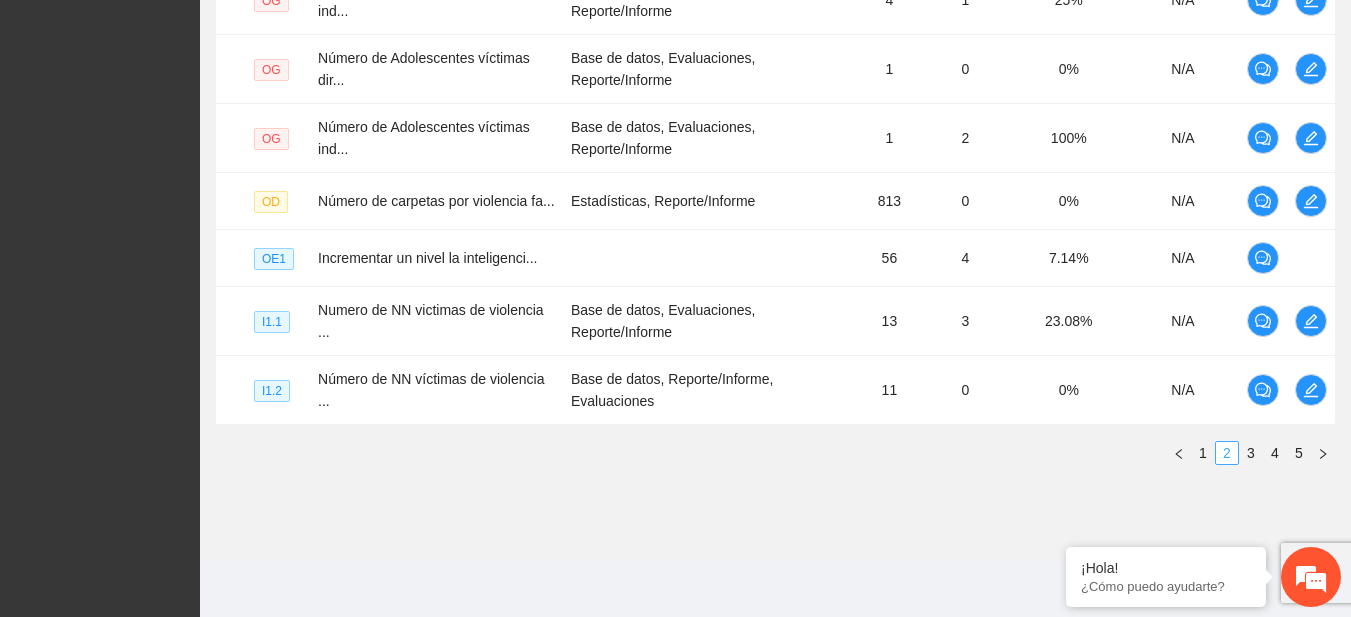 scroll, scrollTop: 788, scrollLeft: 0, axis: vertical 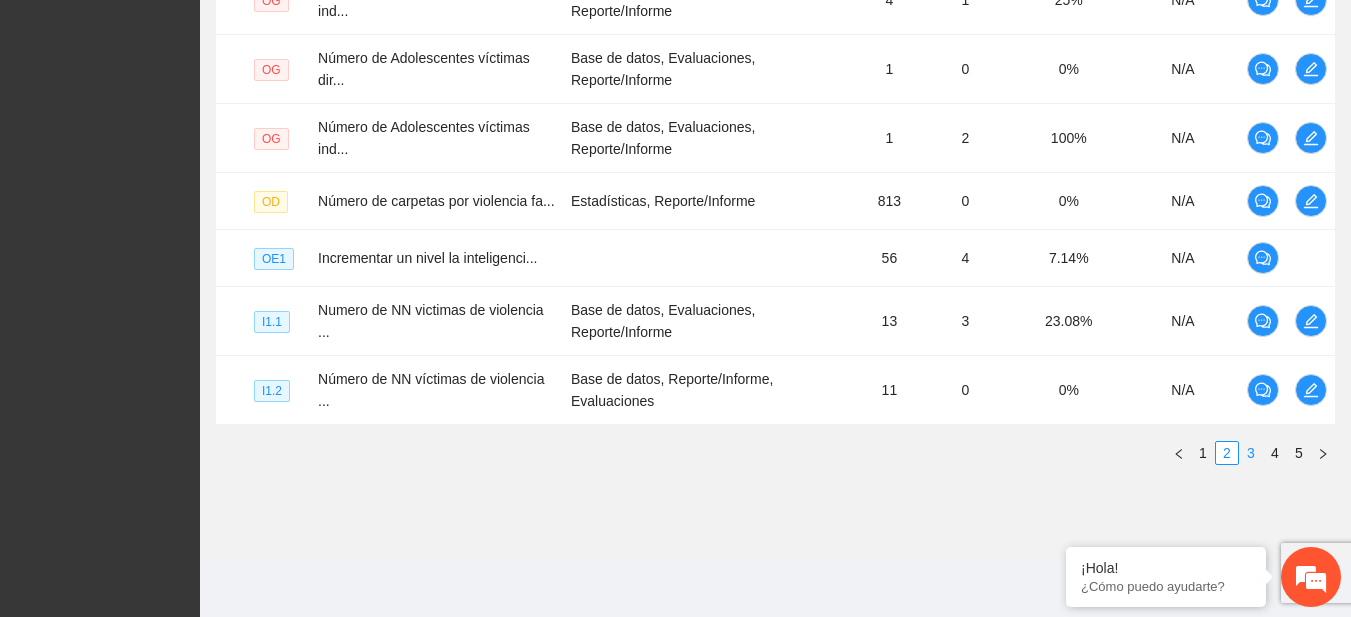 click on "3" at bounding box center [1251, 453] 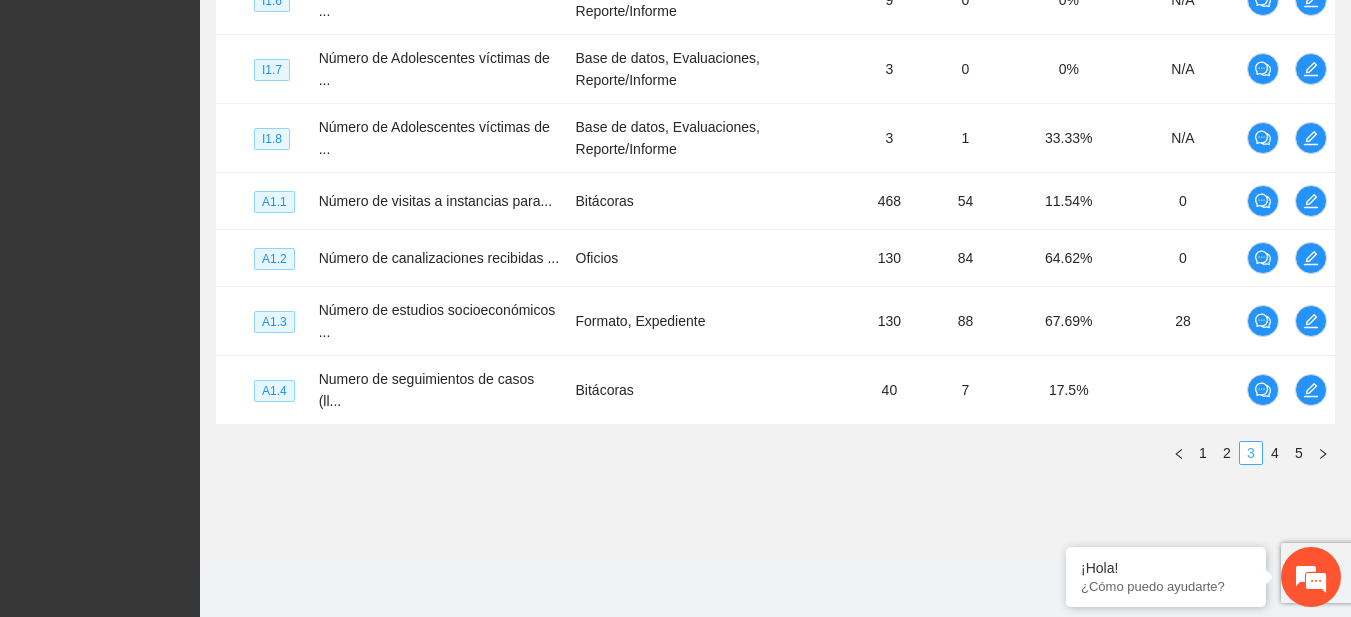 scroll, scrollTop: 776, scrollLeft: 0, axis: vertical 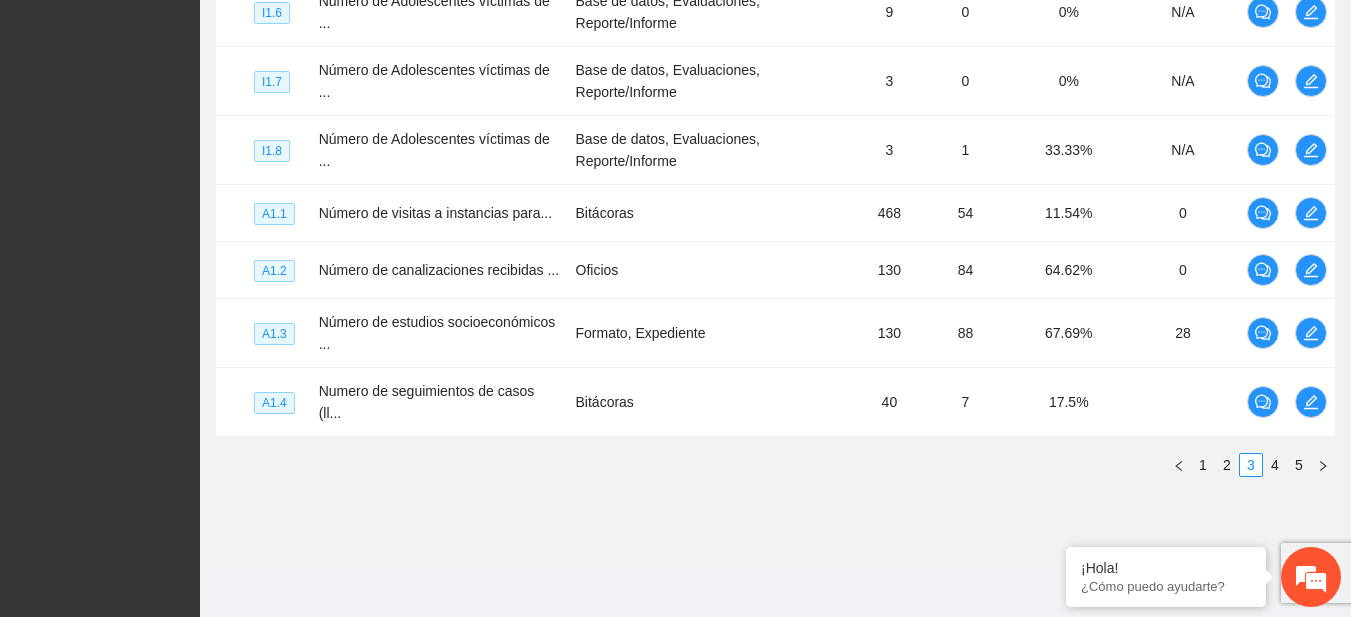 click on "Nivel Indicador Medio de verificación Meta Real Cumplimiento Participantes                     I1.3 Número de NN víctimas de violencia ... Base de datos, Evaluaciones, Reporte/Informe 4 0 0% N/A I1.4 Número de NN víctimas de violencia ... Base de datos, Evaluaciones, Reporte/Informe 3 0 0% N/A I1.5 Número de Adolescentes víctimas de ... Base de datos, Evaluaciones, Reporte/Informe 10 0 0% N/A I1.6 Número de Adolescentes víctimas de ... Base de datos, Evaluaciones, Reporte/Informe 9 0 0% N/A I1.7 Número de Adolescentes víctimas de ... Base de datos, Evaluaciones, Reporte/Informe 3 0 0% N/A I1.8 Número de Adolescentes víctimas de ... Base de datos, Evaluaciones, Reporte/Informe 3 1 33.33% N/A A1.1 Número de visitas a instancias para... Bitácoras 468 54 11.54% 0 A1.2 Número de canalizaciones recibidas ... Oficios 130 84 64.62% 0 A1.3 Número de estudios socioeconómicos ... Formato, Expediente 130 88 67.69% 28 A1.4 Numero de seguimientos de casos (ll... Bitácoras 40 7 17.5% 1 2 3 4 5" at bounding box center [775, 100] 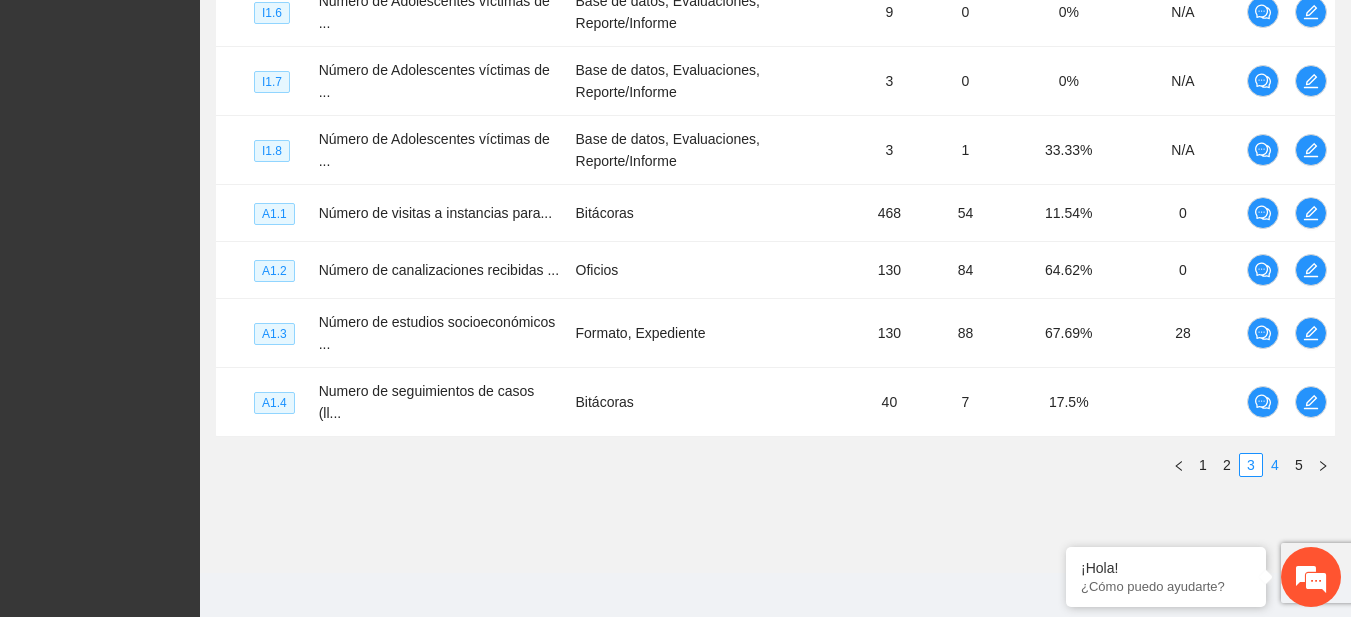 click on "4" at bounding box center [1275, 465] 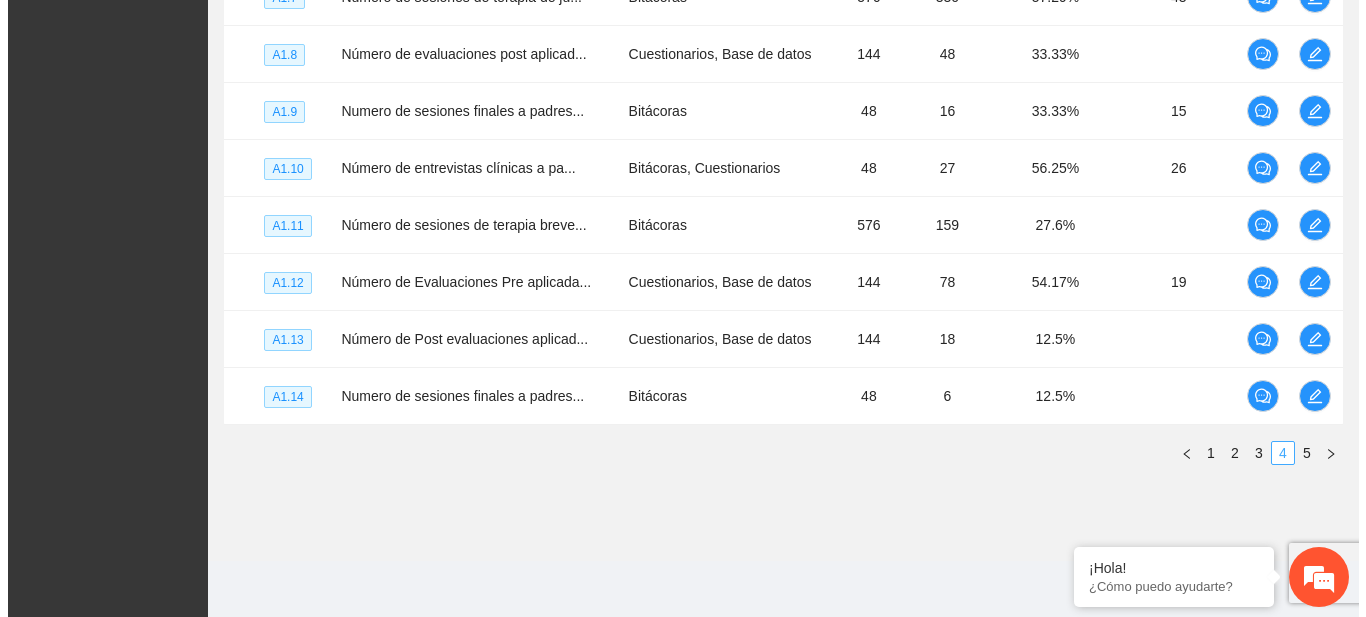 scroll, scrollTop: 692, scrollLeft: 0, axis: vertical 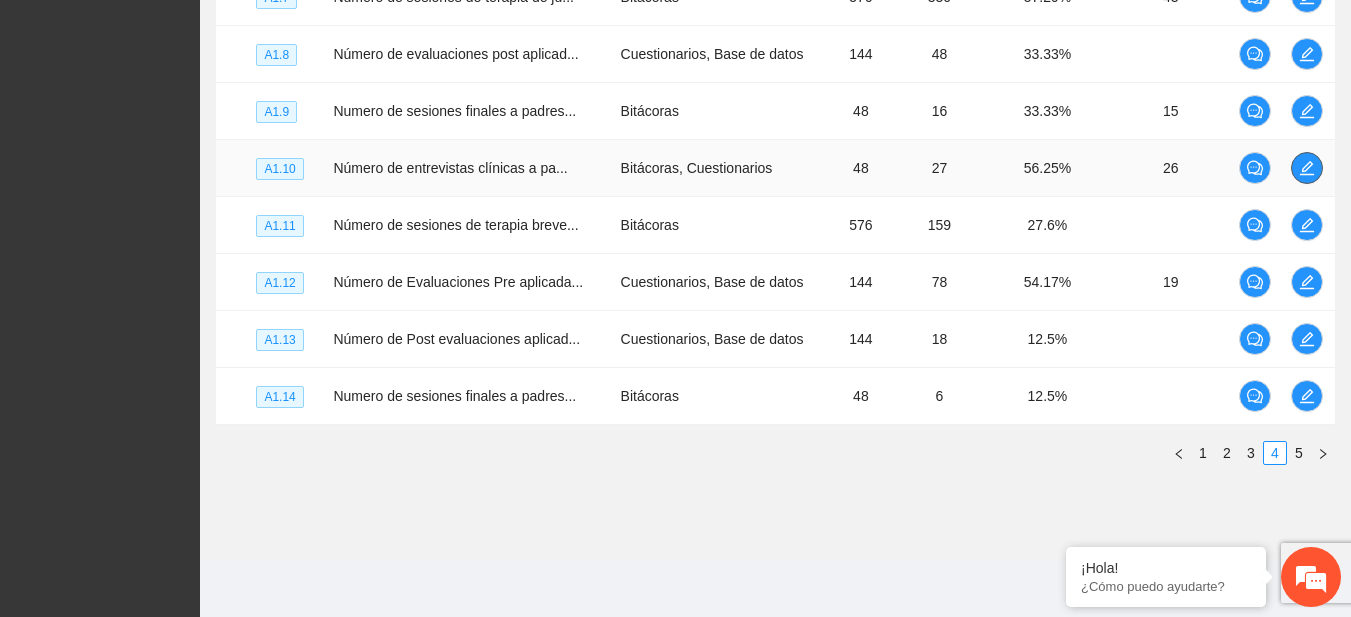 click 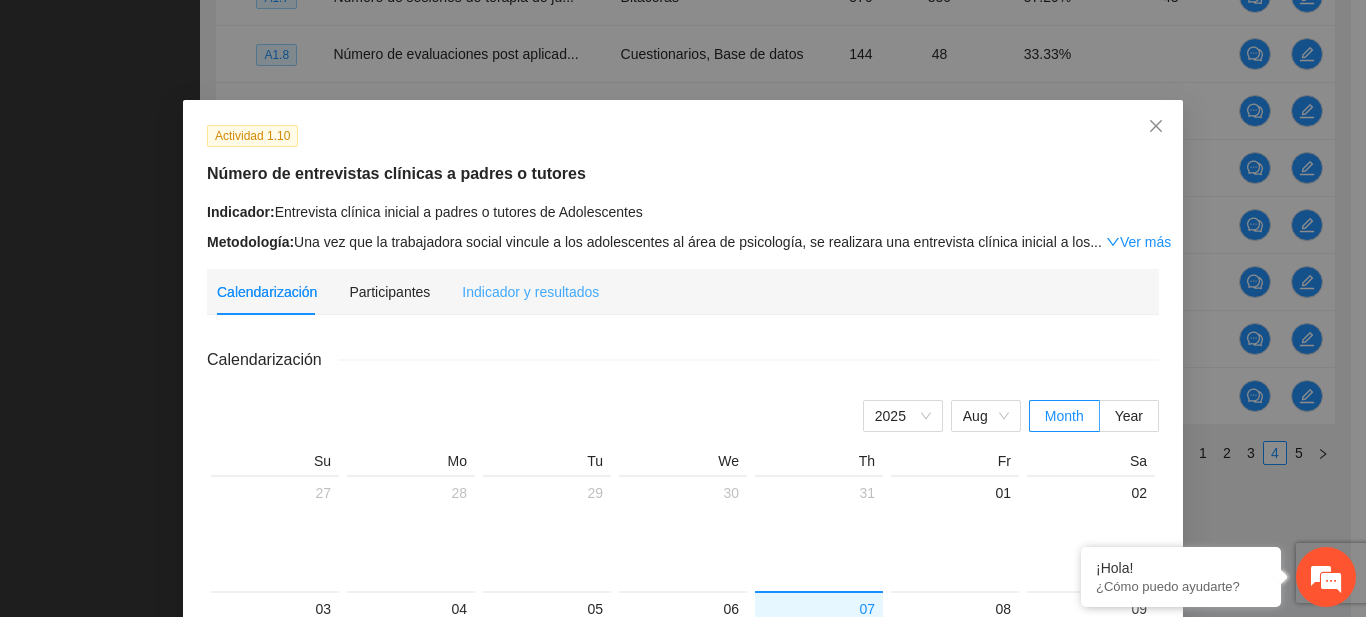click on "Indicador y resultados" at bounding box center (530, 292) 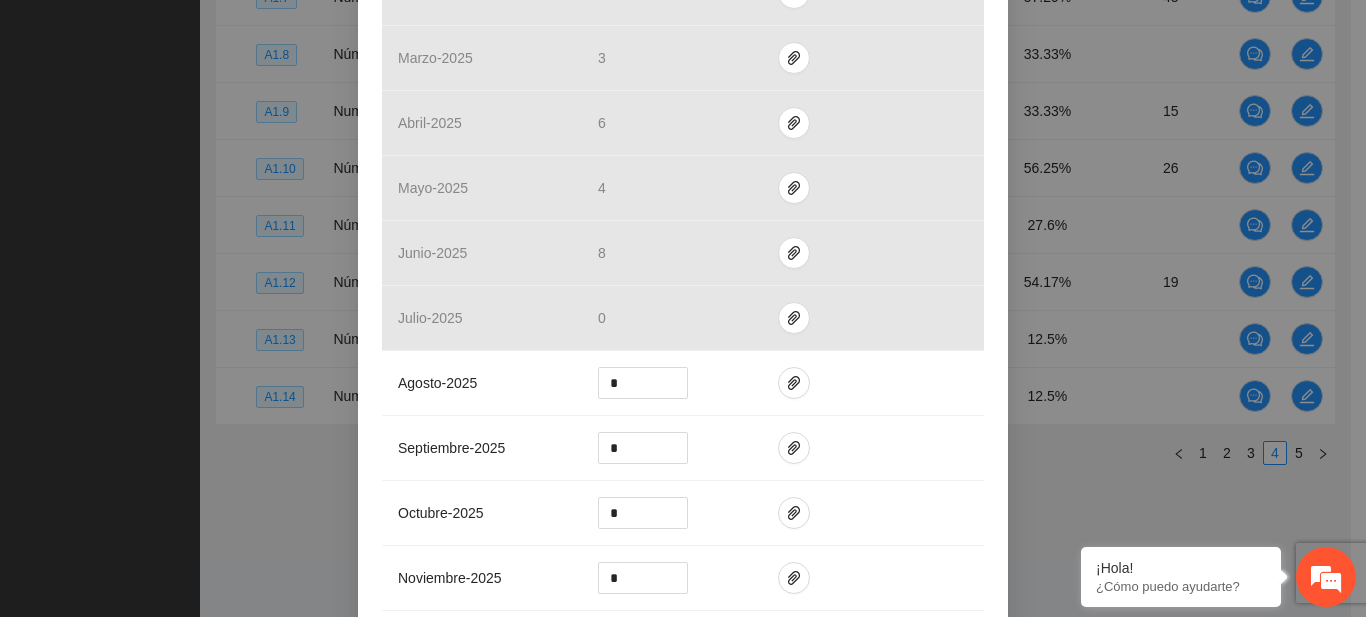 scroll, scrollTop: 587, scrollLeft: 0, axis: vertical 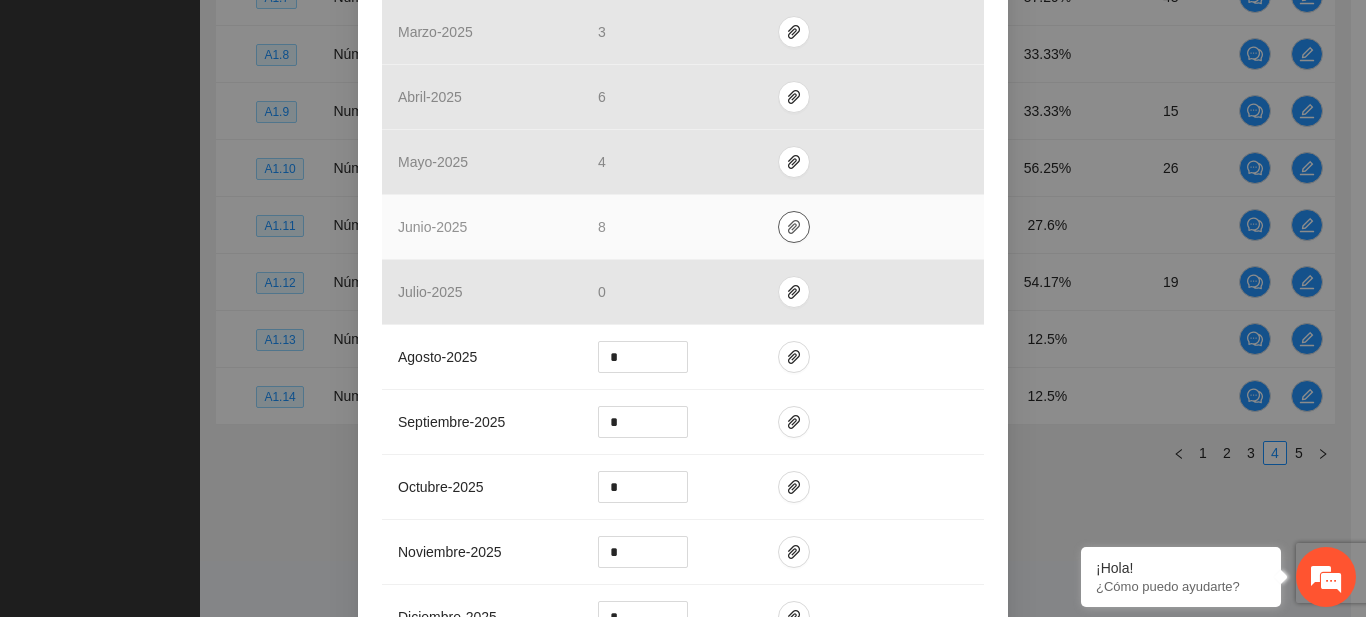 click 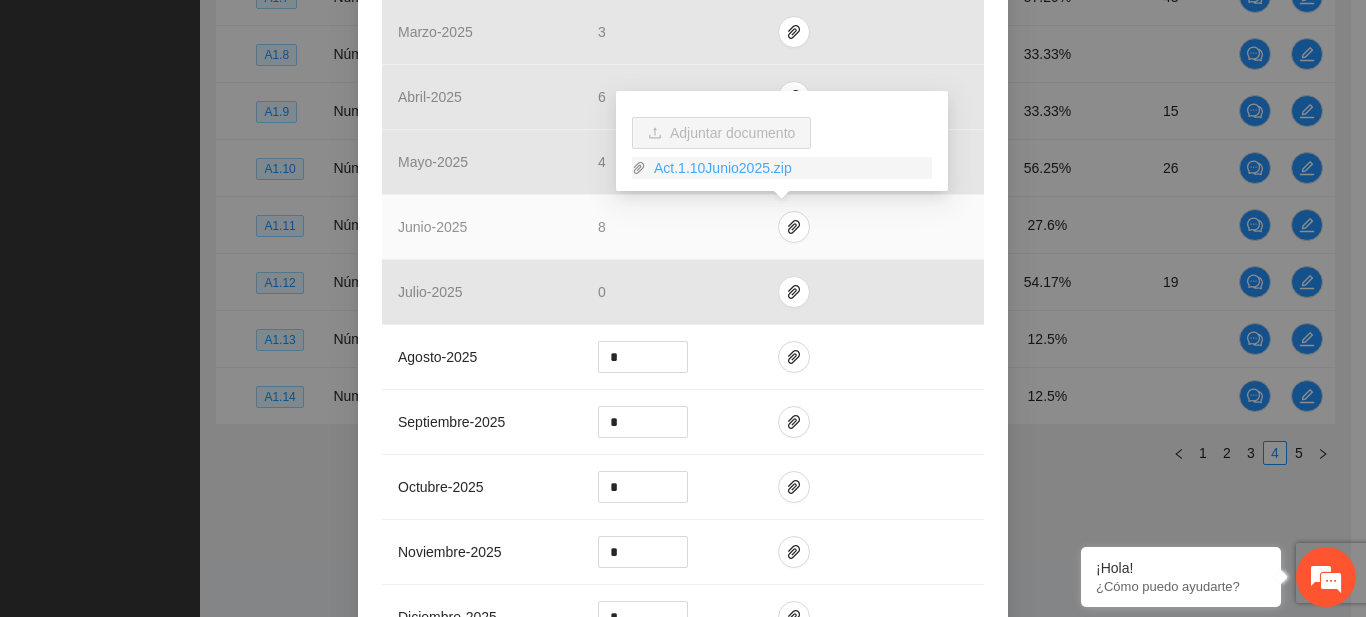 click on "Act.1.10Junio2025.zip" at bounding box center (789, 168) 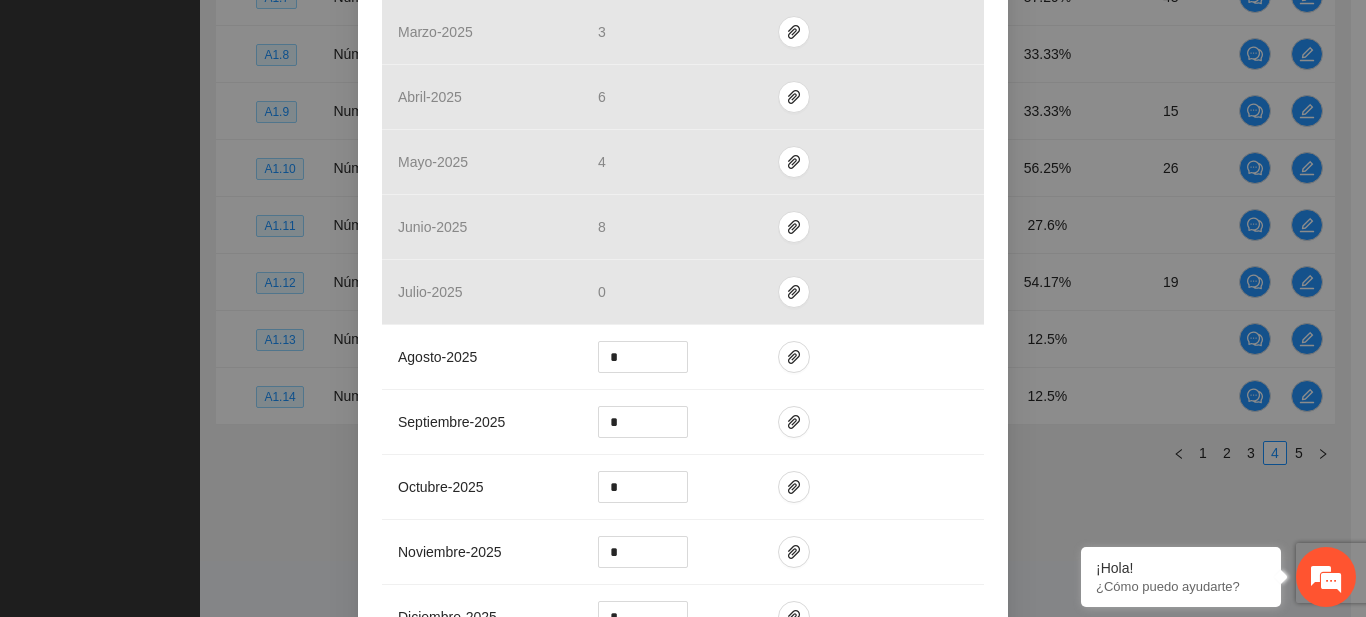 click on "Actividad 1.10 Número de entrevistas clínicas a padres o tutores Indicador:  Entrevista clínica inicial a padres o tutores de Adolescentes Metodología:  Una vez que la trabajadora social vincule a los adolescentes al área de ...  Ver más Calendarización Participantes Indicador y resultados Calendarización 2025 Aug Month Year Su Mo Tu We Th Fr Sa 27 28 29 30 31 01 02 03 04 05 06 07 Centro de Atención NNA Centro de Atención NNA 08 09 10 11 12 13 14 15 16 17 18 19 20 21 22 23 24 25 26 27 28 29 30 31 01 02 03 04 05 06 Resultados Meta:  48 Reales:  27 Cumplimiento:  56.25 % Medios de verificación Mes Avances del mes Medios de verificación febrero  -  2025 6 marzo  -  2025 3 abril  -  2025 6 mayo  -  2025 4 junio  -  2025 8 julio  -  2025 0 agosto  -  2025 * septiembre  -  2025 * octubre  -  2025 * noviembre  -  2025 * diciembre  -  2025 * enero  -  2026 * Productos 48 Padres o tutores entrevistados Cancelar Guardar" at bounding box center (683, 308) 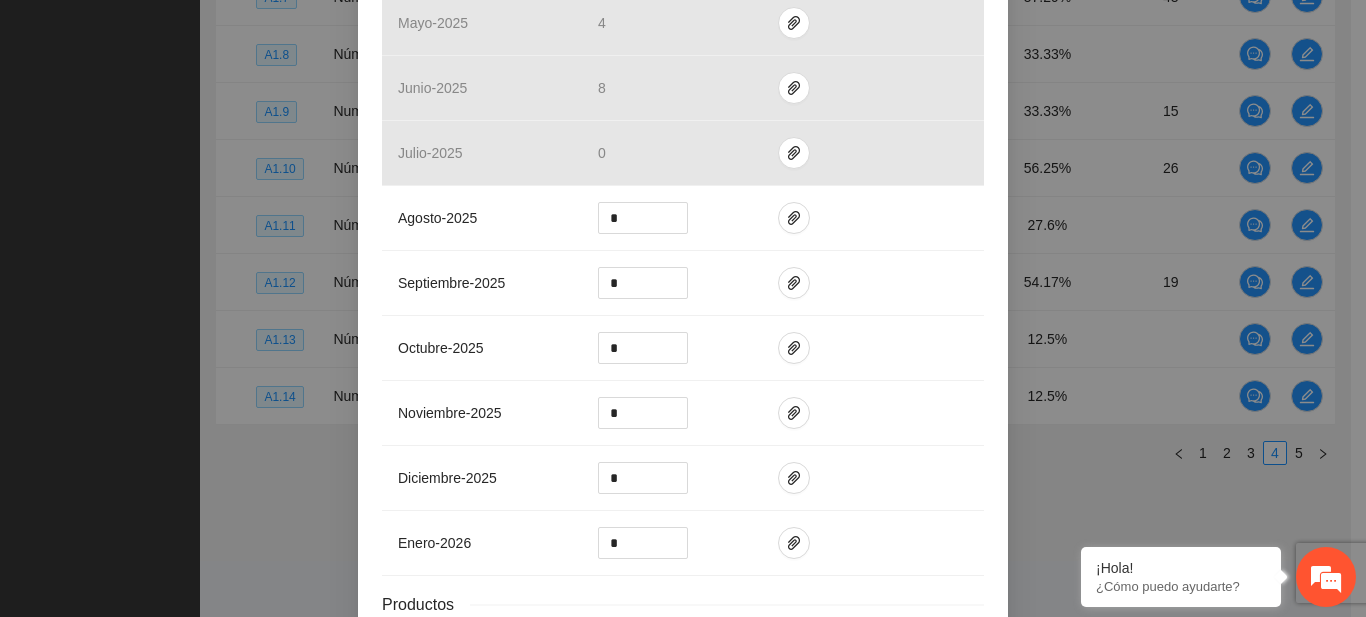 scroll, scrollTop: 878, scrollLeft: 0, axis: vertical 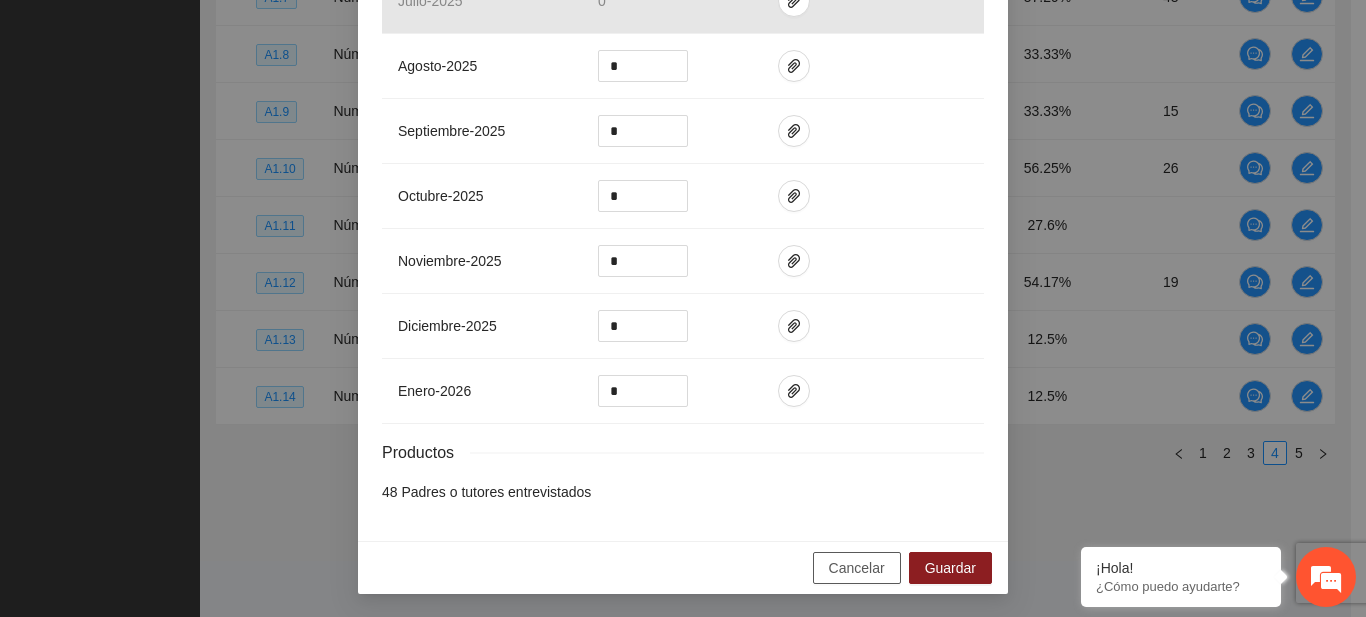 click on "Cancelar" at bounding box center [857, 568] 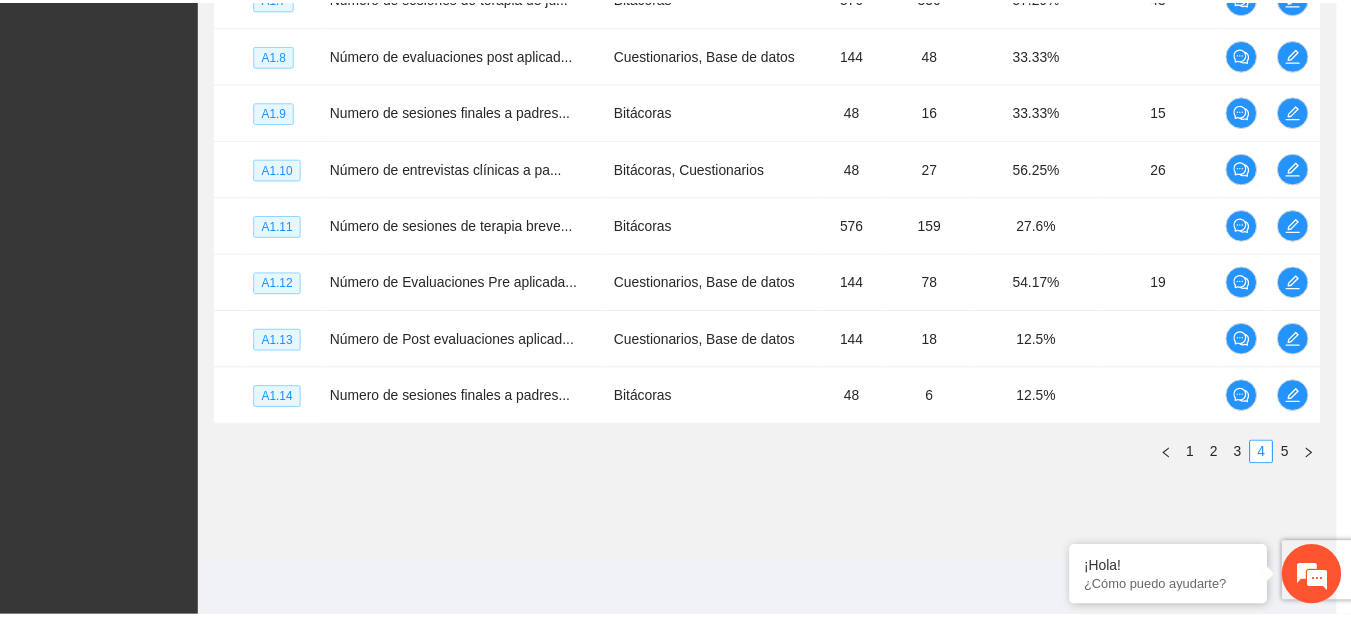 scroll, scrollTop: 778, scrollLeft: 0, axis: vertical 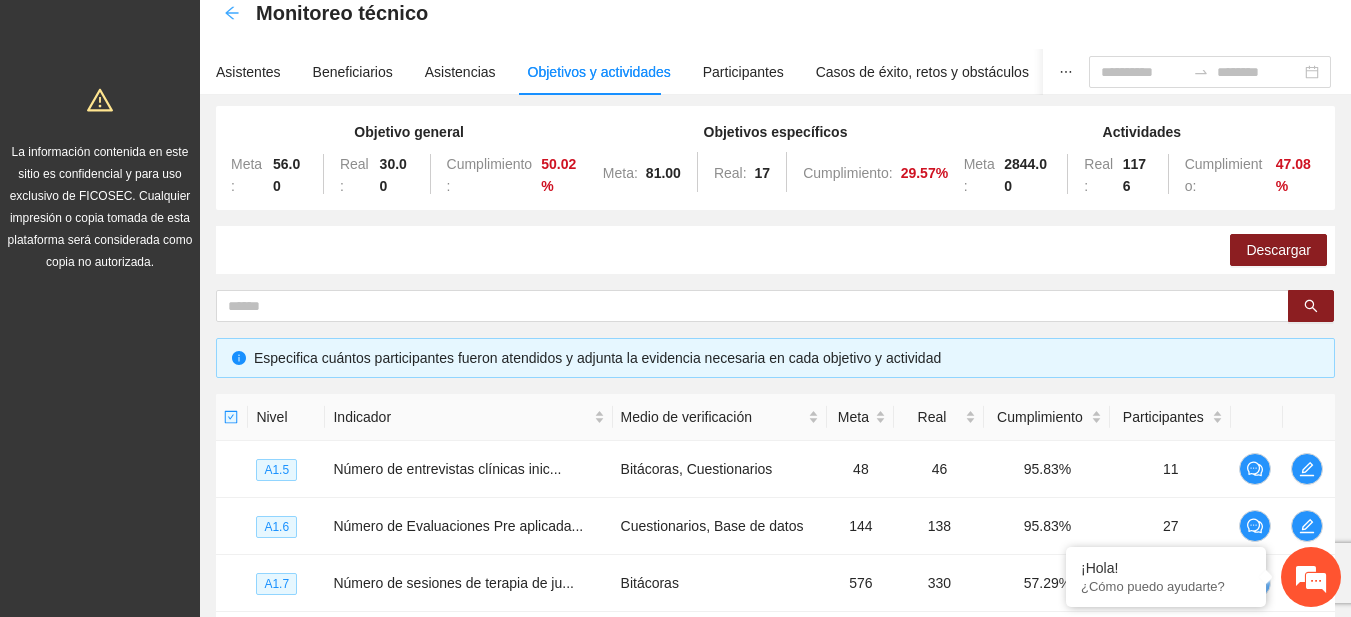 click 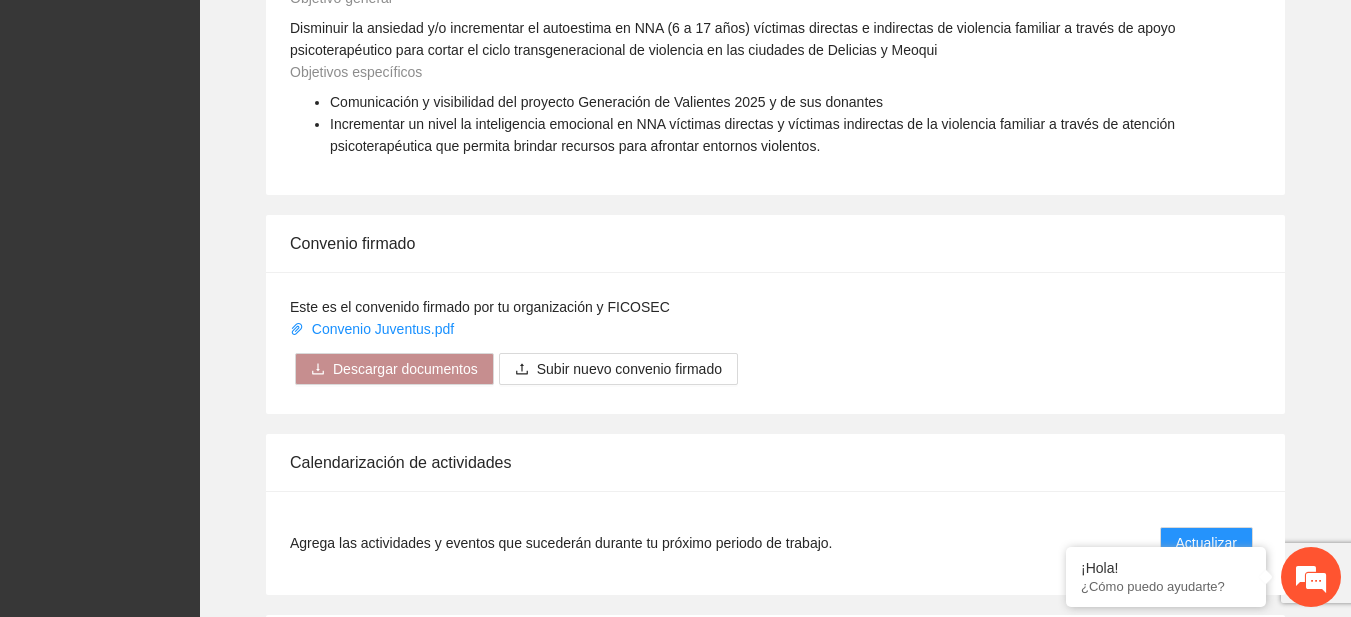 scroll, scrollTop: 1461, scrollLeft: 0, axis: vertical 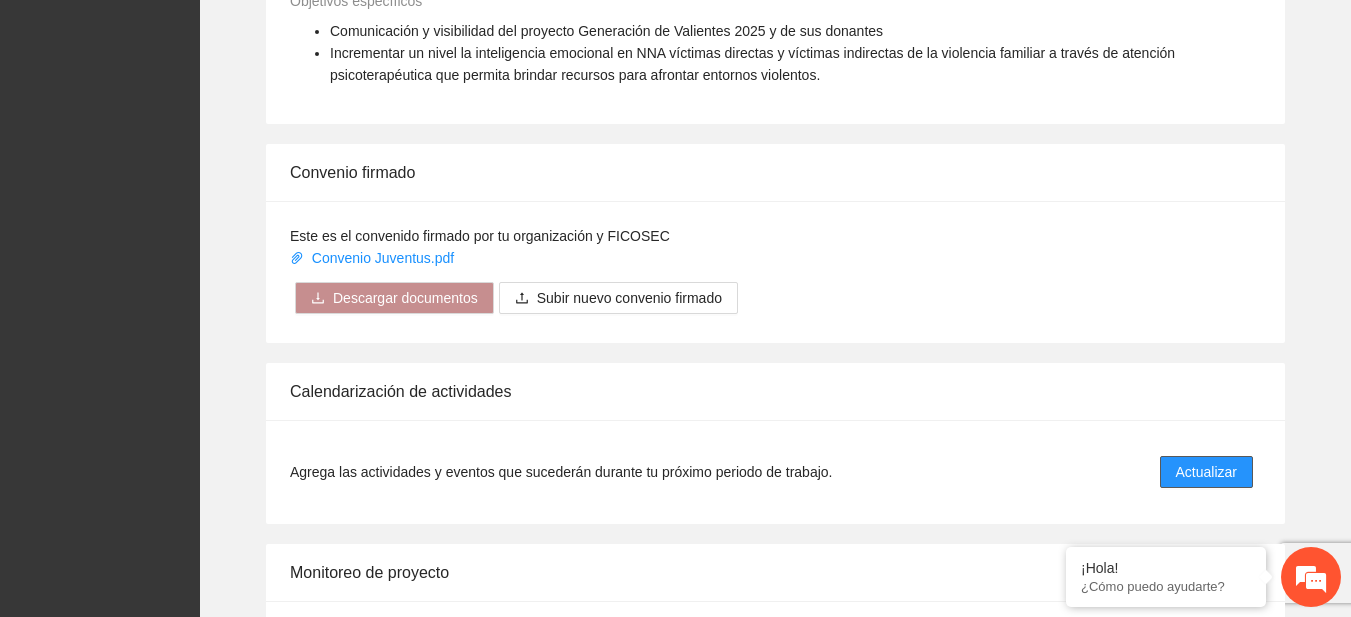 click on "Actualizar" at bounding box center (1206, 472) 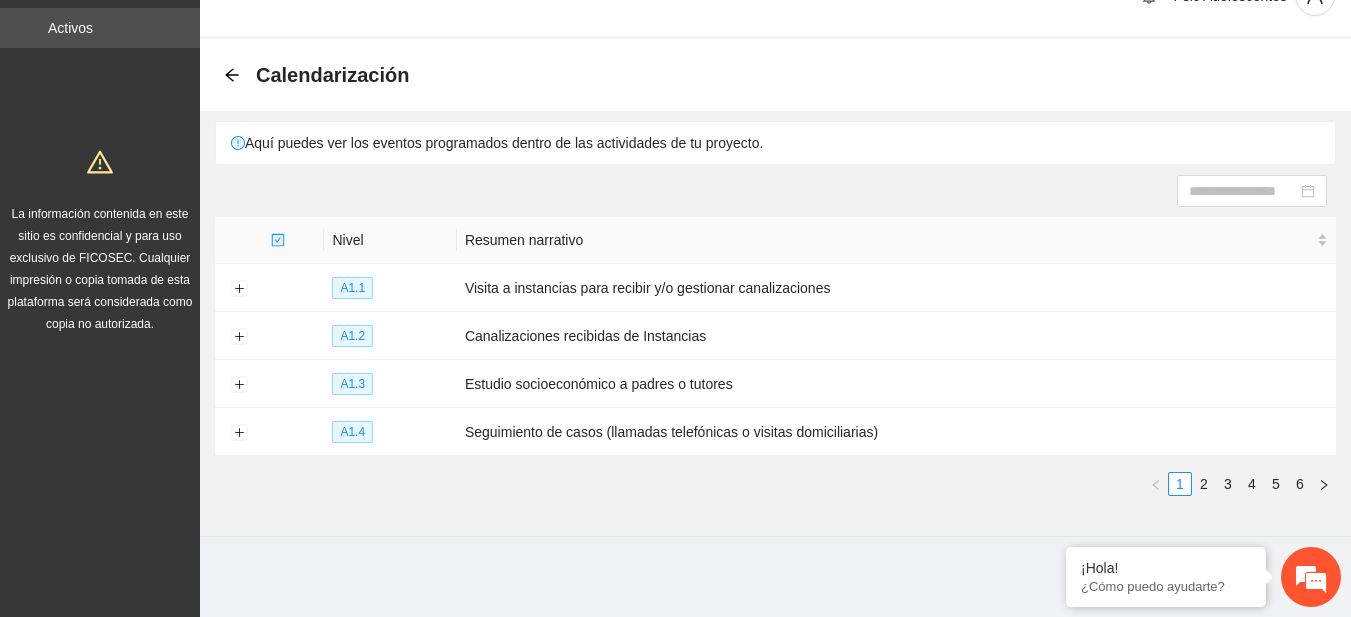 scroll, scrollTop: 0, scrollLeft: 0, axis: both 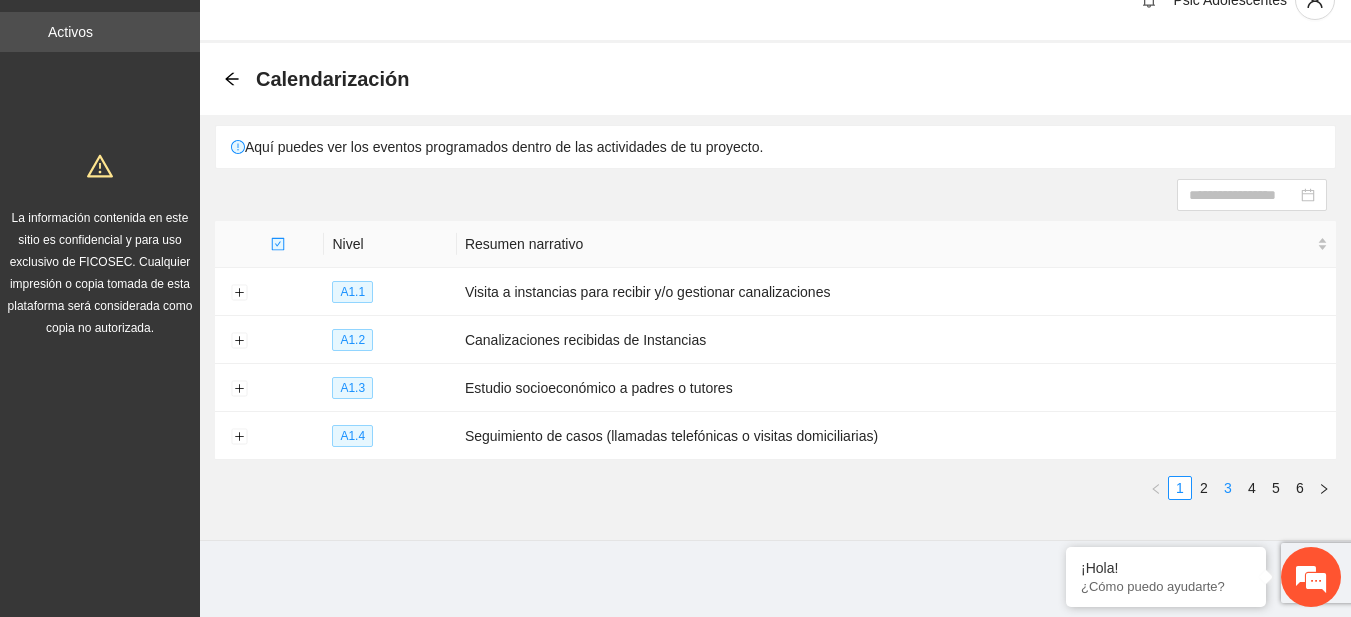 click on "3" at bounding box center (1228, 488) 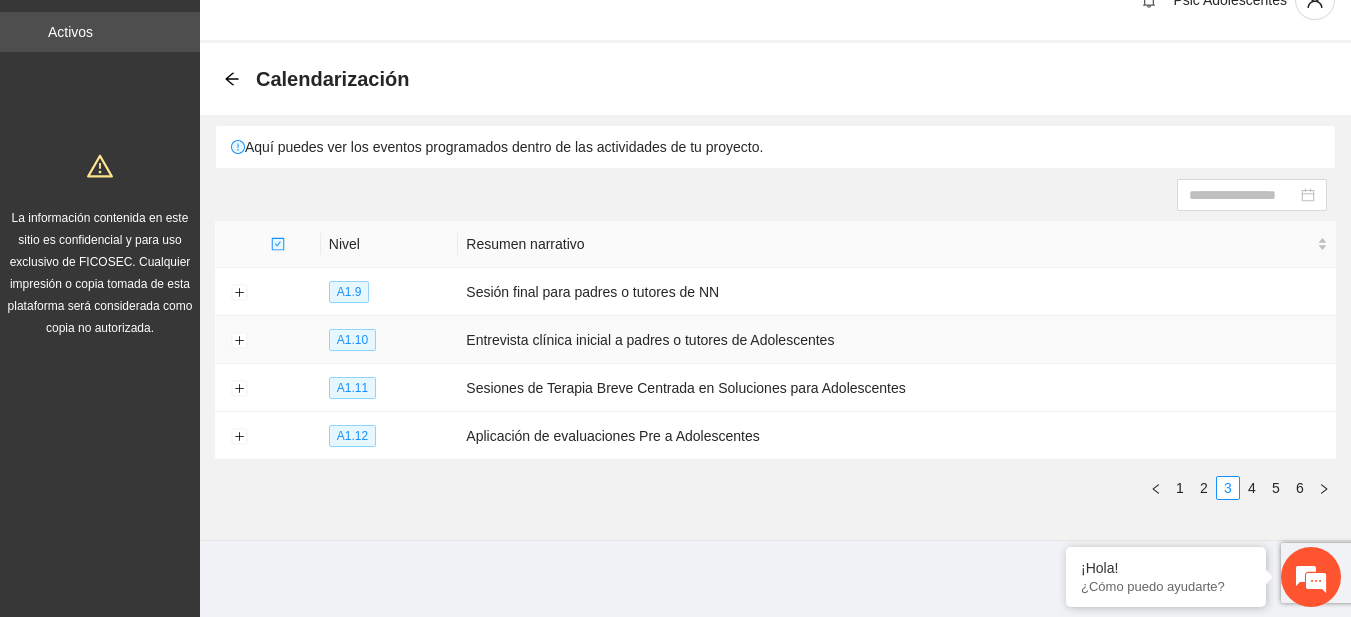 click on "A1.10" at bounding box center [390, 340] 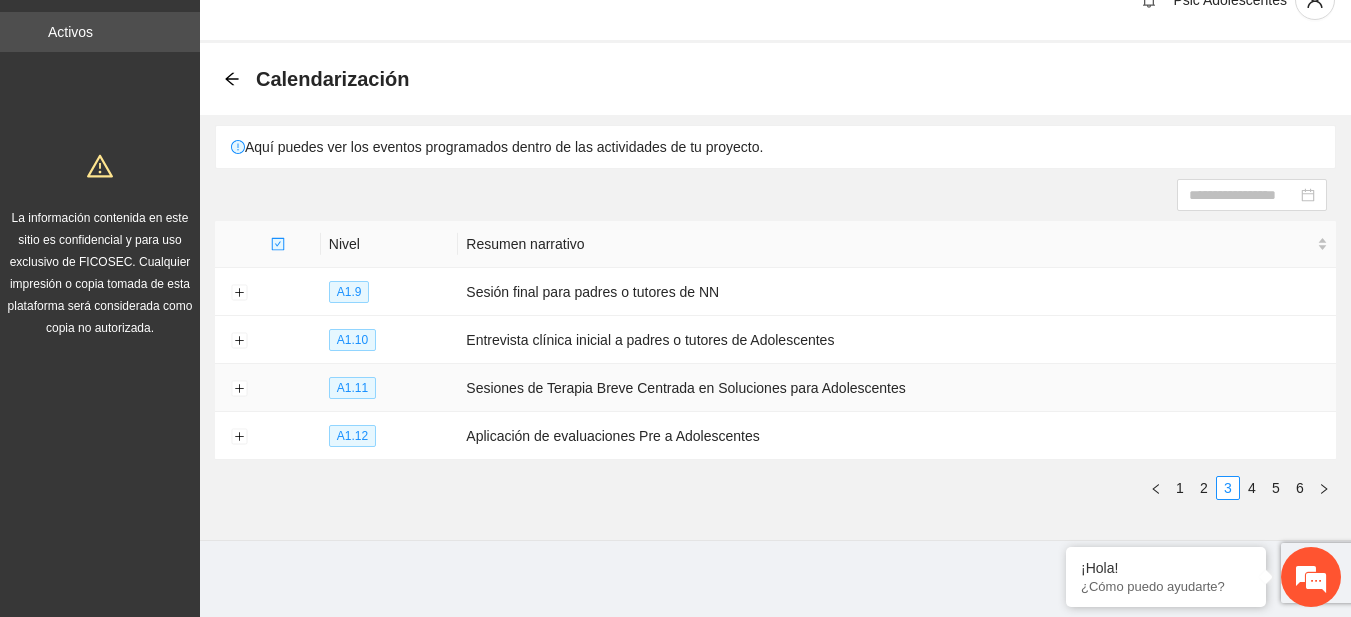 click at bounding box center (239, 388) 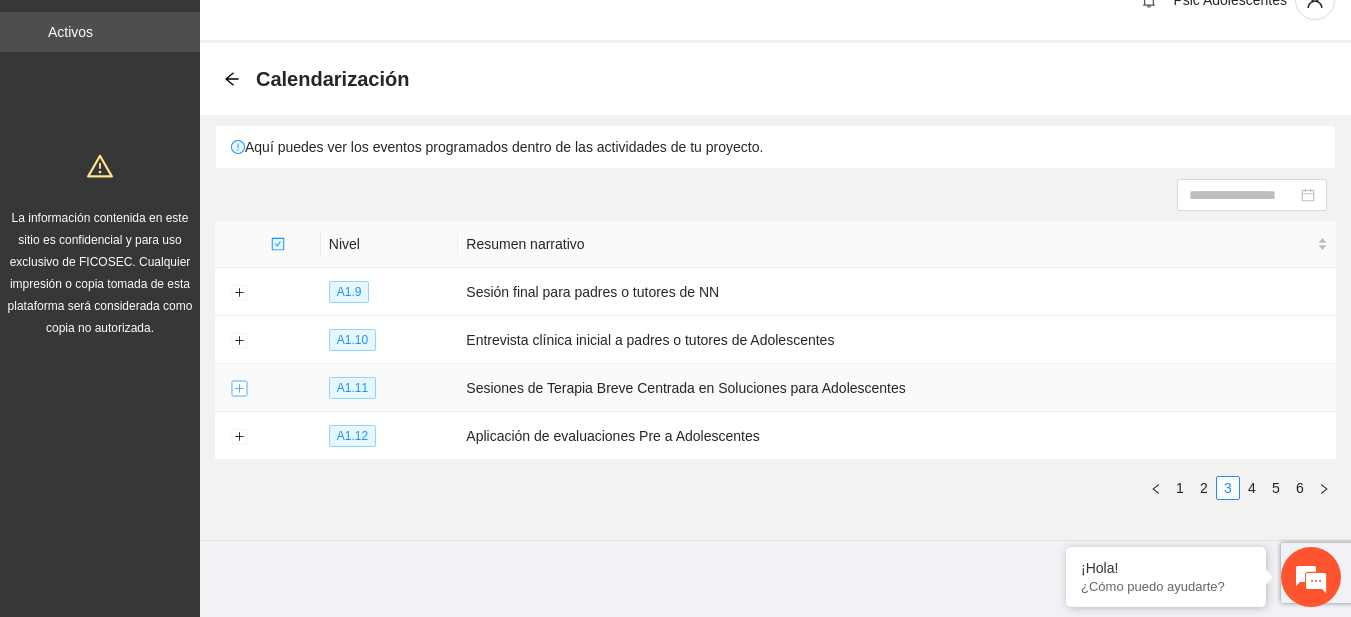 click at bounding box center (239, 389) 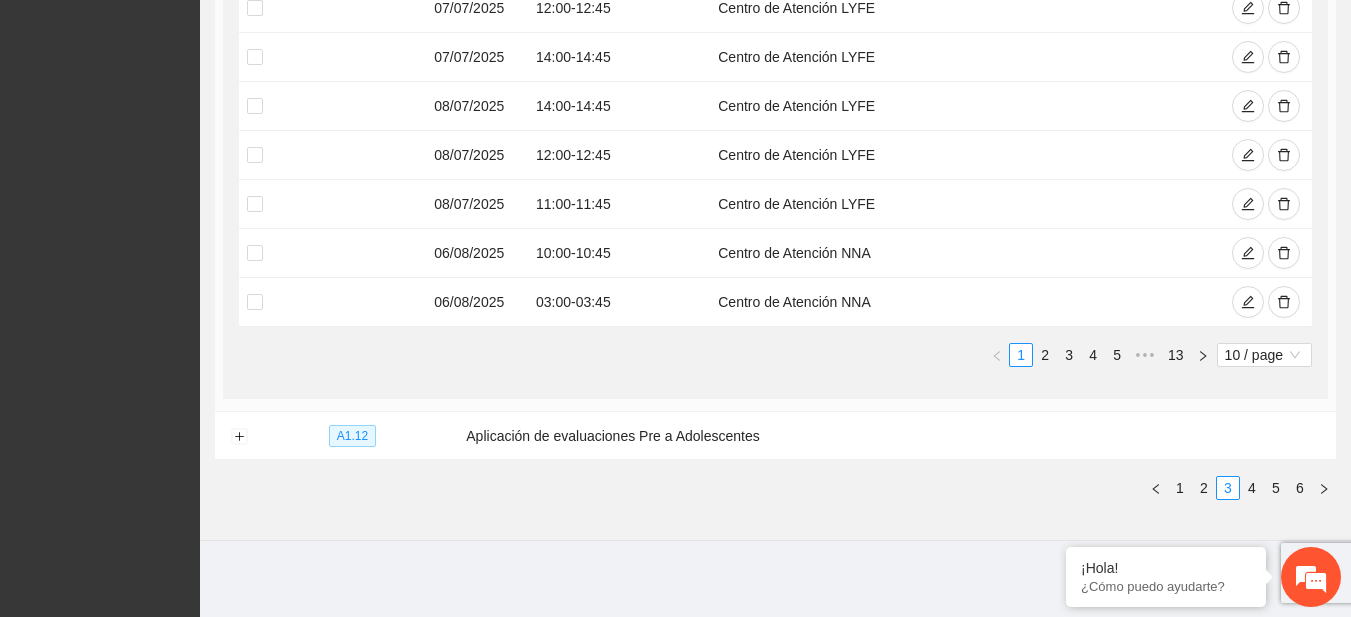 scroll, scrollTop: 0, scrollLeft: 0, axis: both 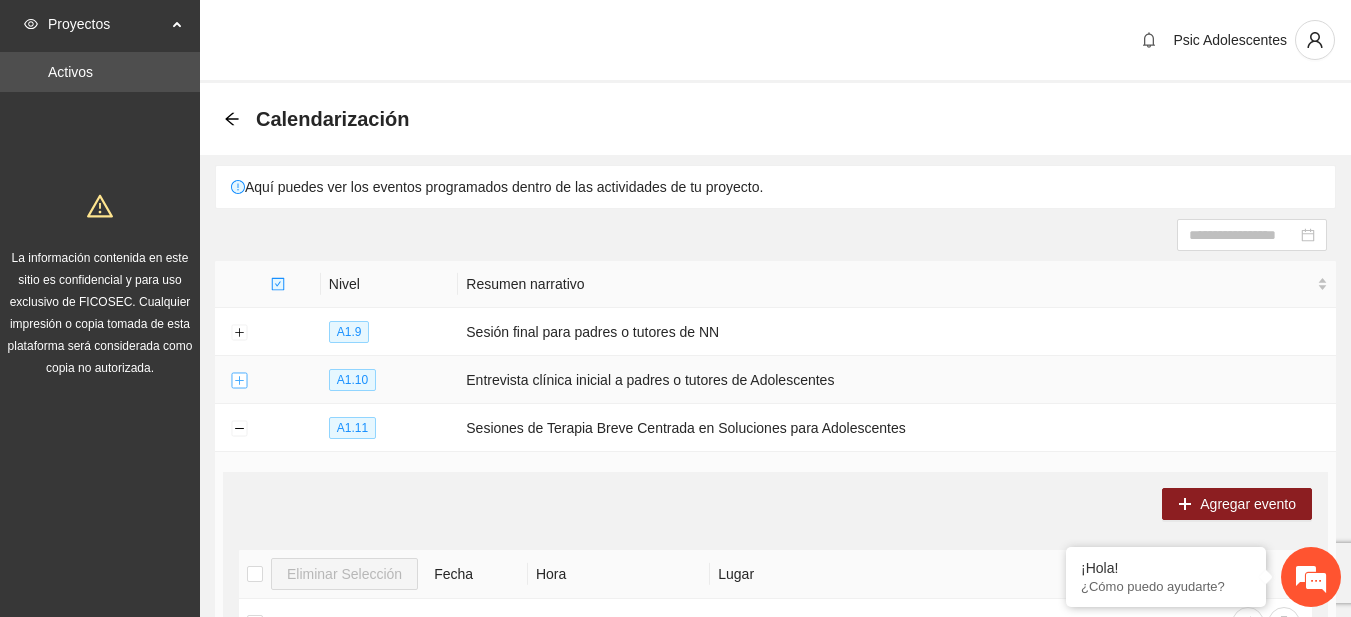 click at bounding box center [239, 381] 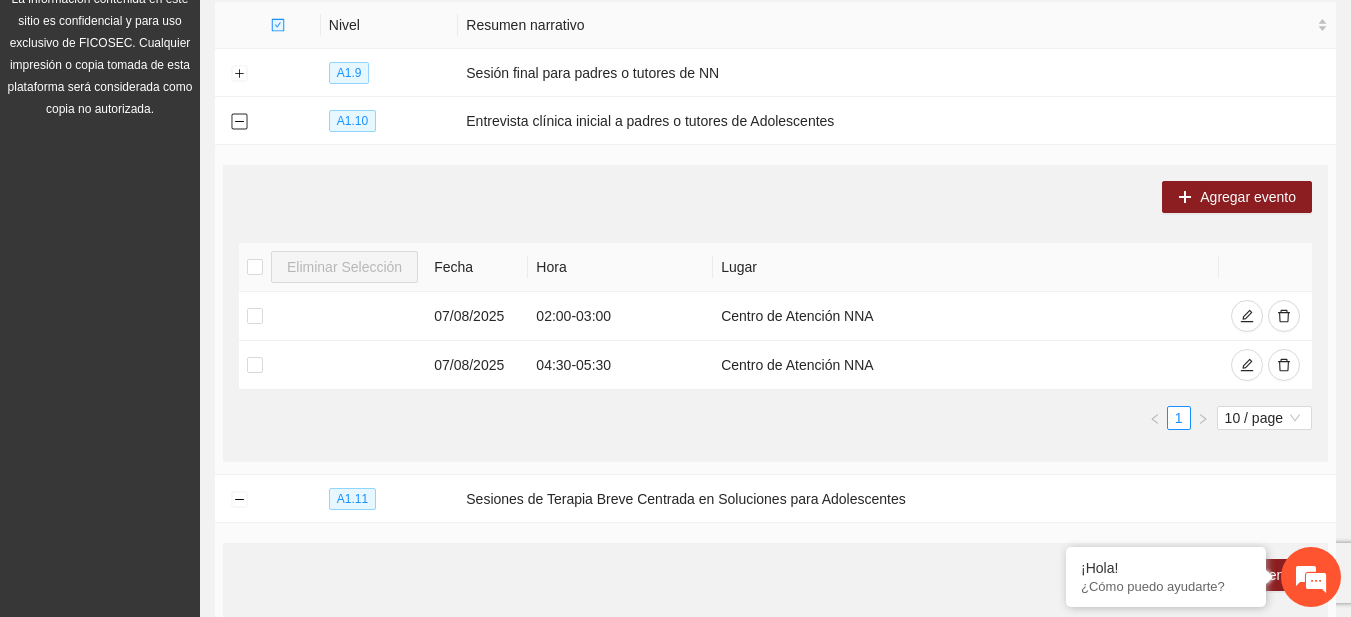 scroll, scrollTop: 253, scrollLeft: 0, axis: vertical 